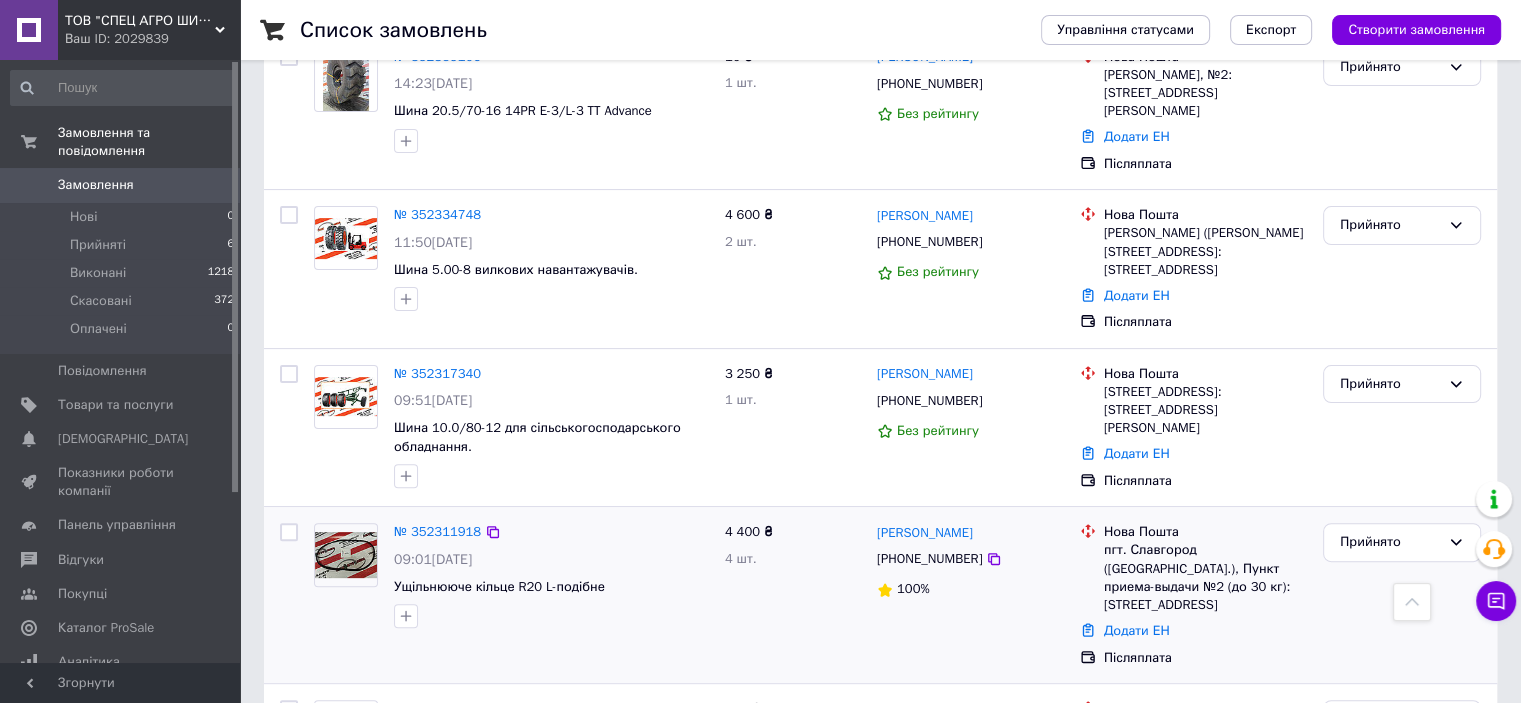 scroll, scrollTop: 600, scrollLeft: 0, axis: vertical 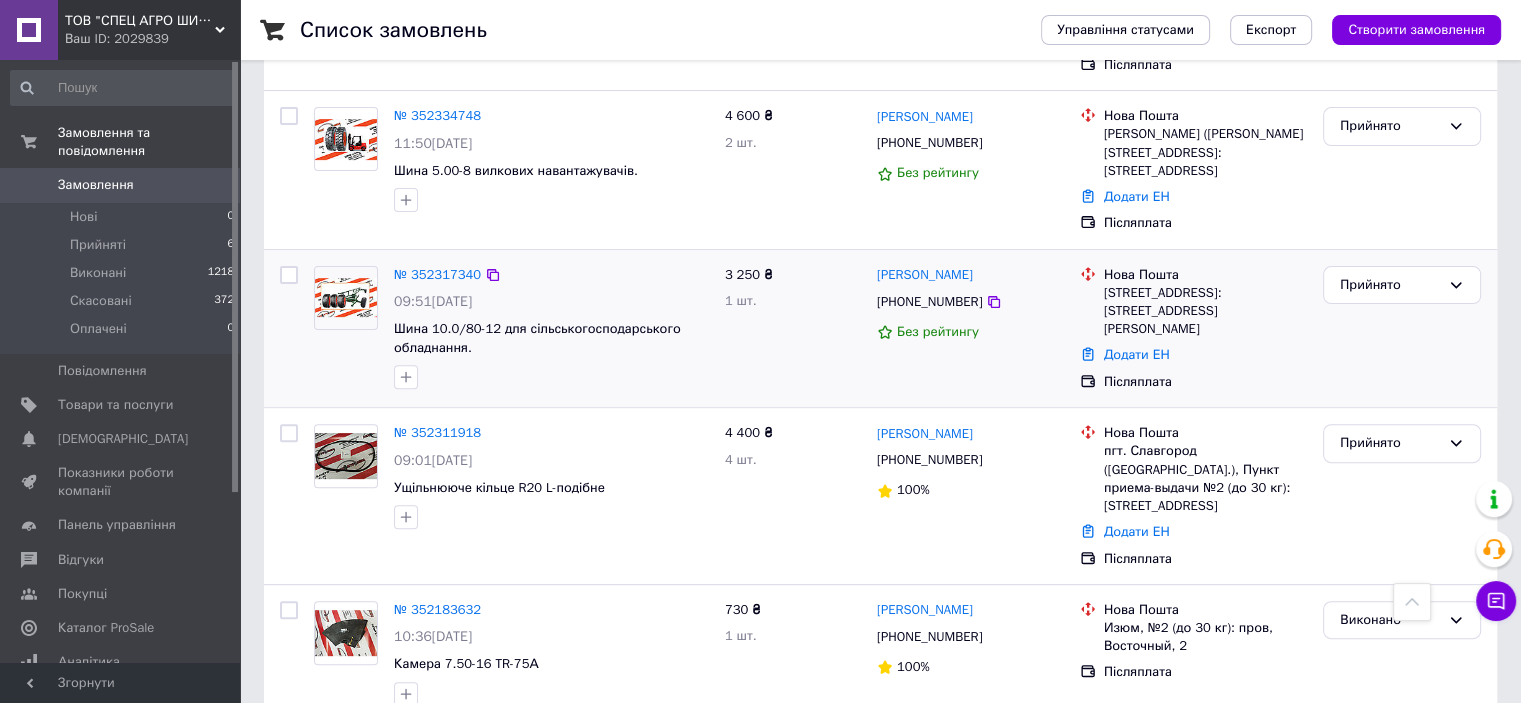 click on "3 250 ₴ 1 шт." at bounding box center [793, 329] 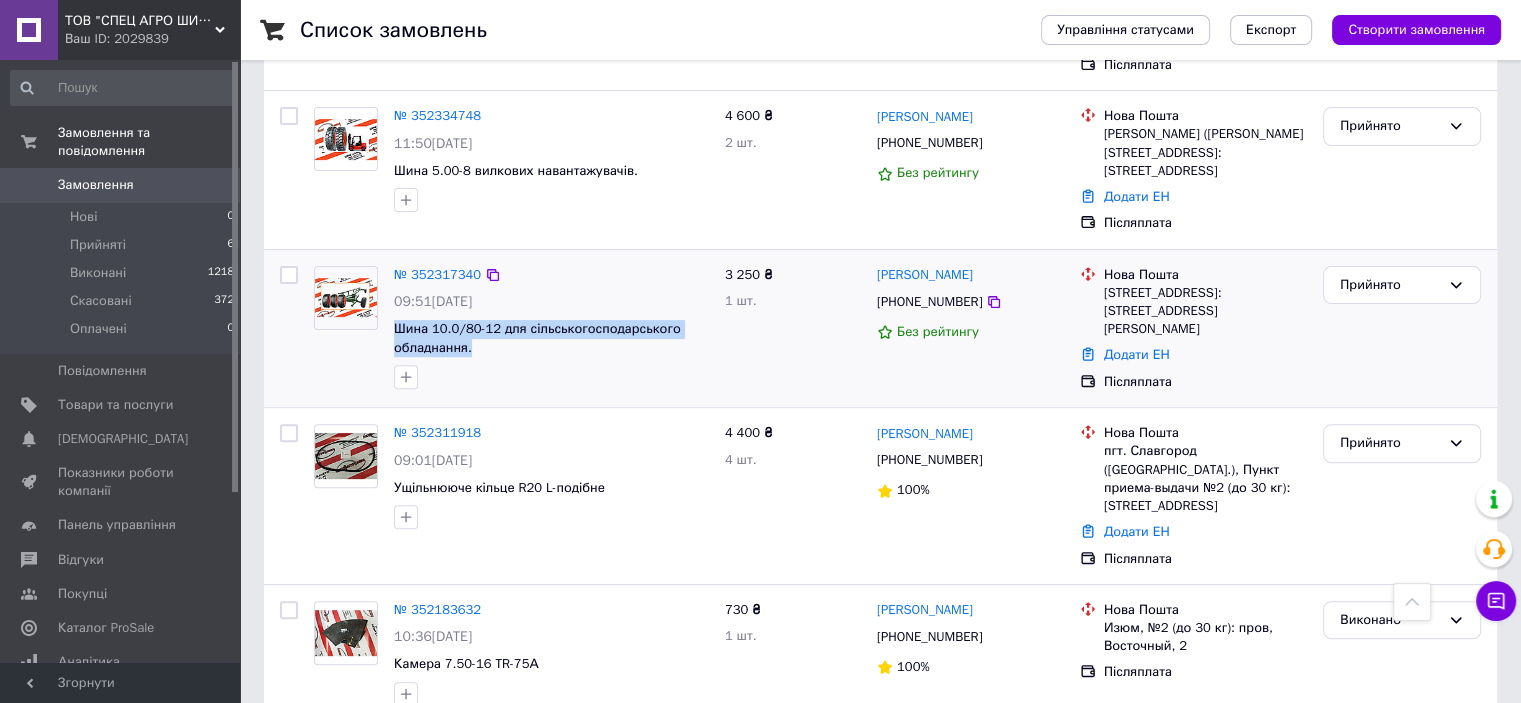 click on "Шина 10.0/80-12 для сільськогосподарського обладнання." at bounding box center (551, 338) 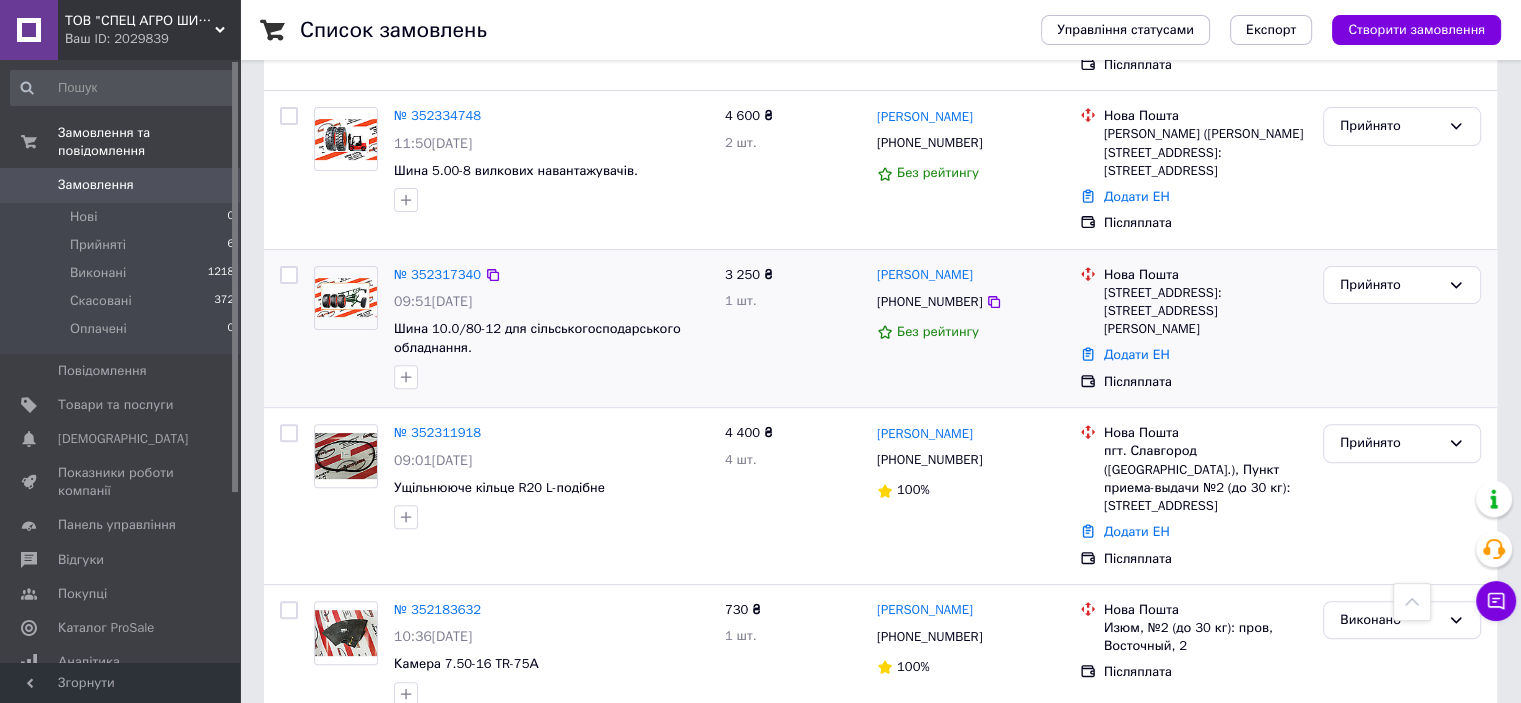click on "Шина 10.0/80-12 для сільськогосподарського обладнання." at bounding box center [551, 338] 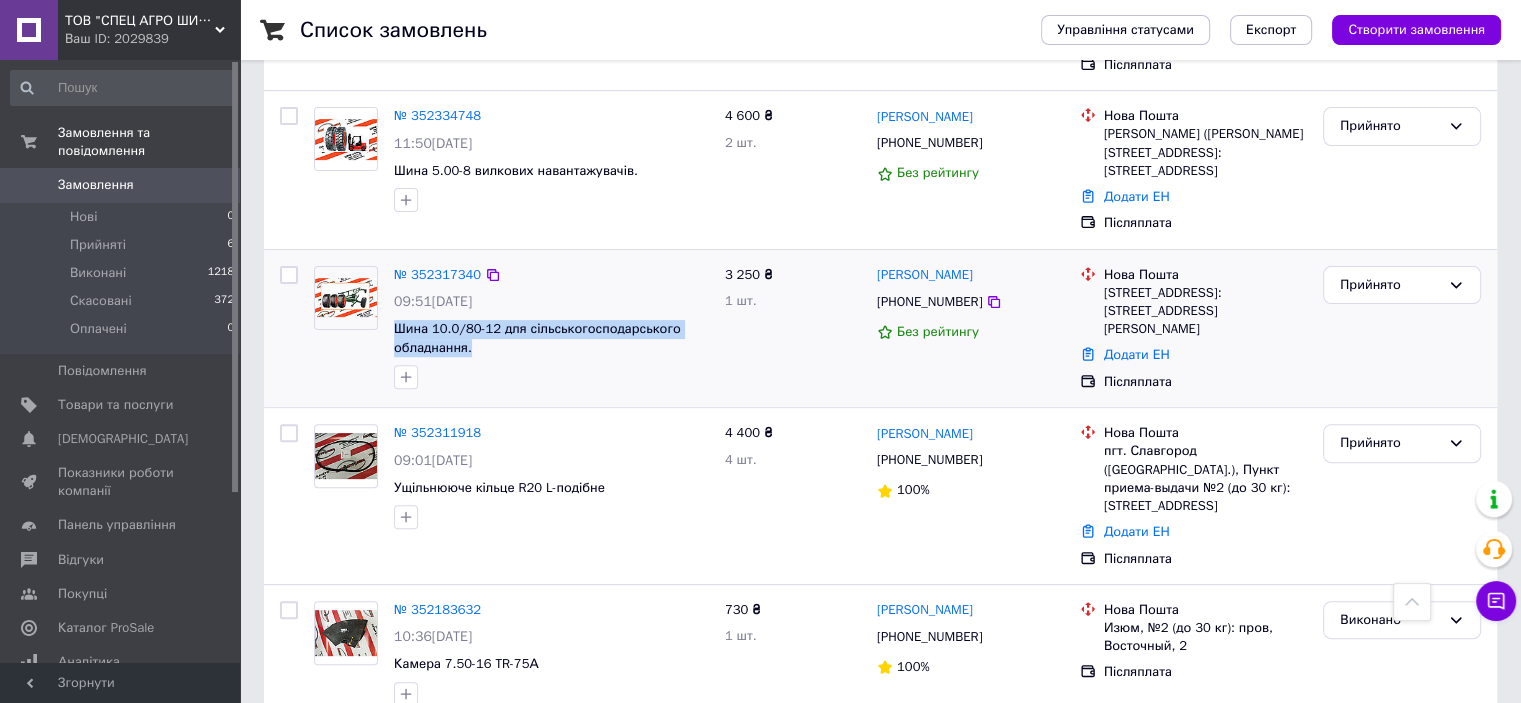 click on "Шина 10.0/80-12 для сільськогосподарського обладнання." at bounding box center [551, 338] 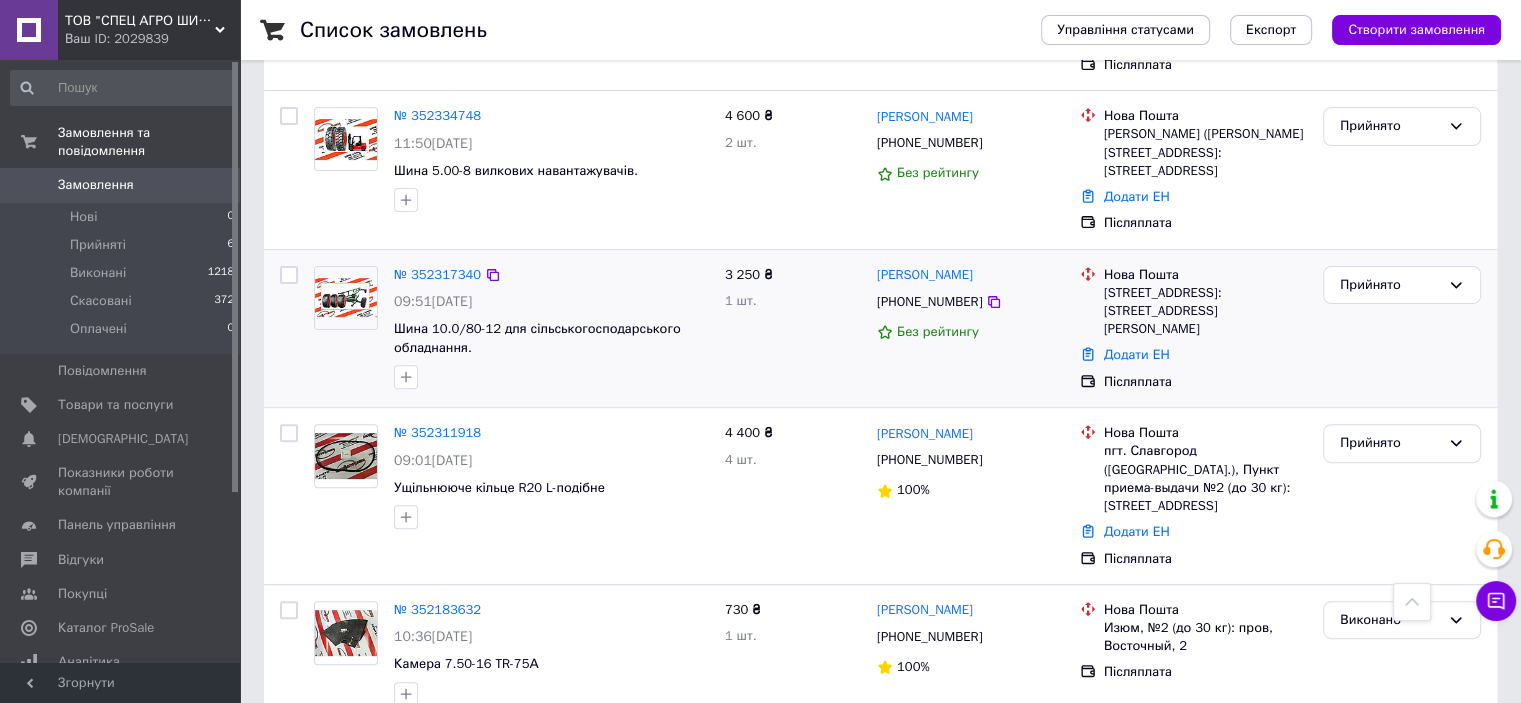 click on "Шина 10.0/80-12 для сільськогосподарського обладнання." at bounding box center (551, 338) 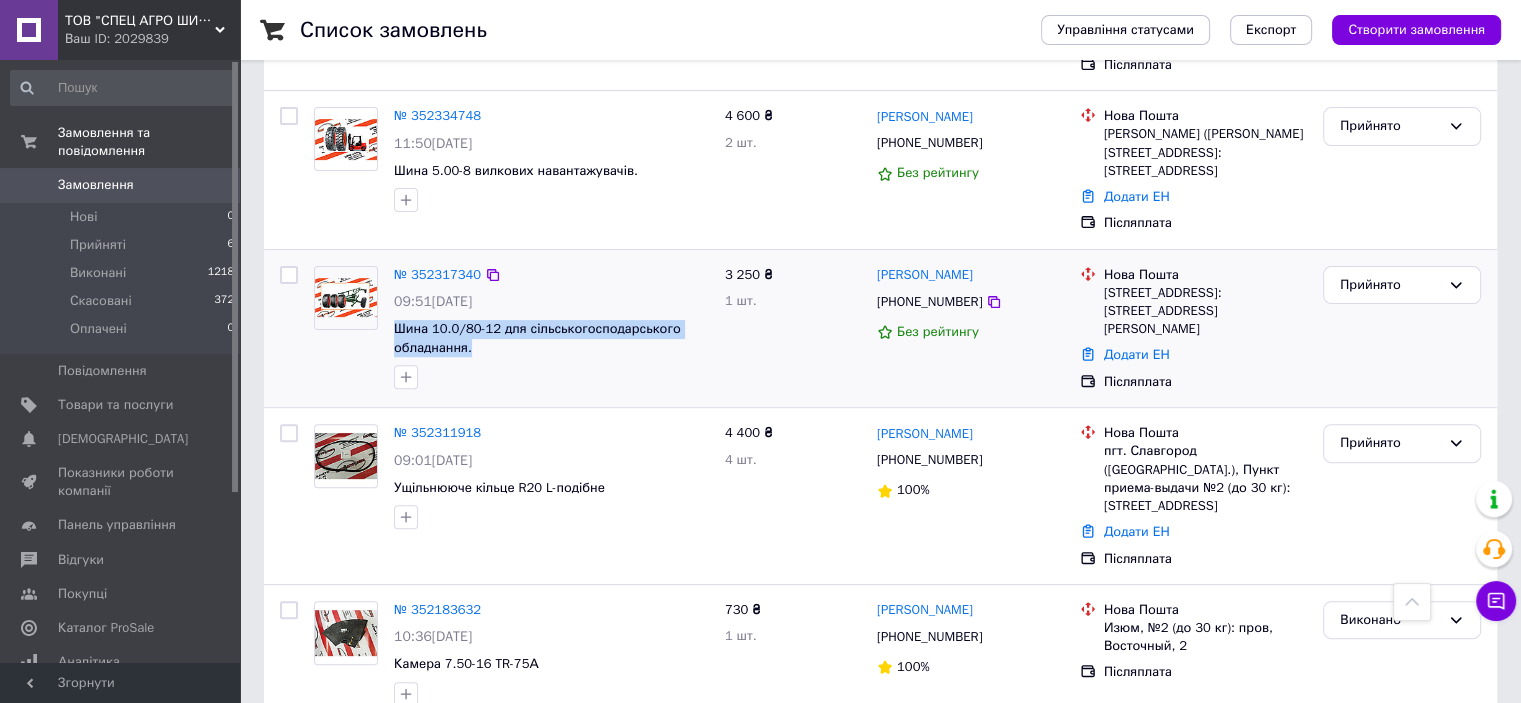 click on "Шина 10.0/80-12 для сільськогосподарського обладнання." at bounding box center (551, 338) 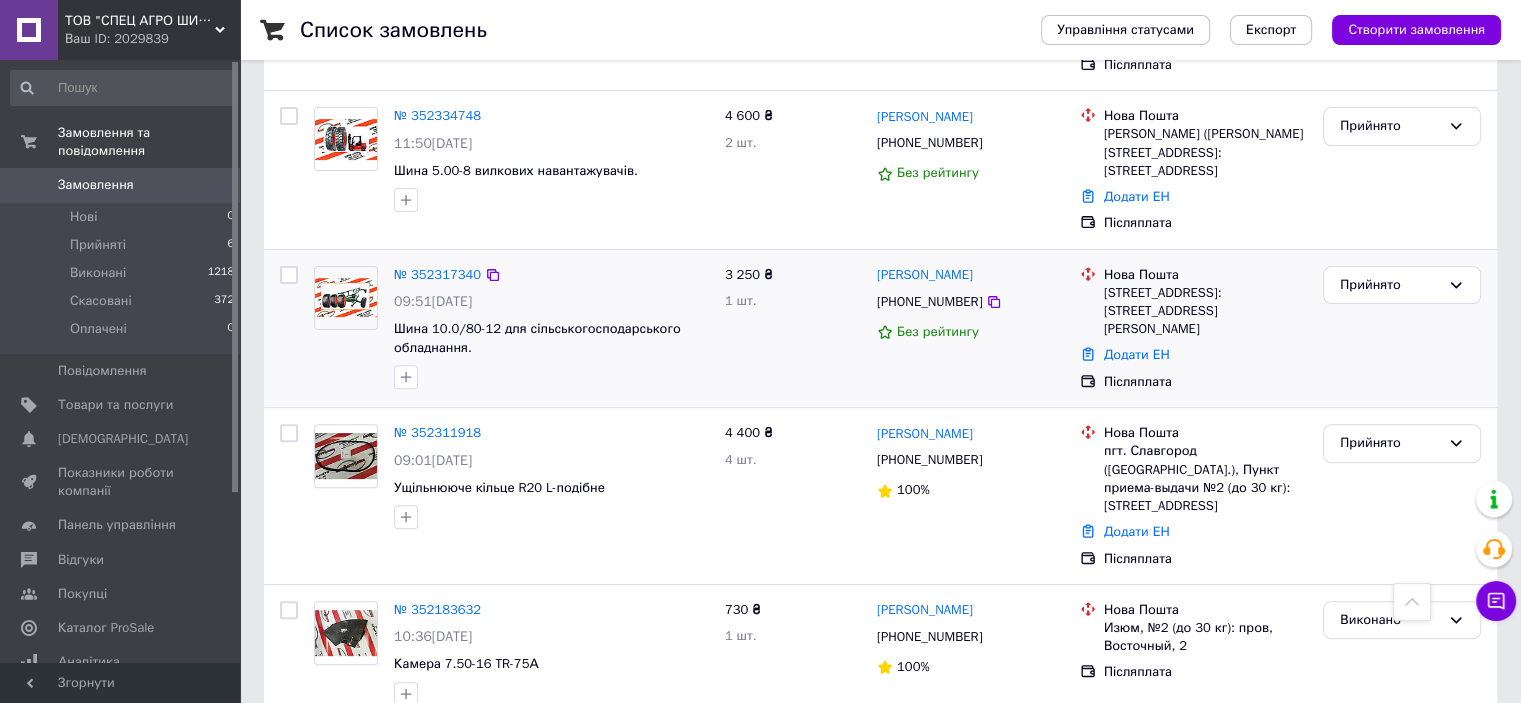 click on "Шина 10.0/80-12 для сільськогосподарського обладнання." at bounding box center [551, 338] 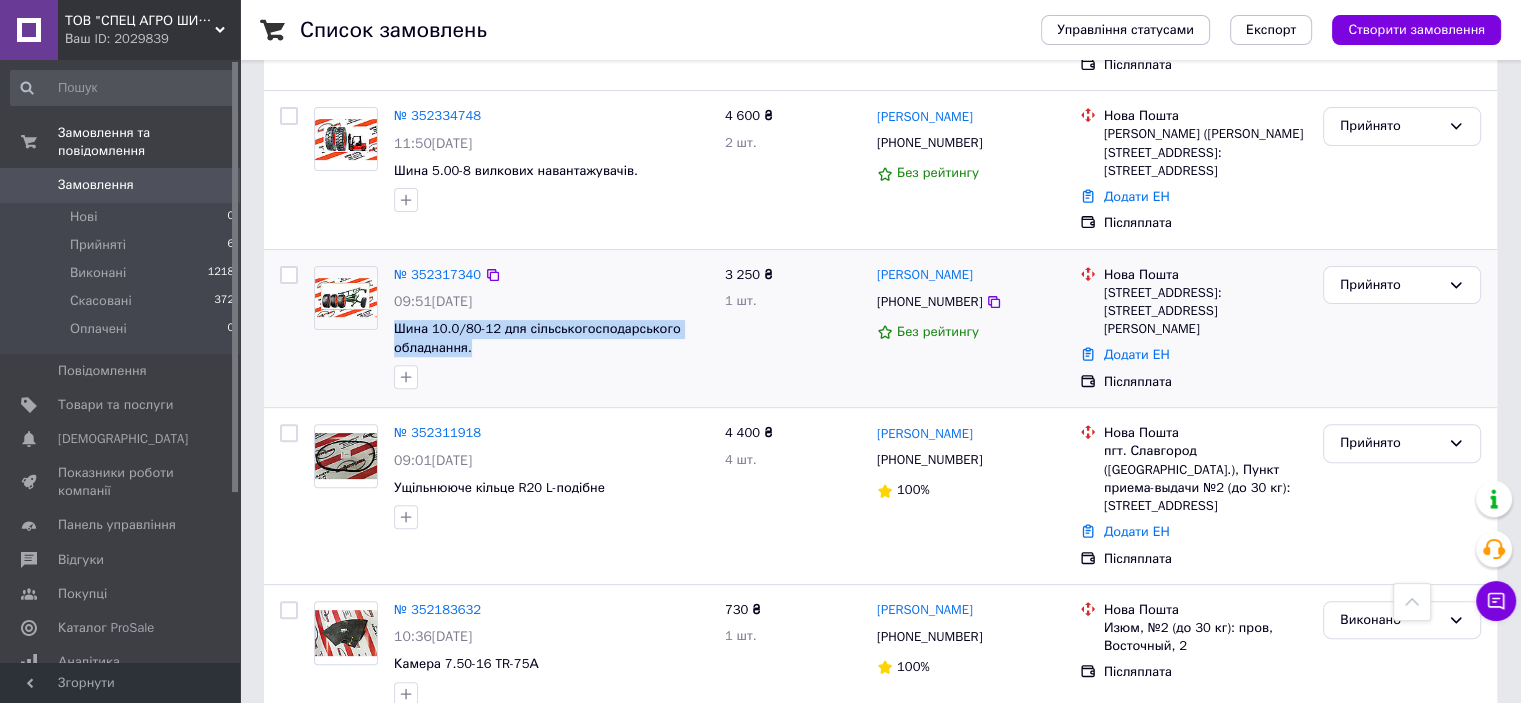 click on "Шина 10.0/80-12 для сільськогосподарського обладнання." at bounding box center [551, 338] 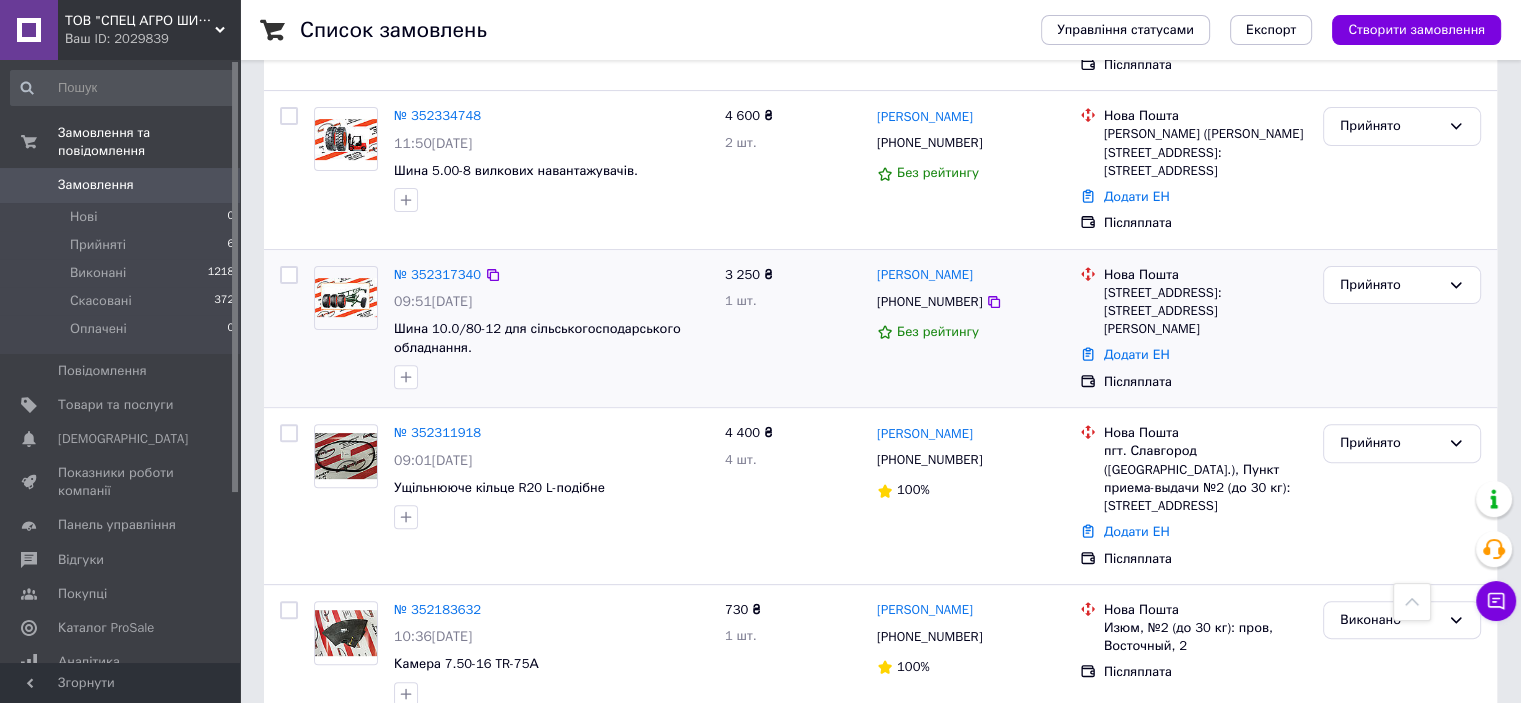 click on "Шина 10.0/80-12 для сільськогосподарського обладнання." at bounding box center (551, 338) 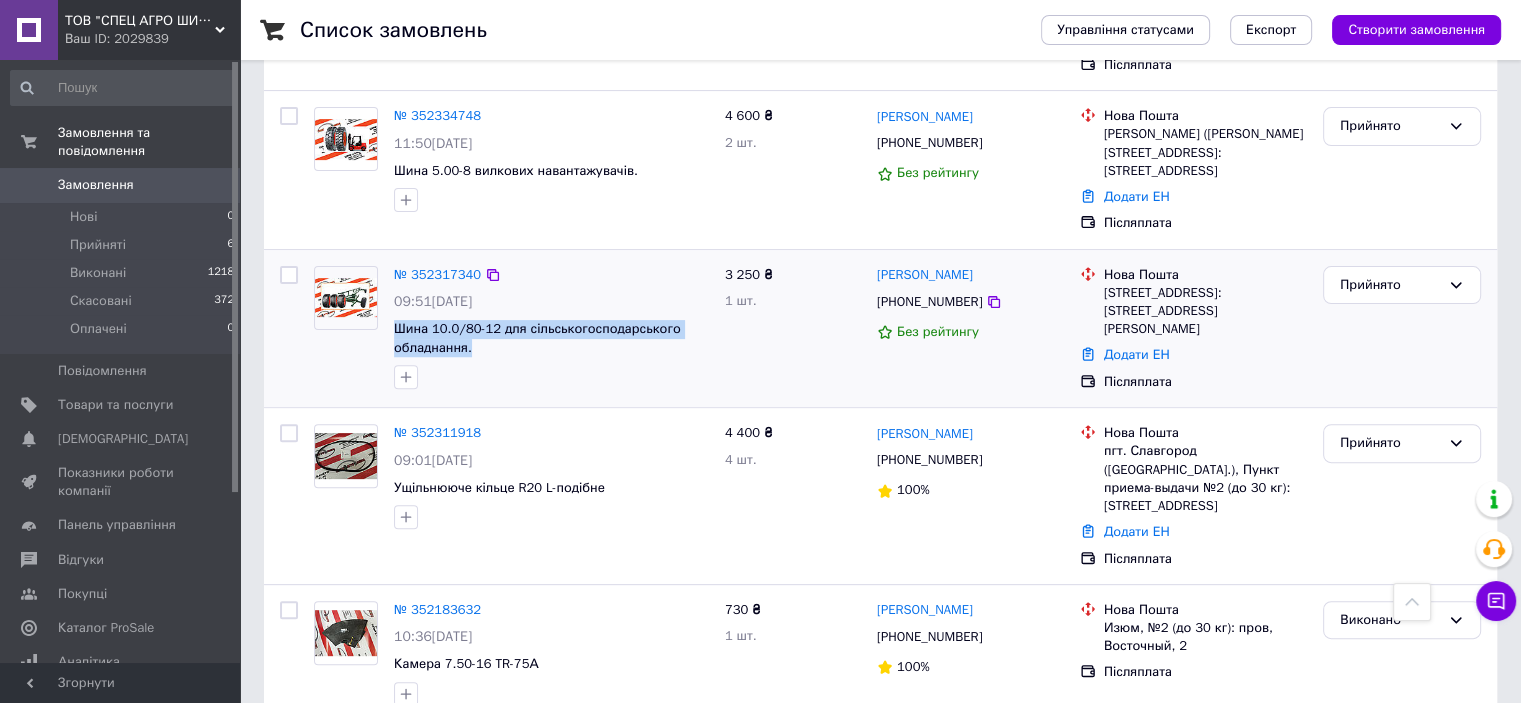 click on "Шина 10.0/80-12 для сільськогосподарського обладнання." at bounding box center (551, 338) 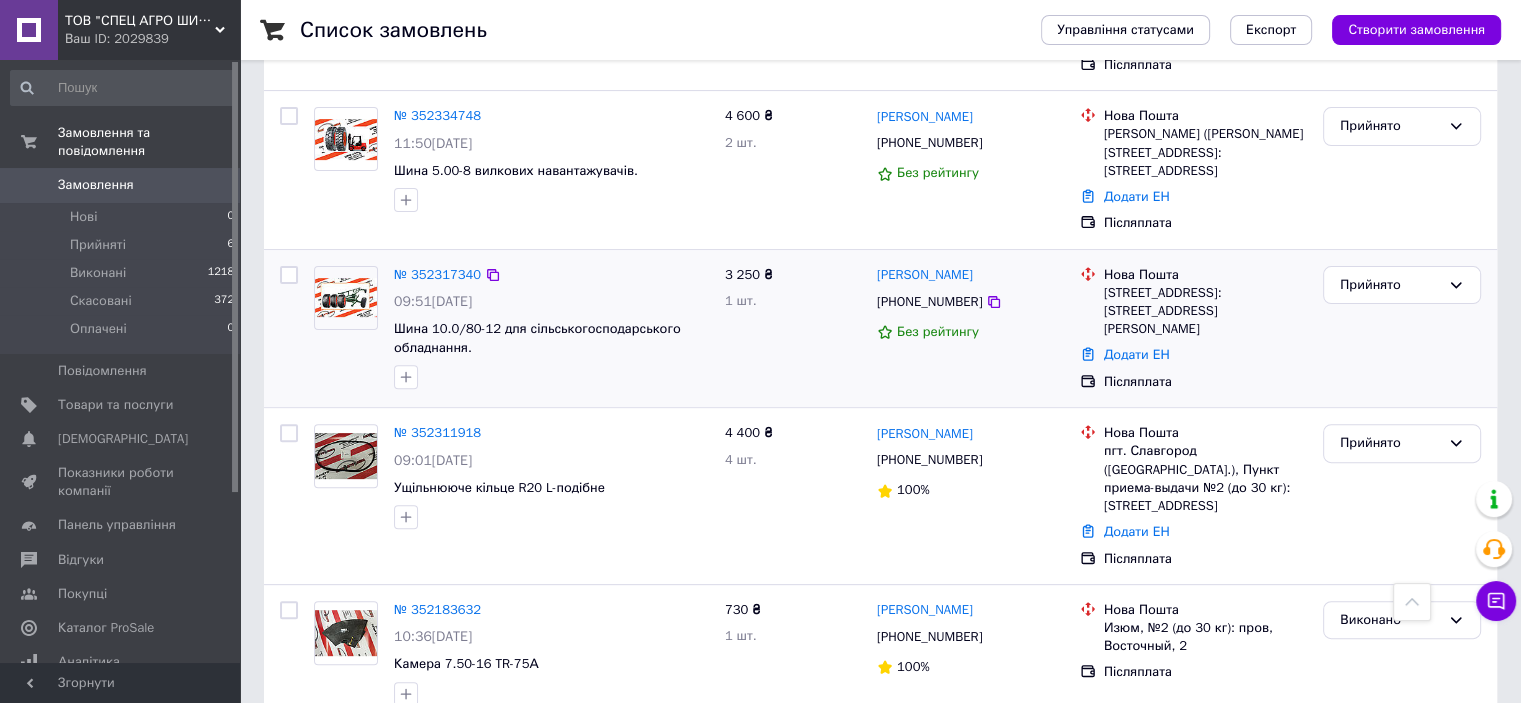 click on "Шина 10.0/80-12 для сільськогосподарського обладнання." at bounding box center [551, 338] 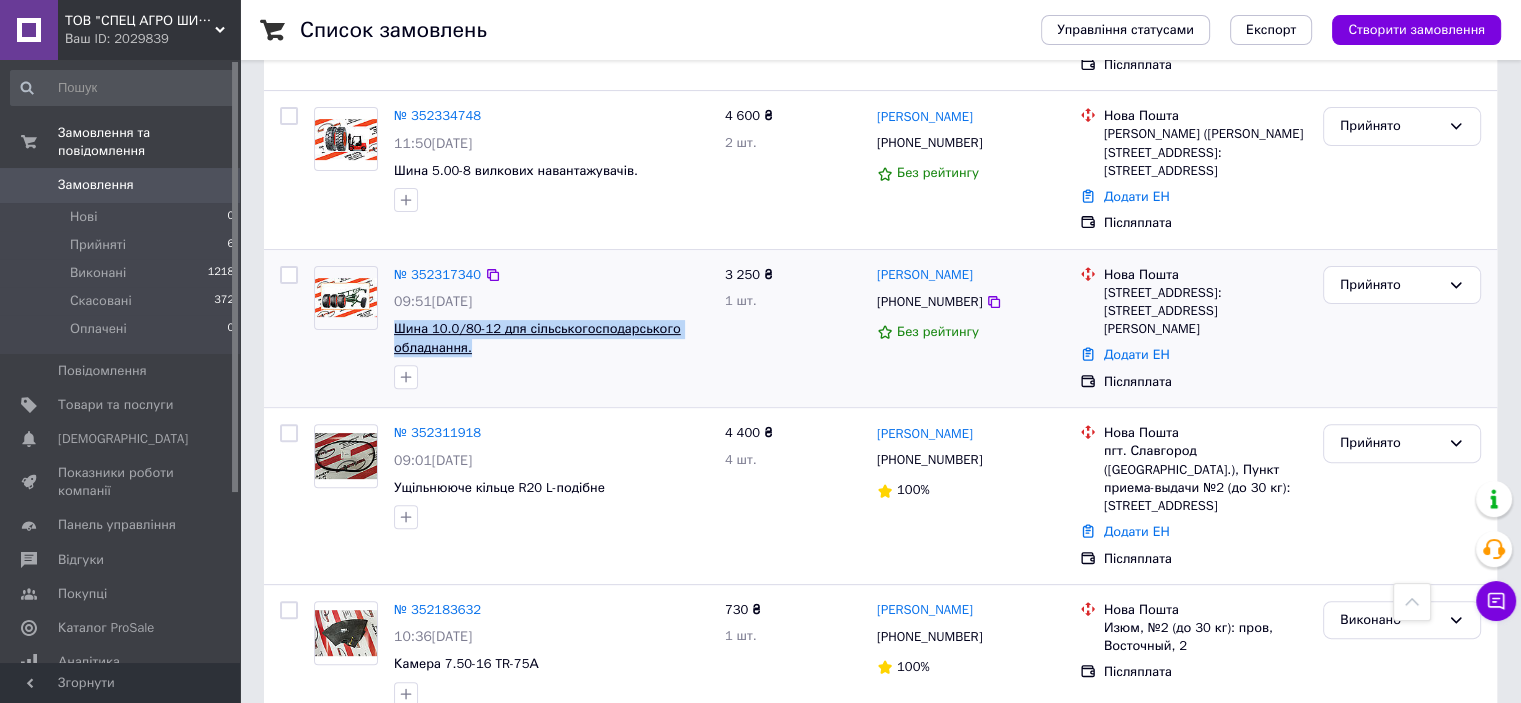 click on "Шина 10.0/80-12 для сільськогосподарського обладнання." at bounding box center [537, 338] 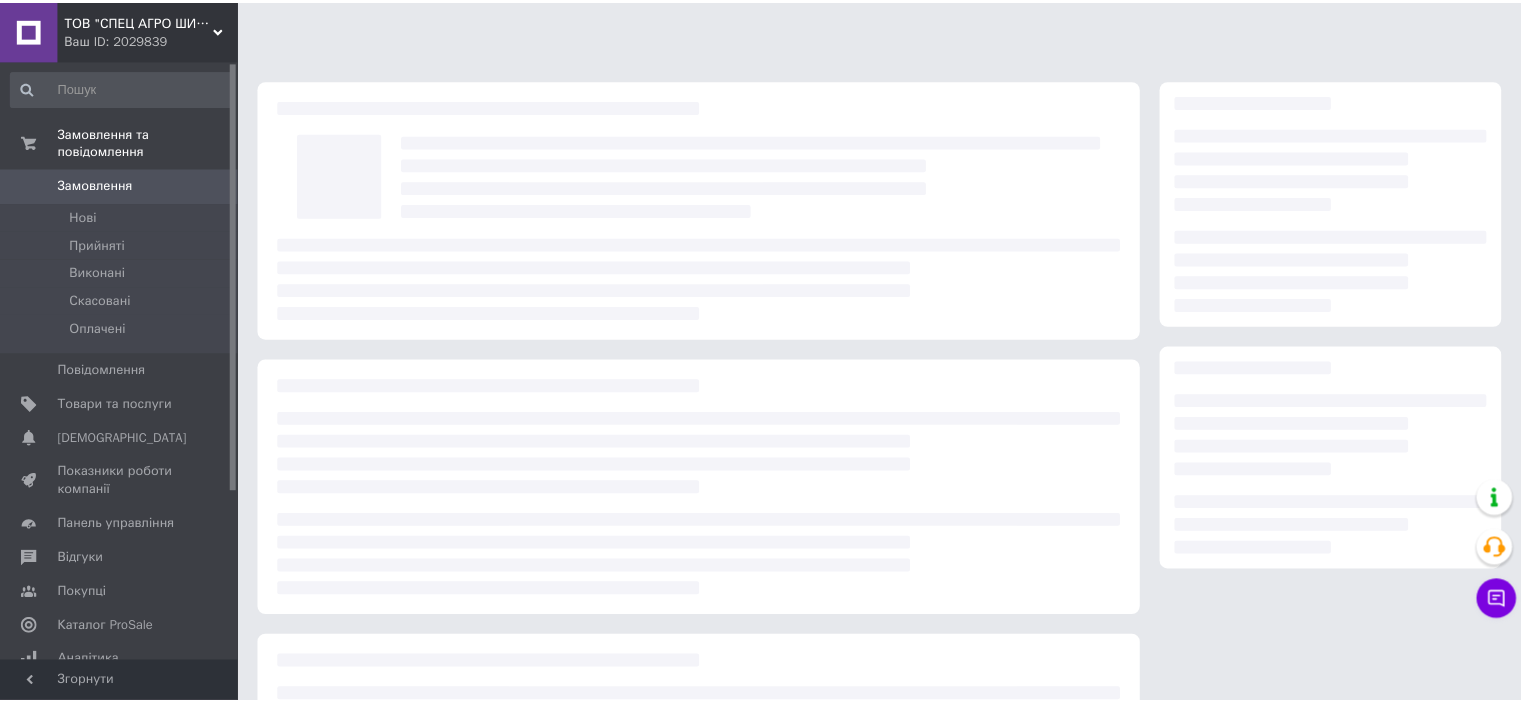 scroll, scrollTop: 0, scrollLeft: 0, axis: both 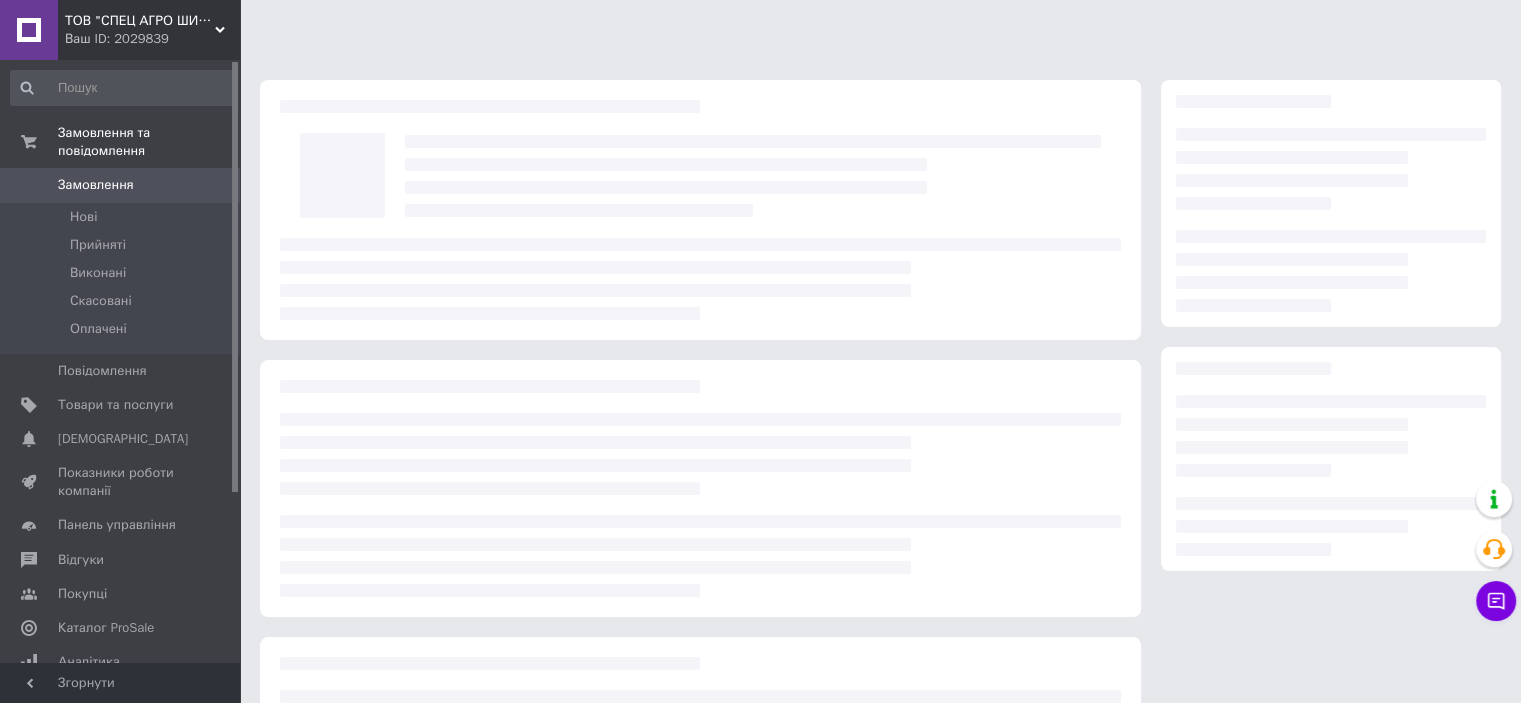 click at bounding box center [700, 279] 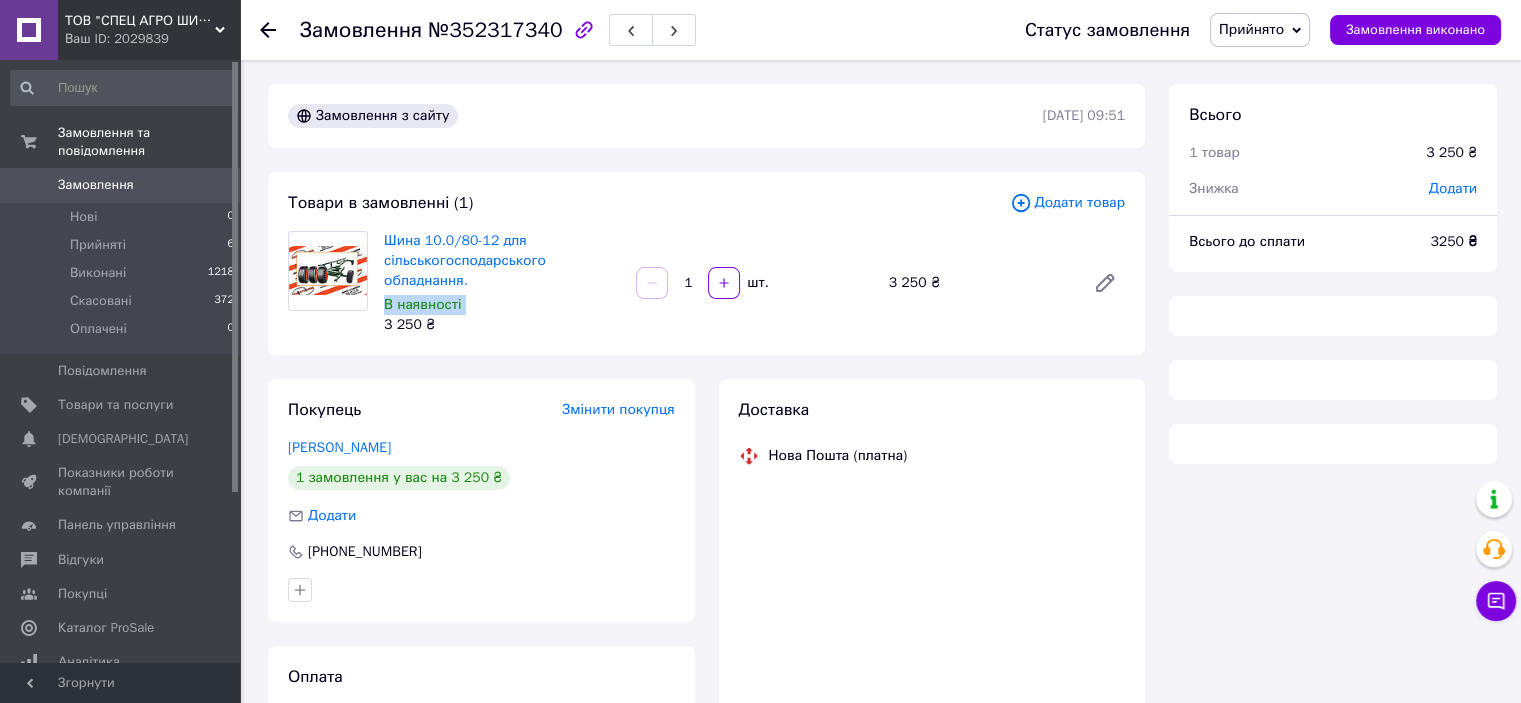 drag, startPoint x: 0, startPoint y: 0, endPoint x: 570, endPoint y: 298, distance: 643.19824 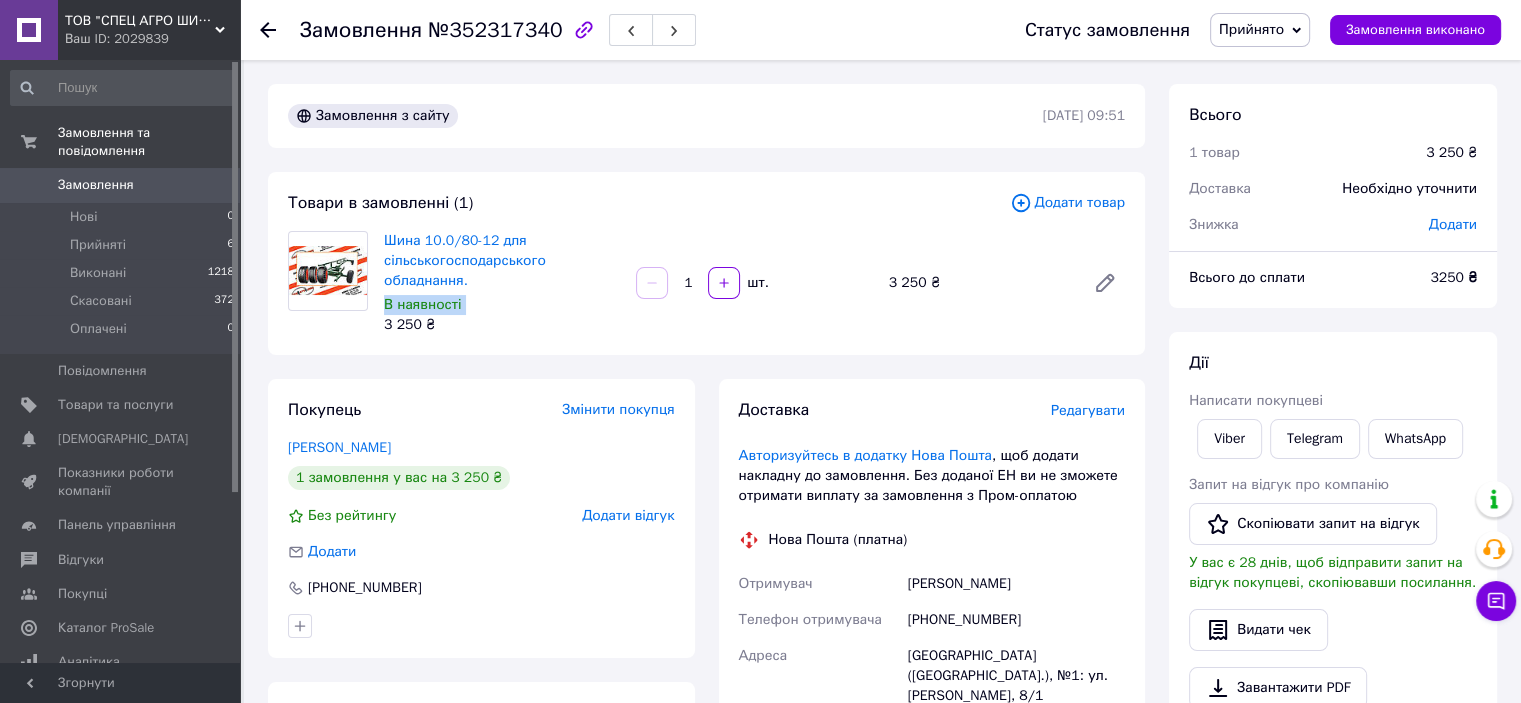 click on "В наявності" at bounding box center (502, 305) 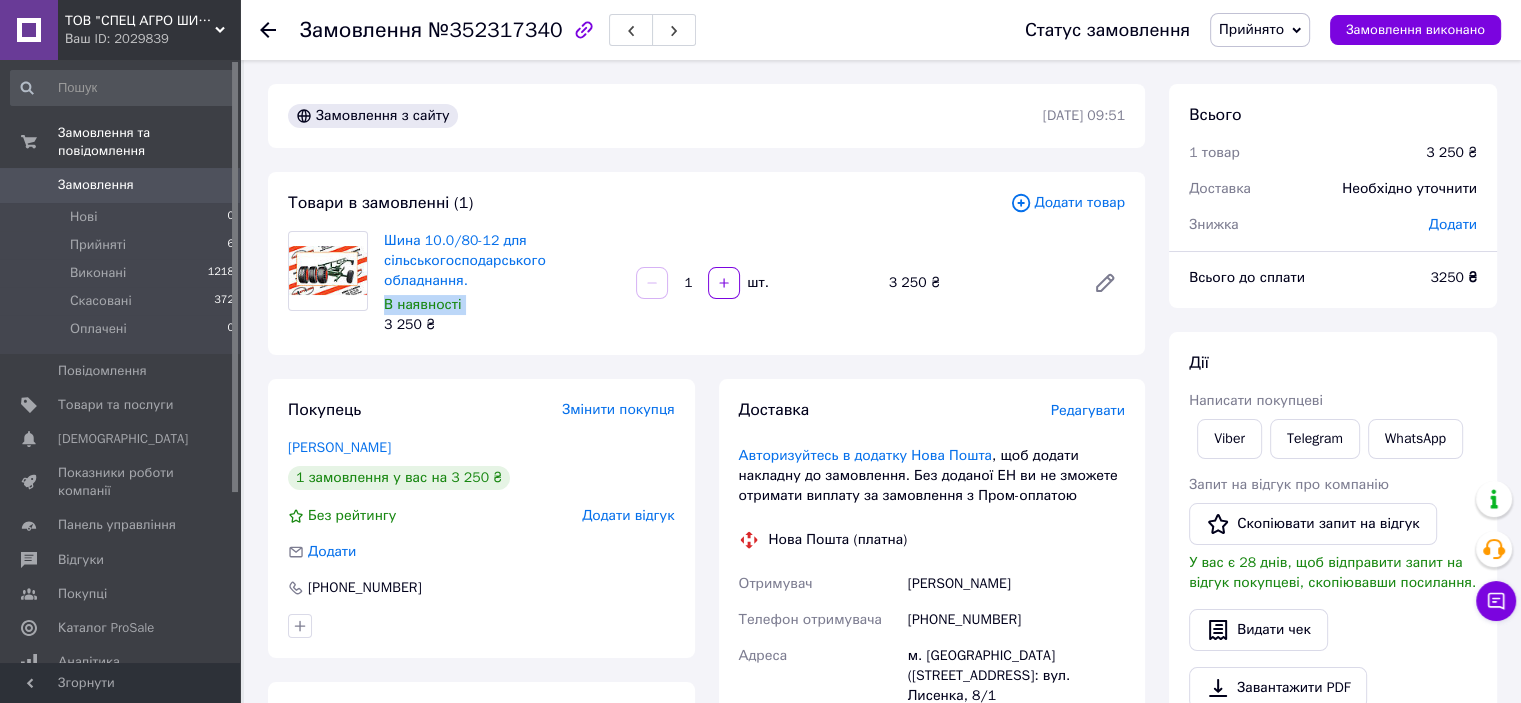 click on "В наявності" at bounding box center [502, 305] 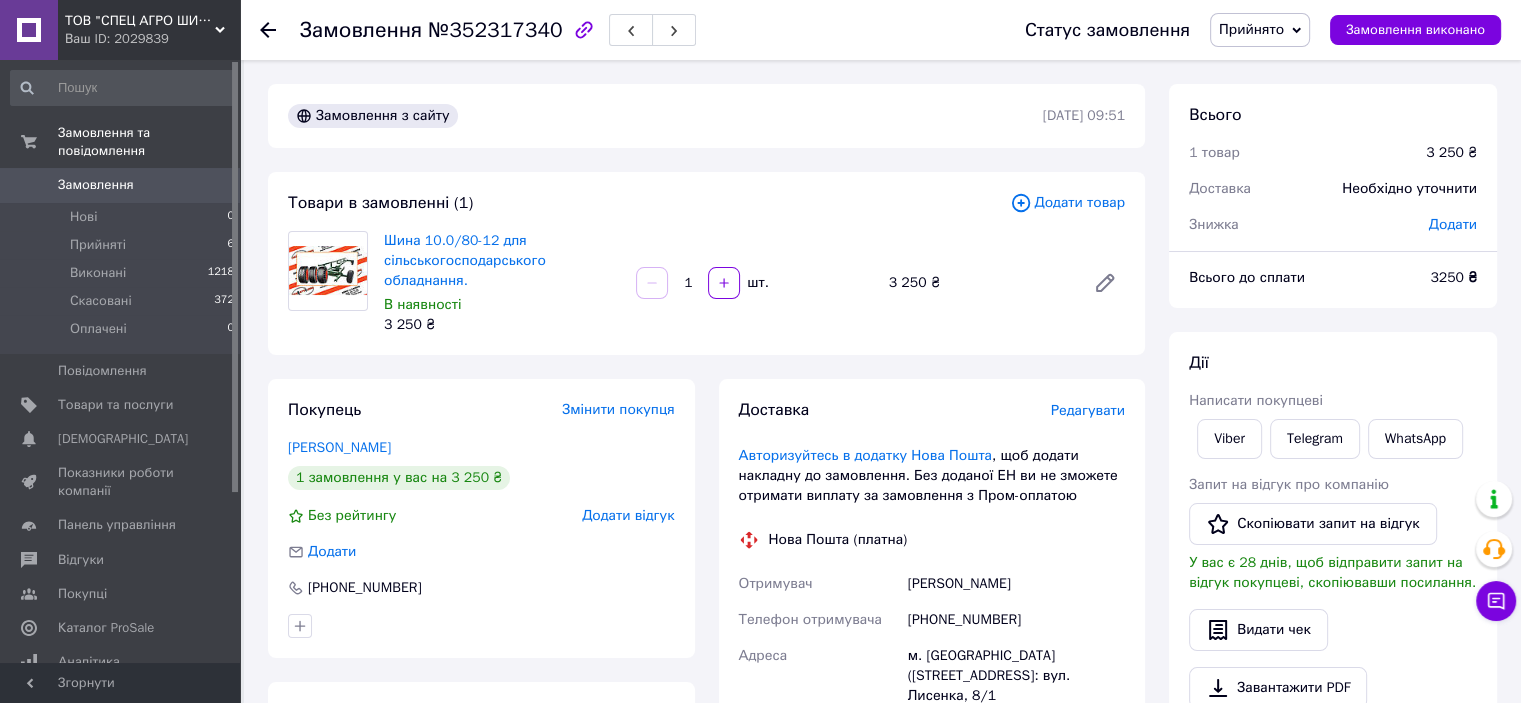 click on "В наявності" at bounding box center [502, 305] 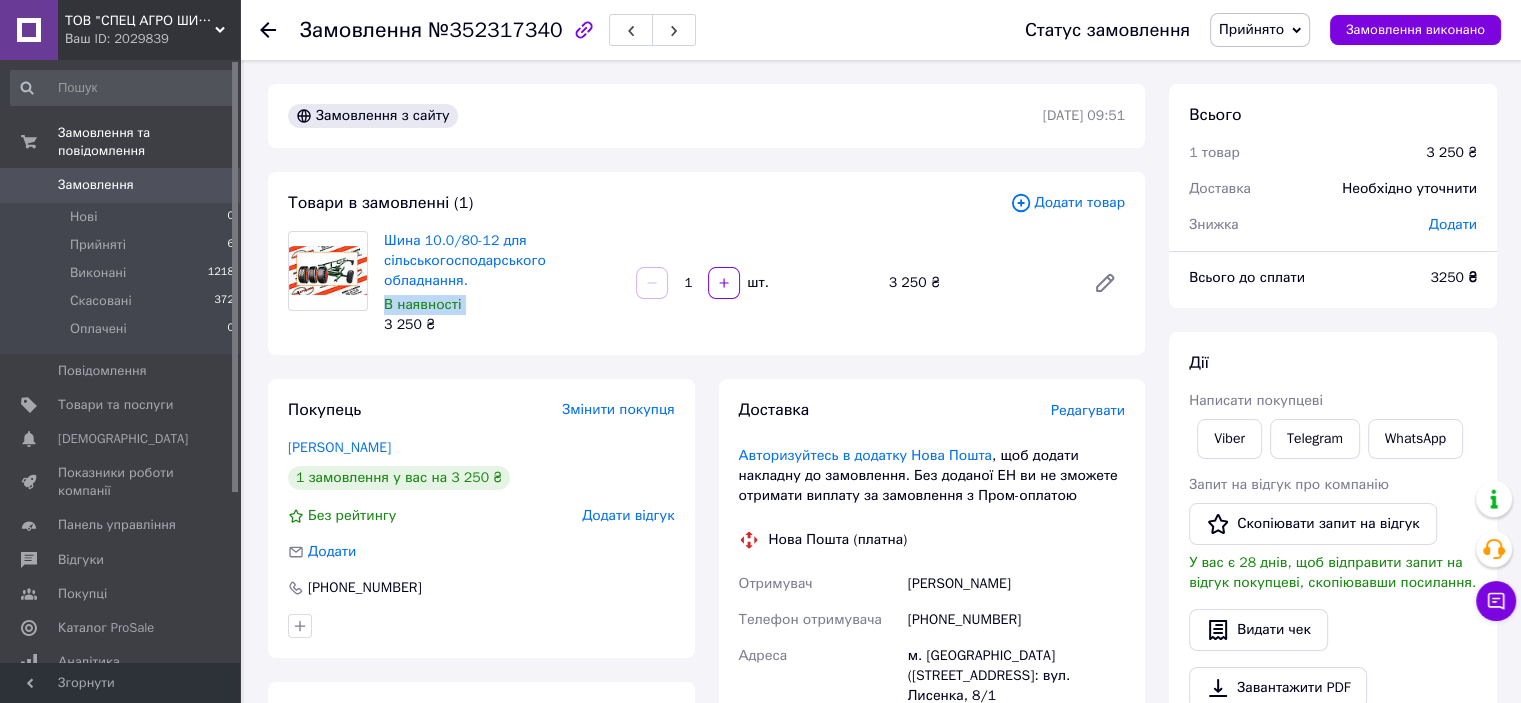 click on "В наявності" at bounding box center (502, 305) 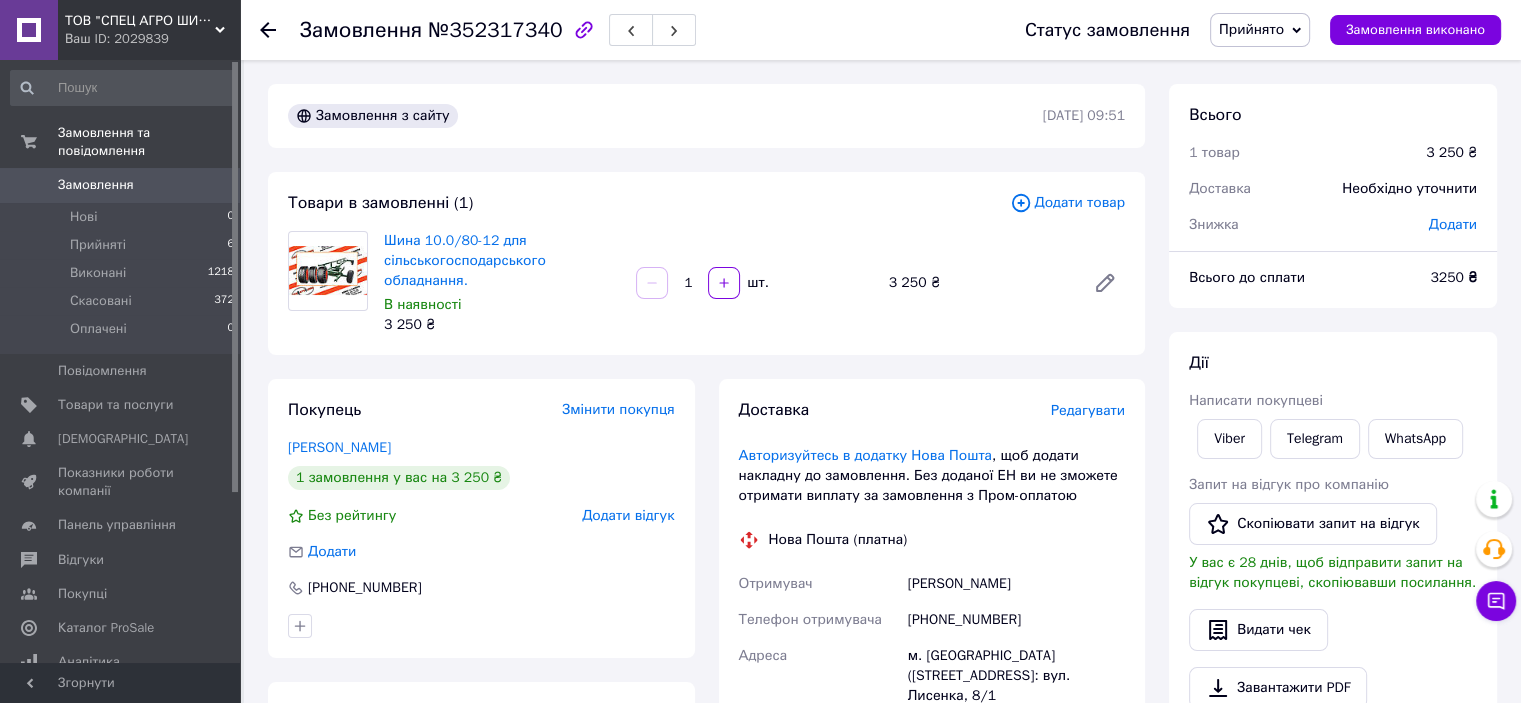 click on "В наявності" at bounding box center [502, 305] 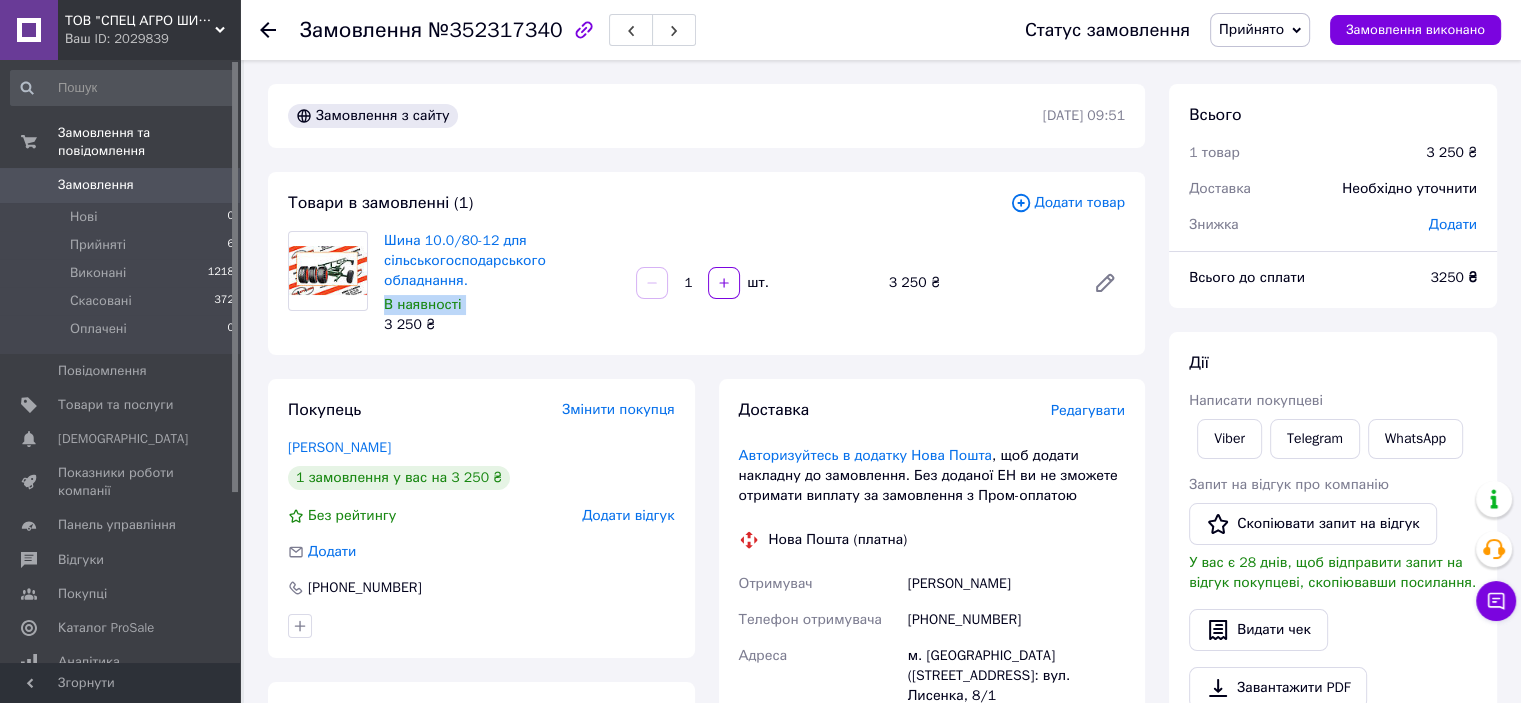 click on "В наявності" at bounding box center [502, 305] 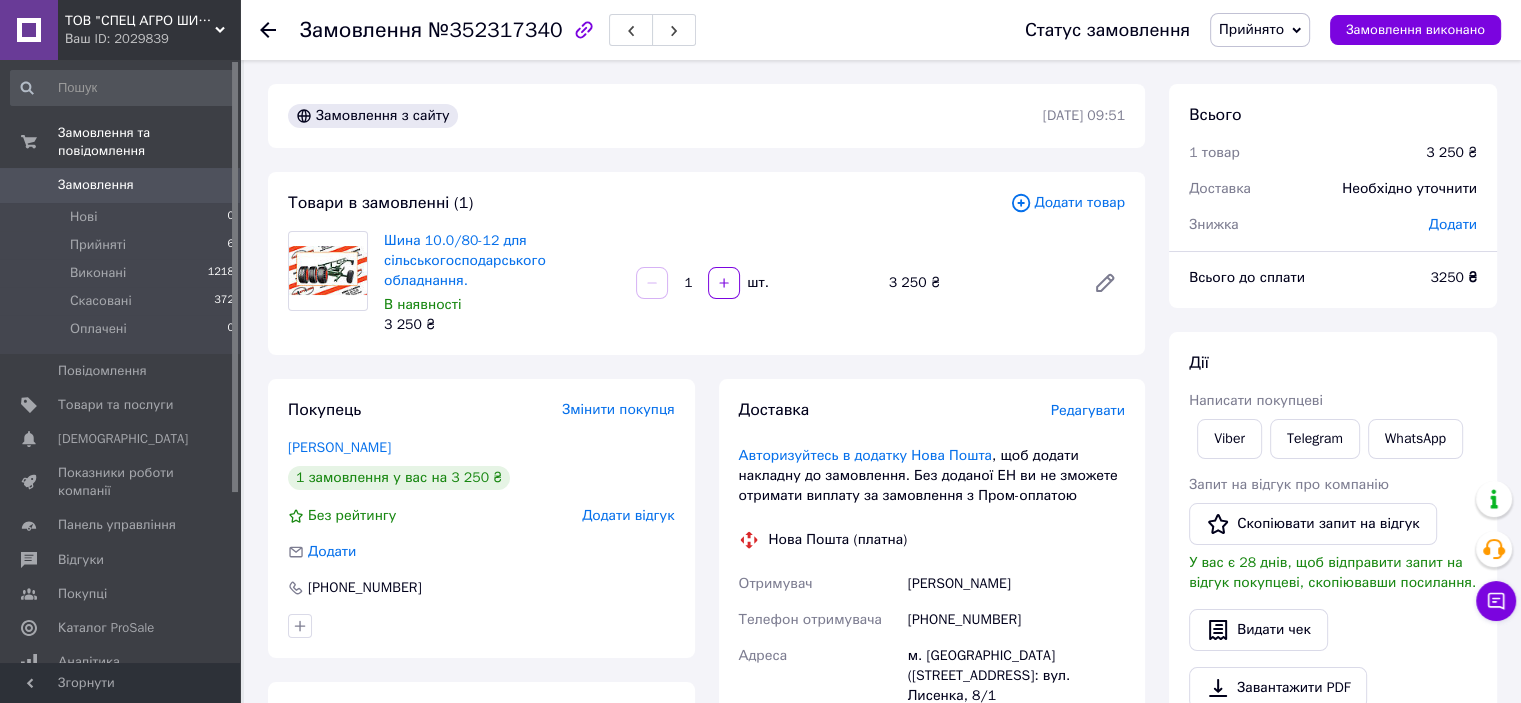 click on "В наявності" at bounding box center [502, 305] 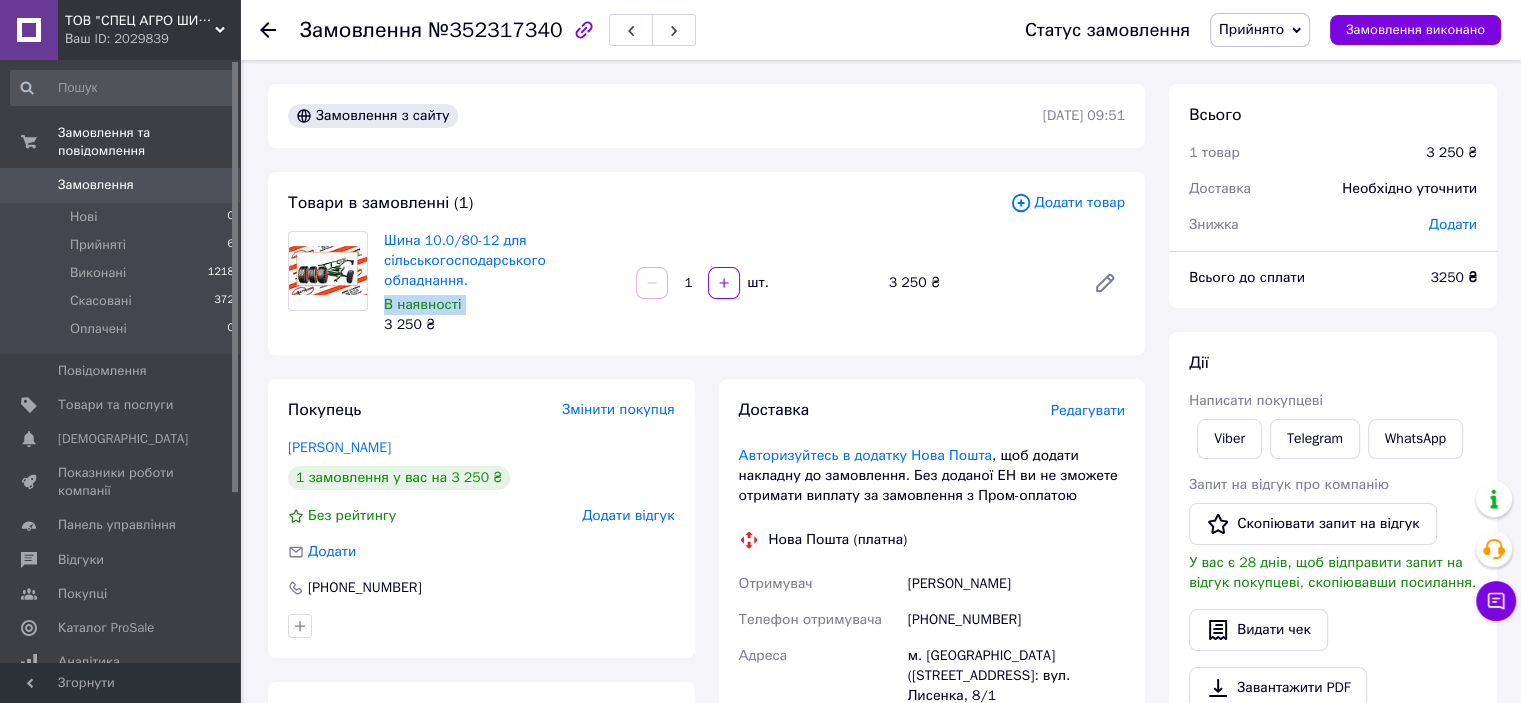 click on "В наявності" at bounding box center (502, 305) 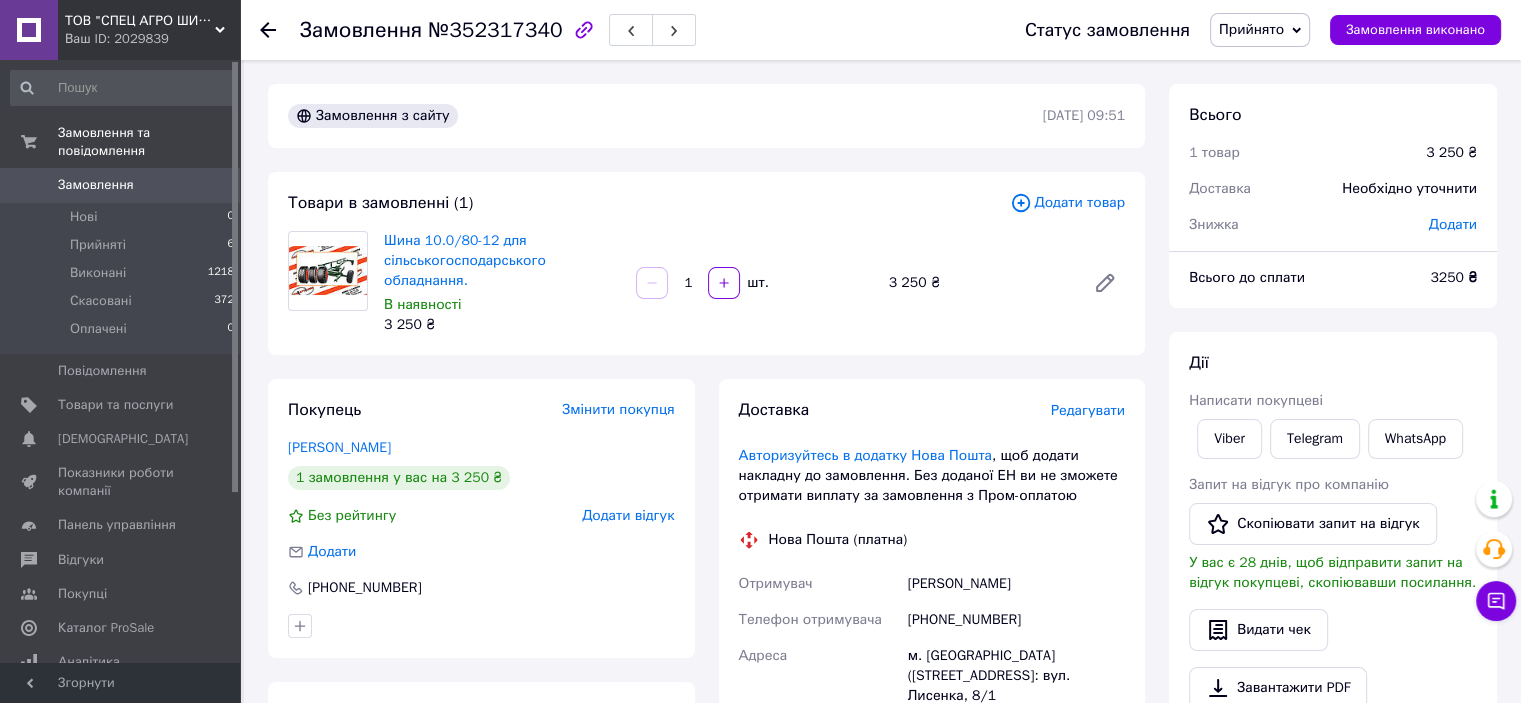 click on "В наявності" at bounding box center (502, 305) 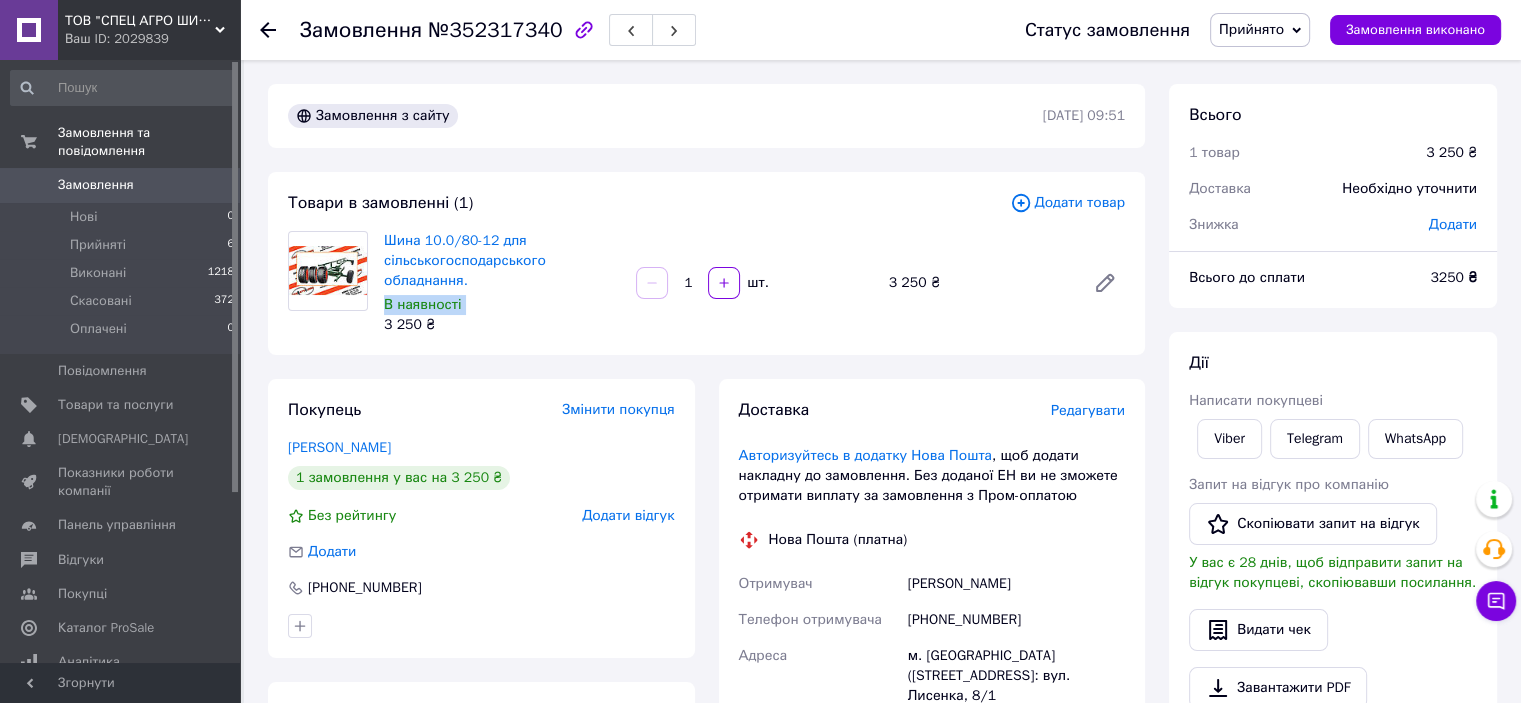 click on "Шина 10.0/80-12 для сільськогосподарського обладнання. В наявності 3 250 ₴" at bounding box center (502, 283) 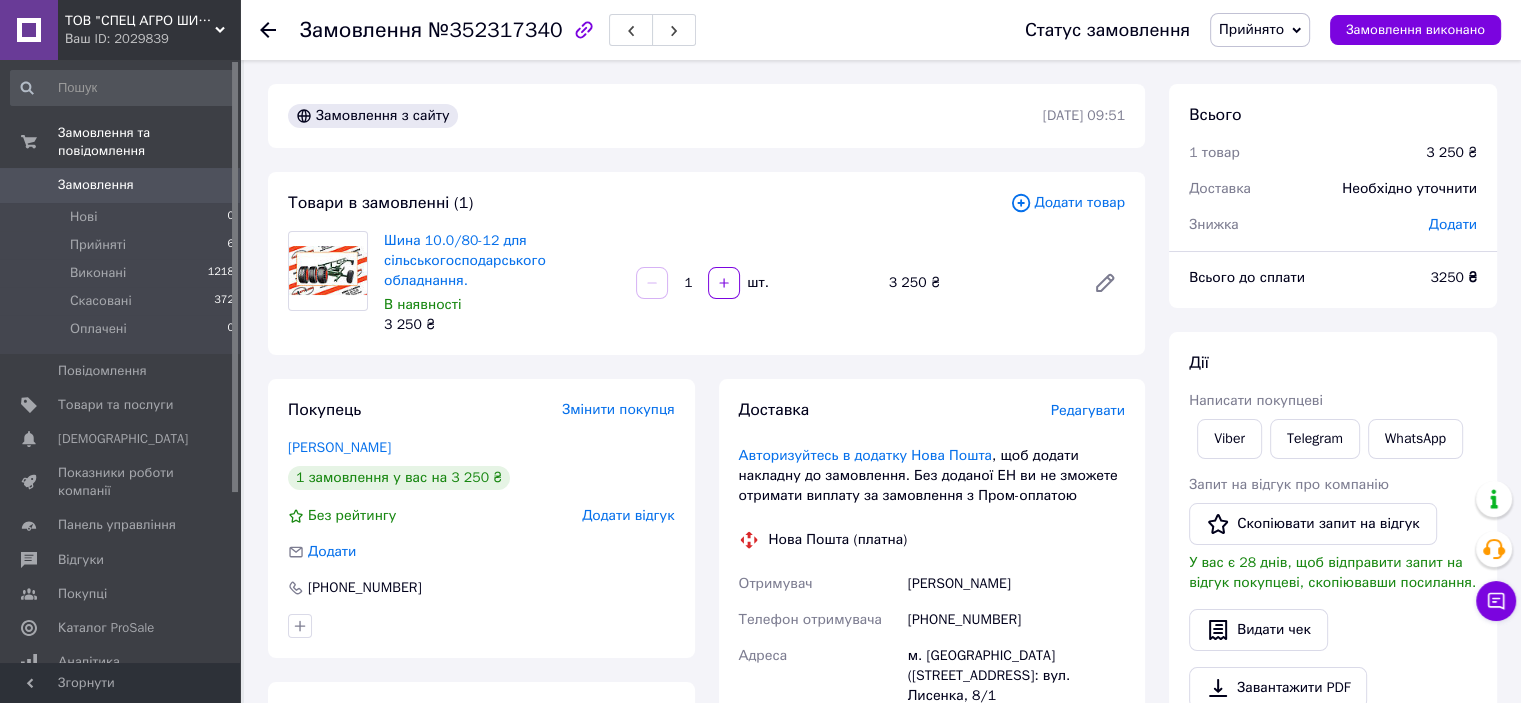 click on "Шина 10.0/80-12 для сільськогосподарського обладнання. В наявності 3 250 ₴" at bounding box center [502, 283] 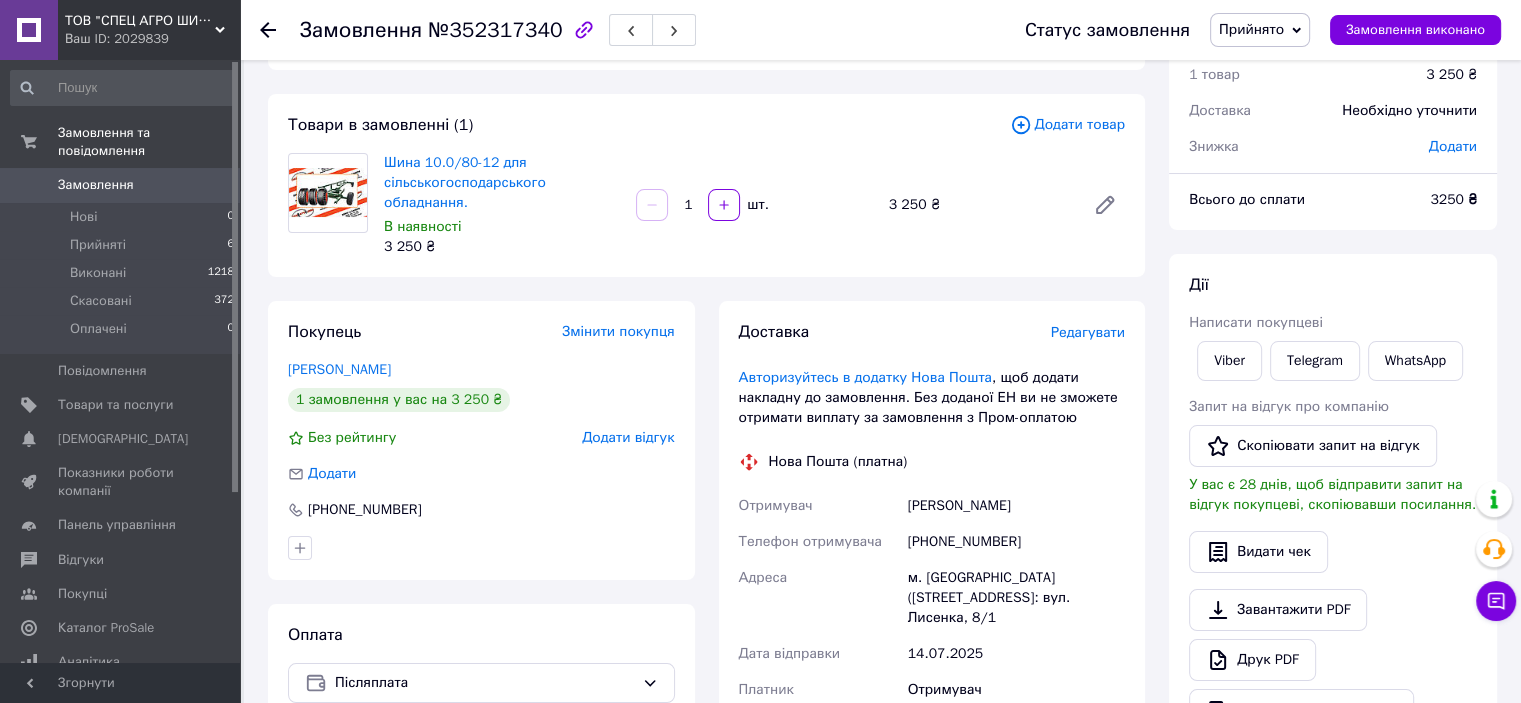 scroll, scrollTop: 0, scrollLeft: 0, axis: both 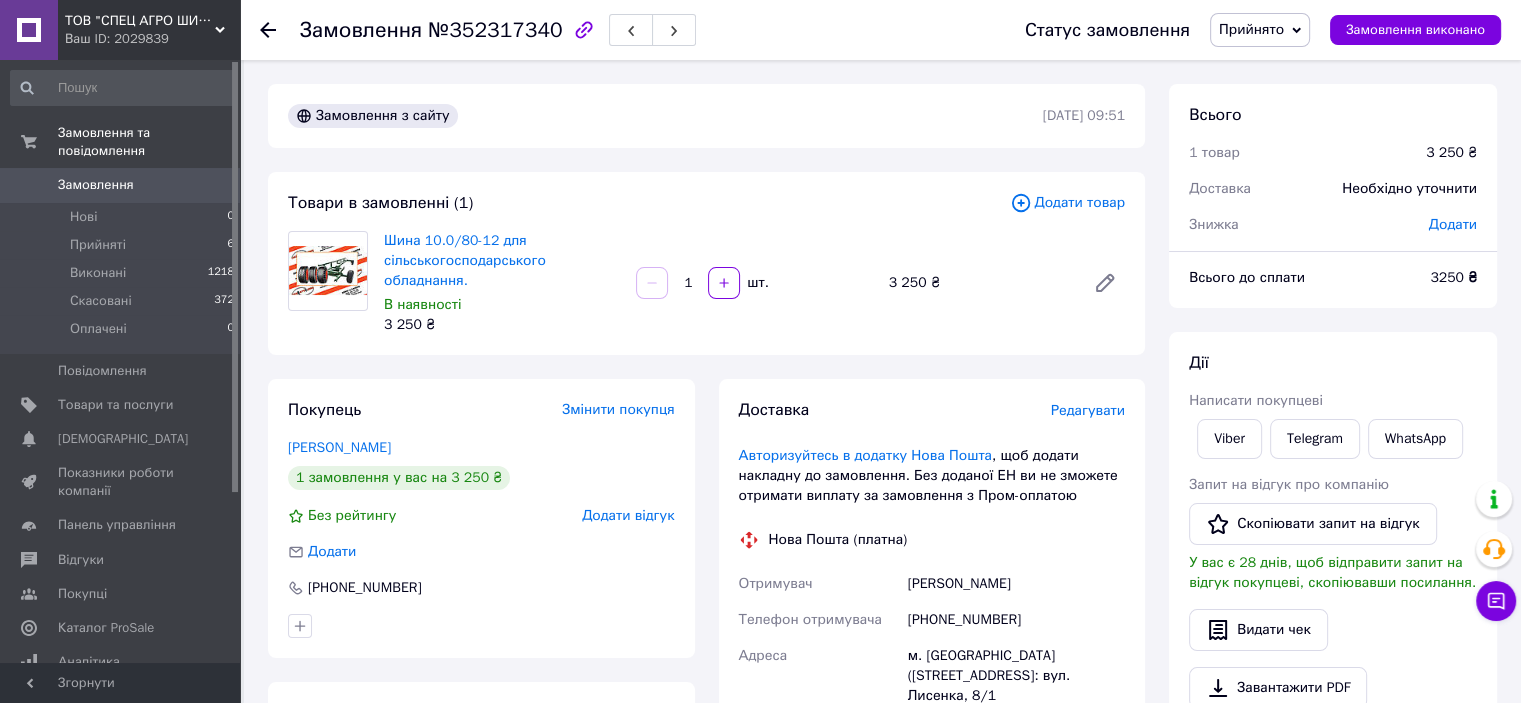 click on "Замовлення" at bounding box center [96, 185] 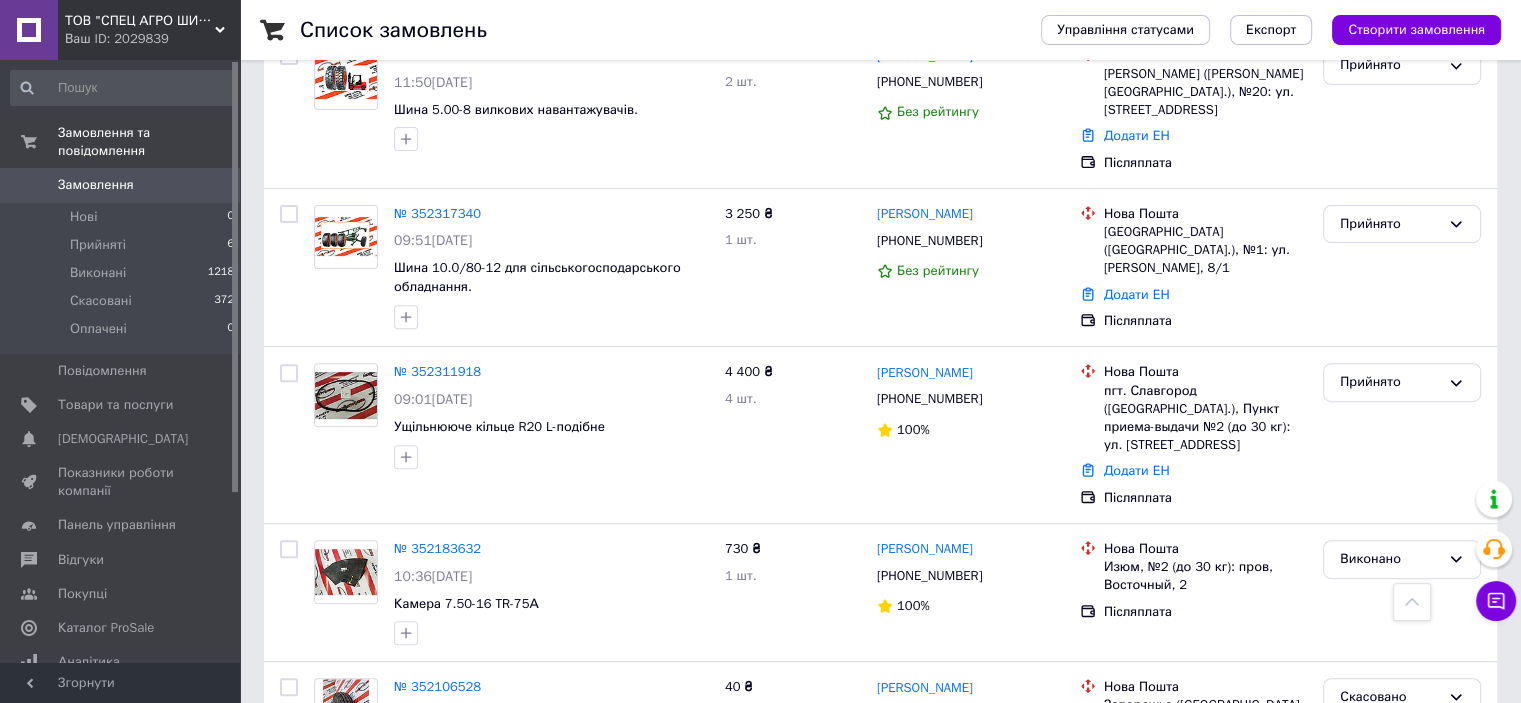 scroll, scrollTop: 800, scrollLeft: 0, axis: vertical 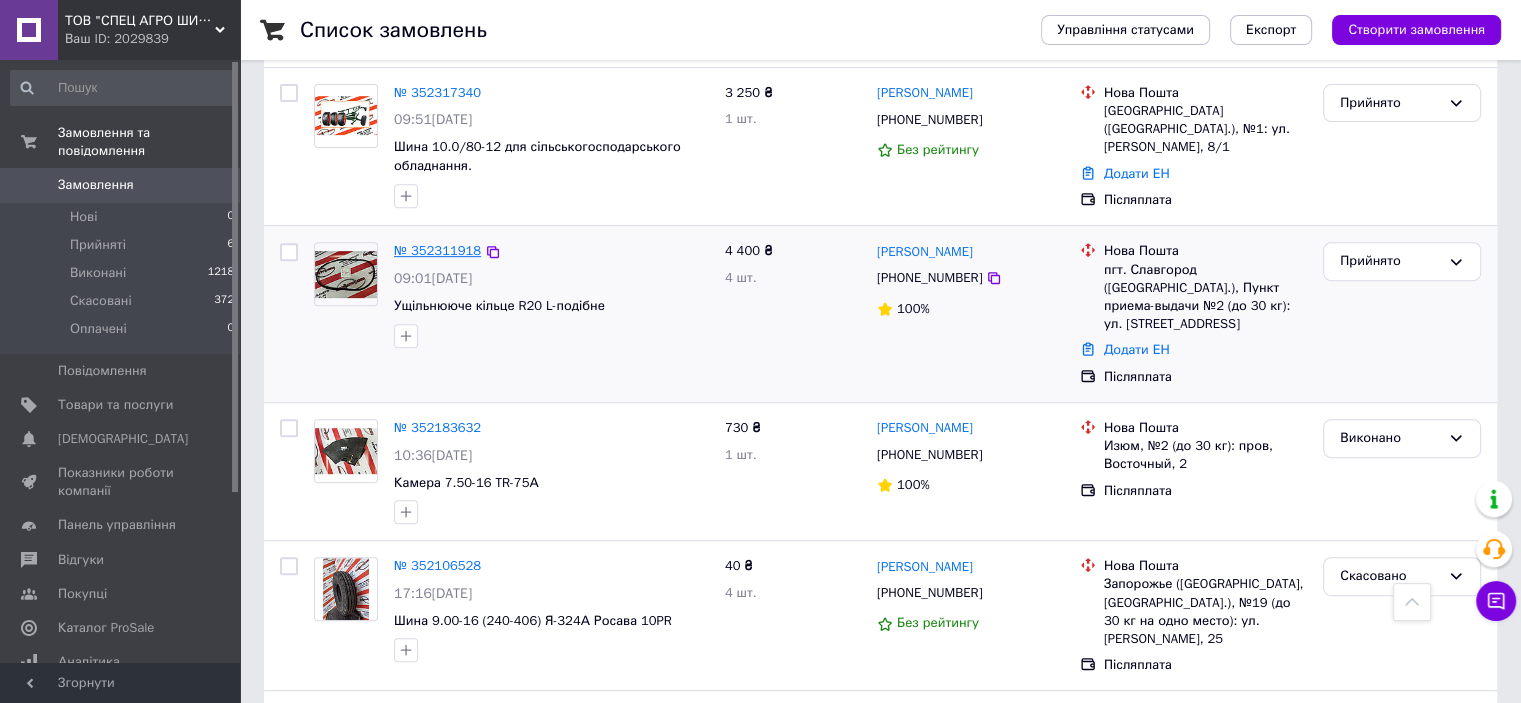 click on "№ 352311918" at bounding box center (437, 250) 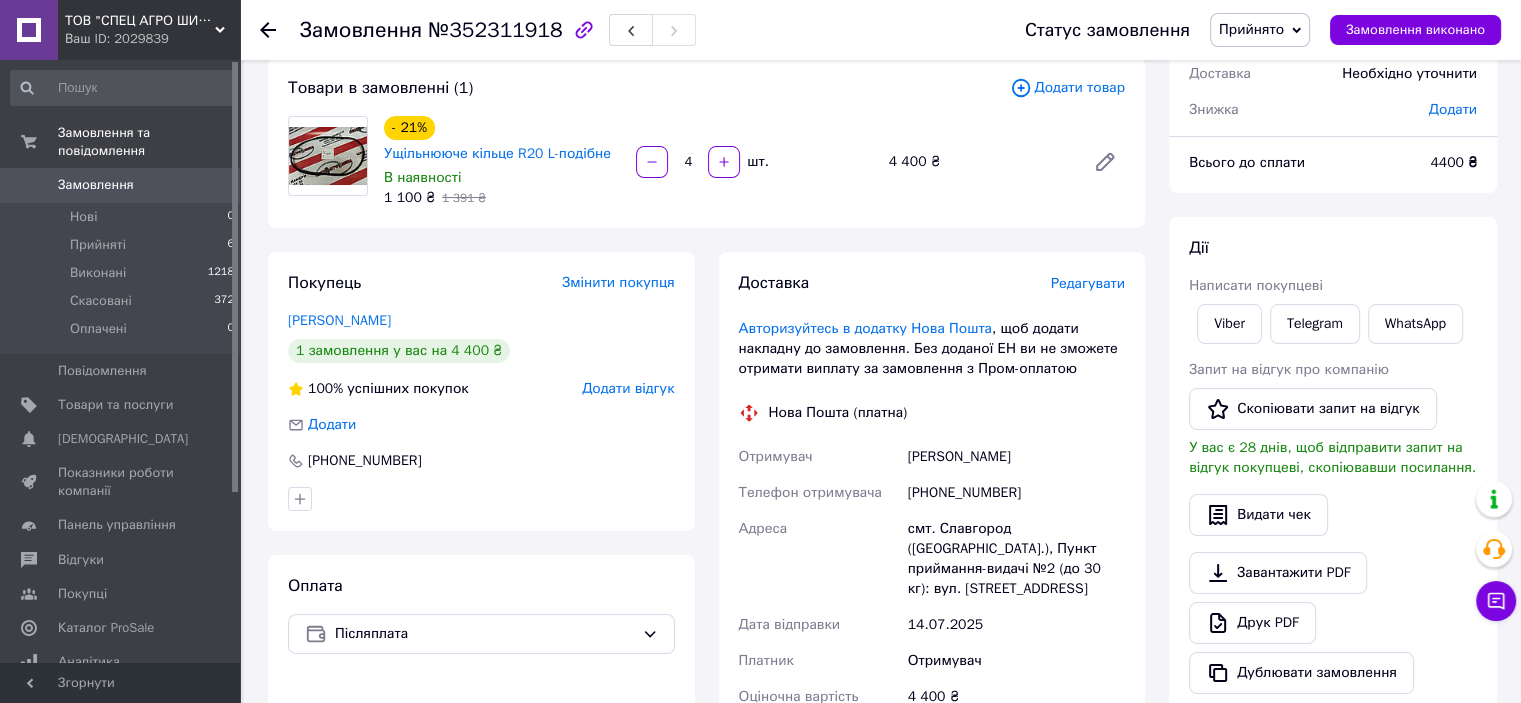 scroll, scrollTop: 111, scrollLeft: 0, axis: vertical 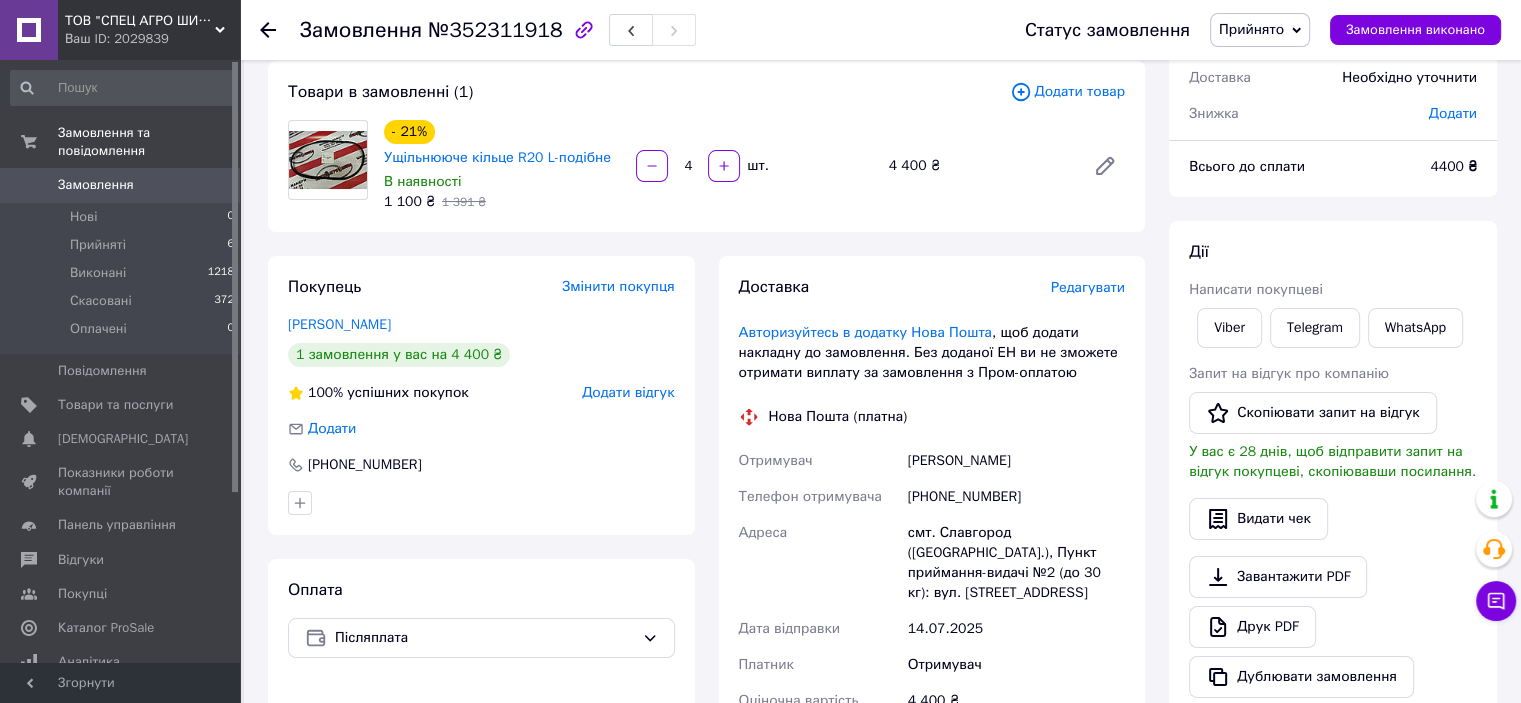 drag, startPoint x: 908, startPoint y: 463, endPoint x: 1020, endPoint y: 459, distance: 112.0714 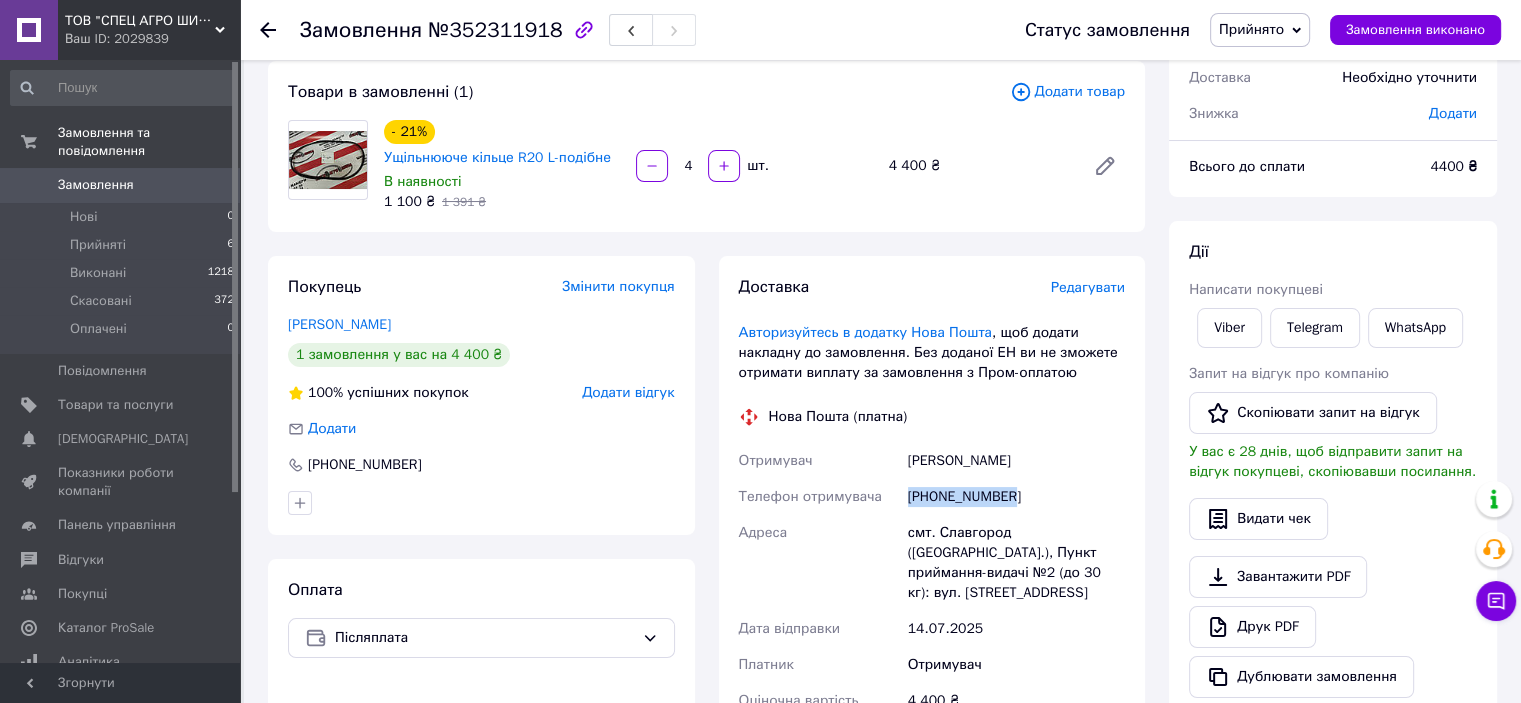 drag, startPoint x: 998, startPoint y: 497, endPoint x: 906, endPoint y: 499, distance: 92.021736 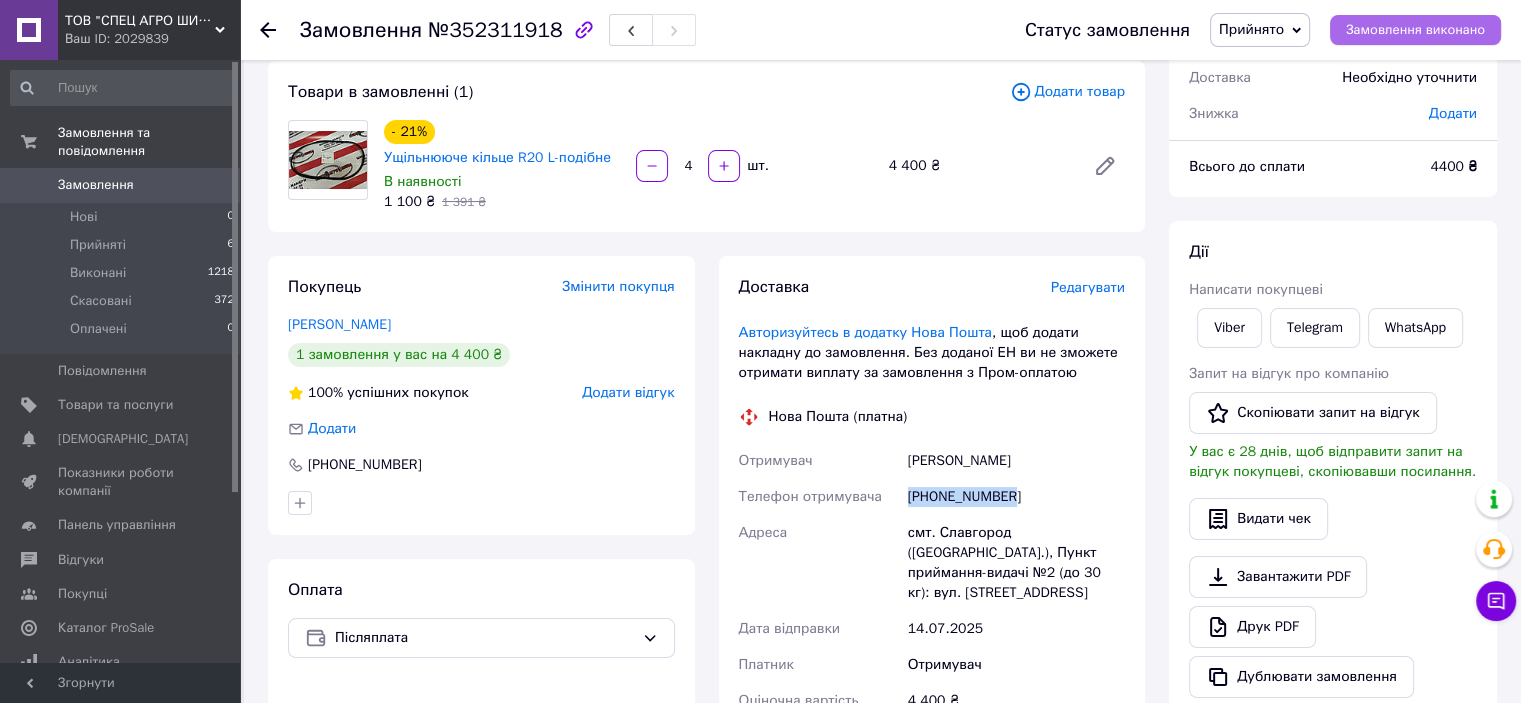 click on "Замовлення виконано" at bounding box center [1415, 30] 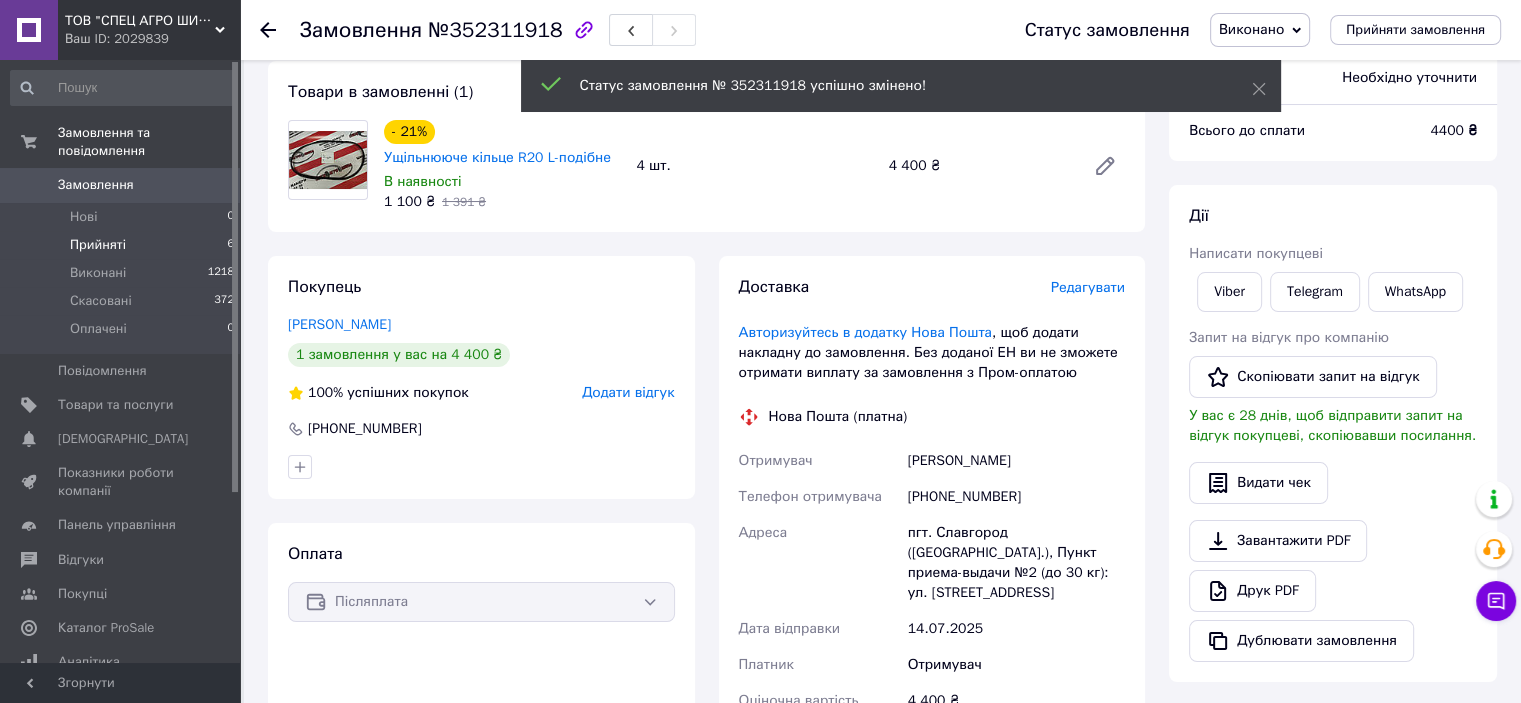 click on "Прийняті" at bounding box center (98, 245) 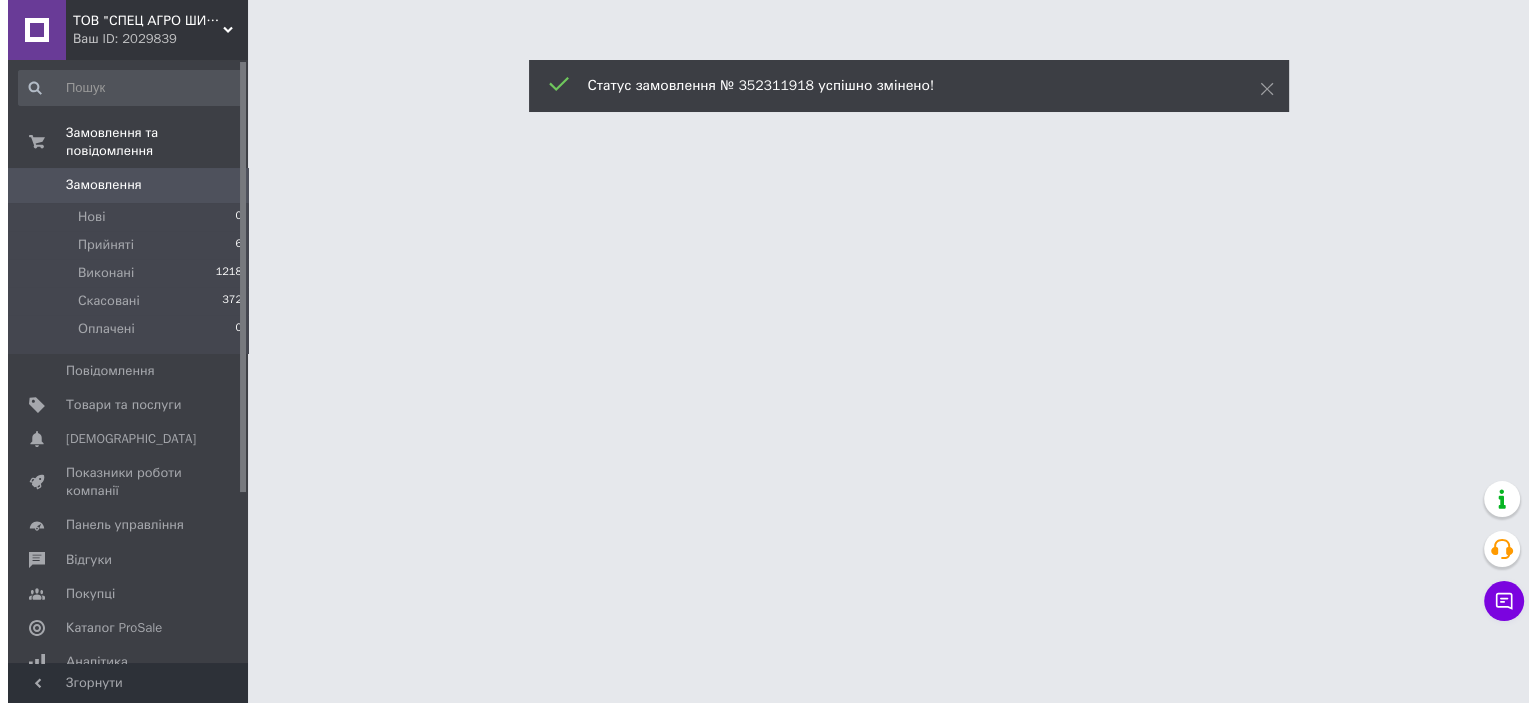 scroll, scrollTop: 0, scrollLeft: 0, axis: both 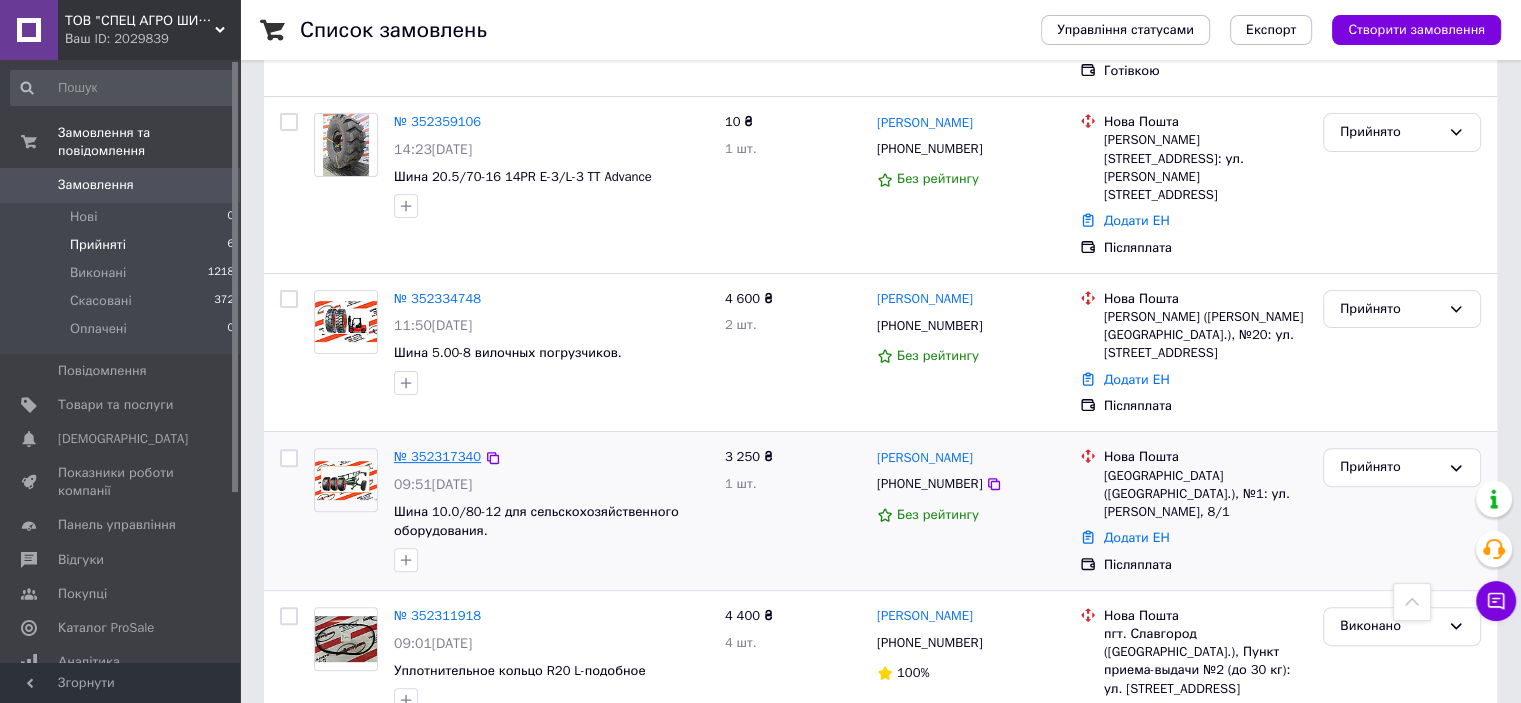 click on "№ 352317340" at bounding box center (437, 456) 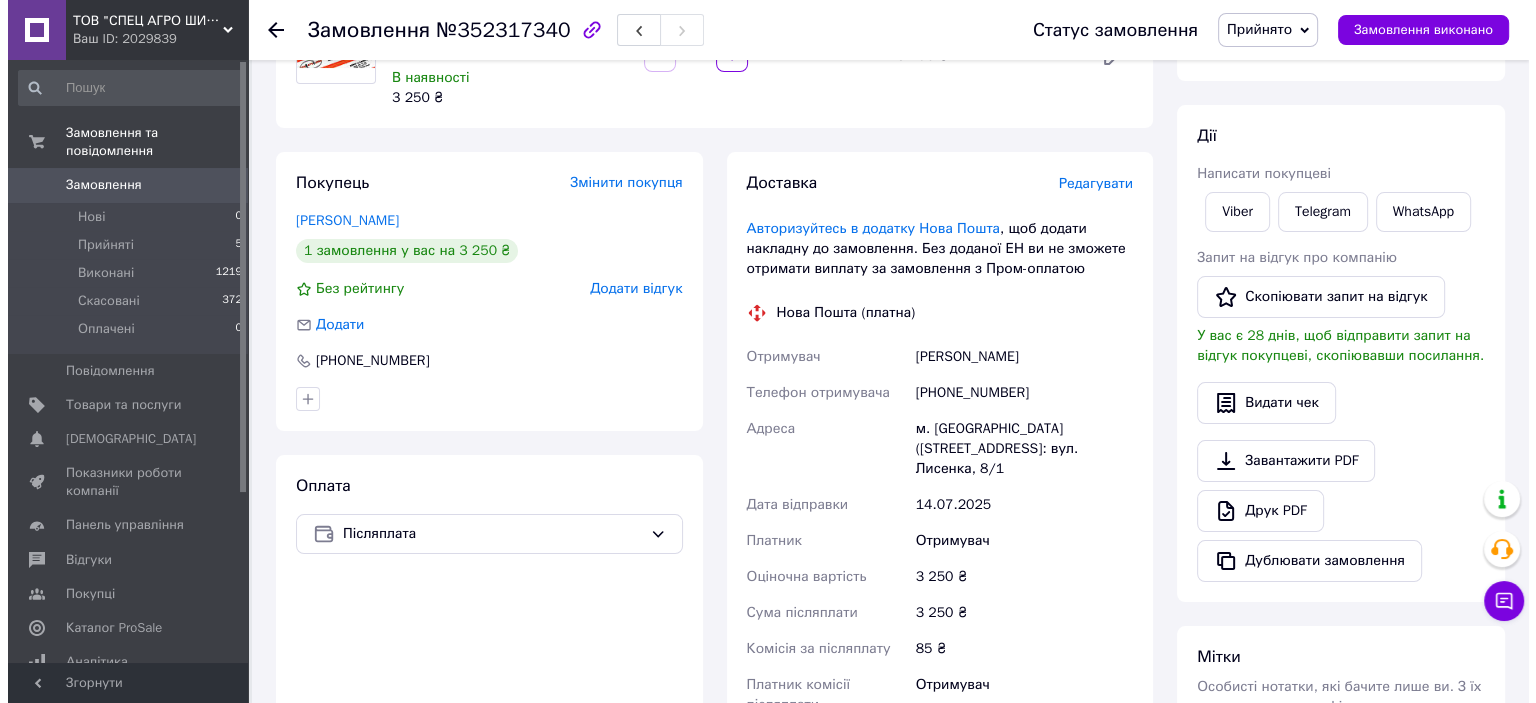 scroll, scrollTop: 107, scrollLeft: 0, axis: vertical 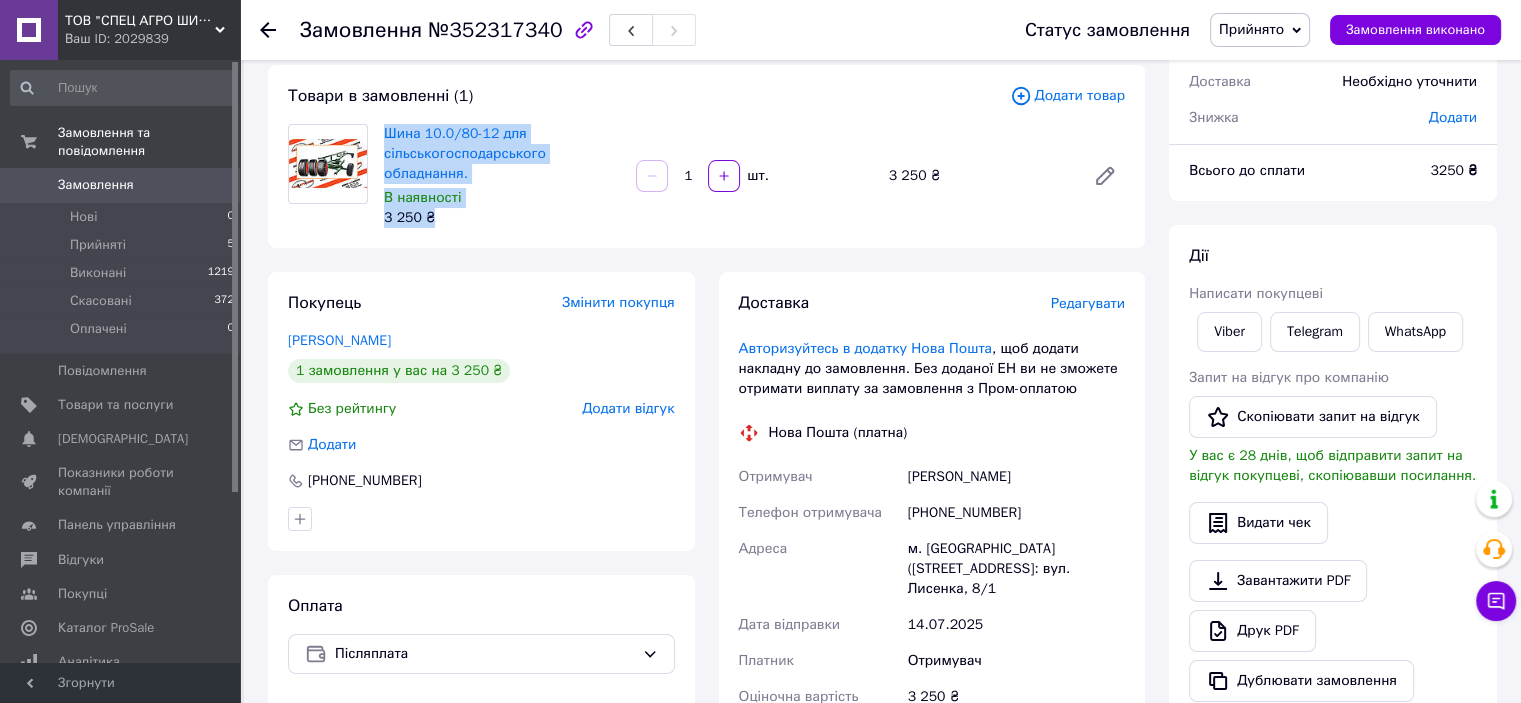 drag, startPoint x: 381, startPoint y: 122, endPoint x: 485, endPoint y: 213, distance: 138.1919 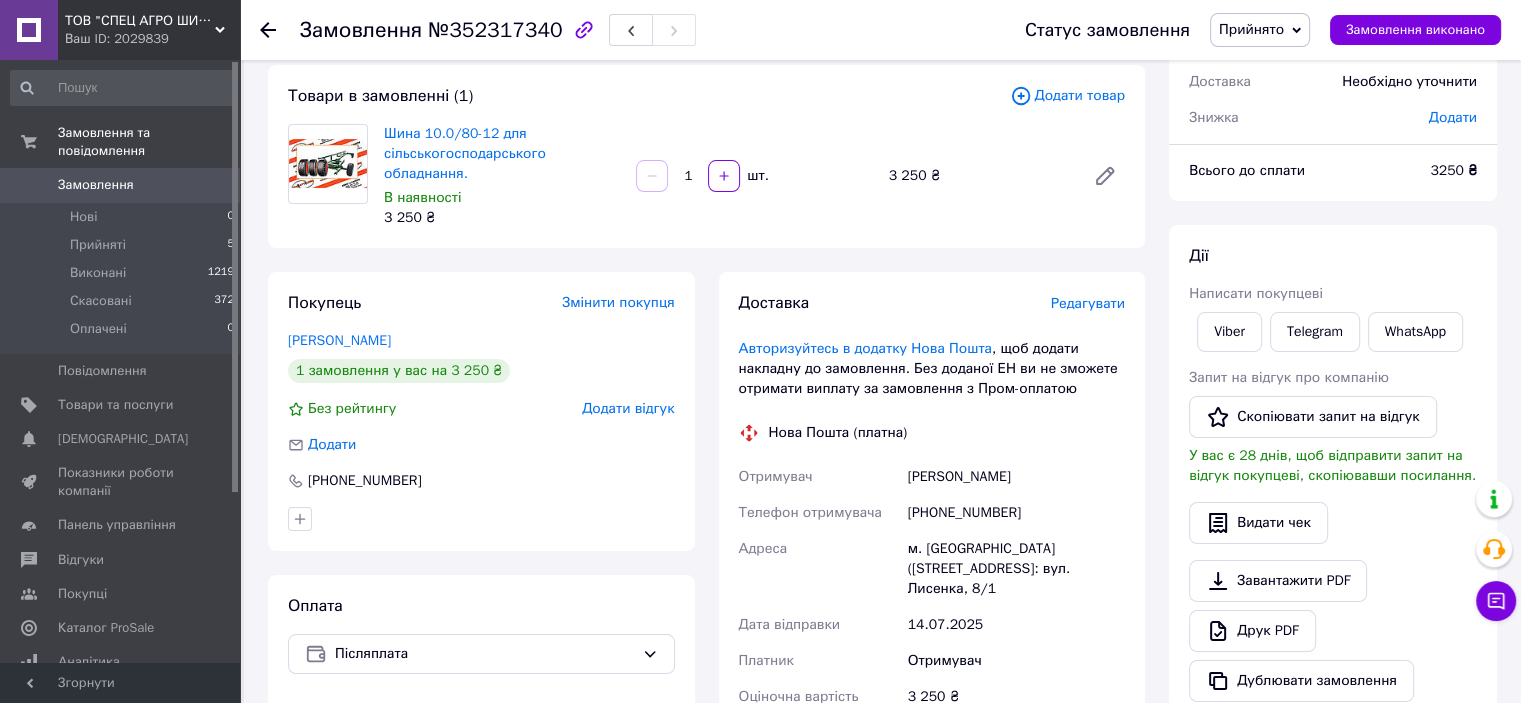 drag, startPoint x: 907, startPoint y: 482, endPoint x: 1010, endPoint y: 479, distance: 103.04368 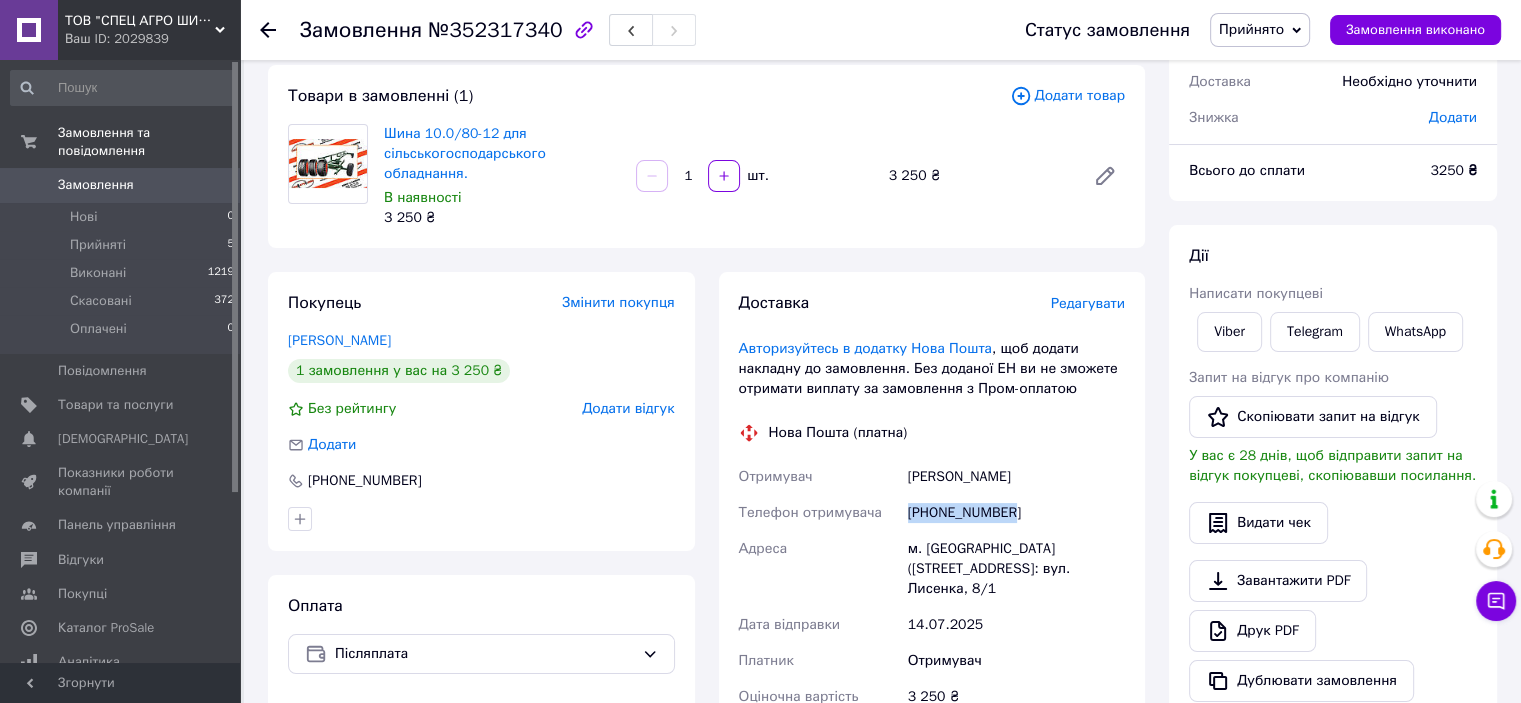 drag, startPoint x: 1044, startPoint y: 515, endPoint x: 906, endPoint y: 515, distance: 138 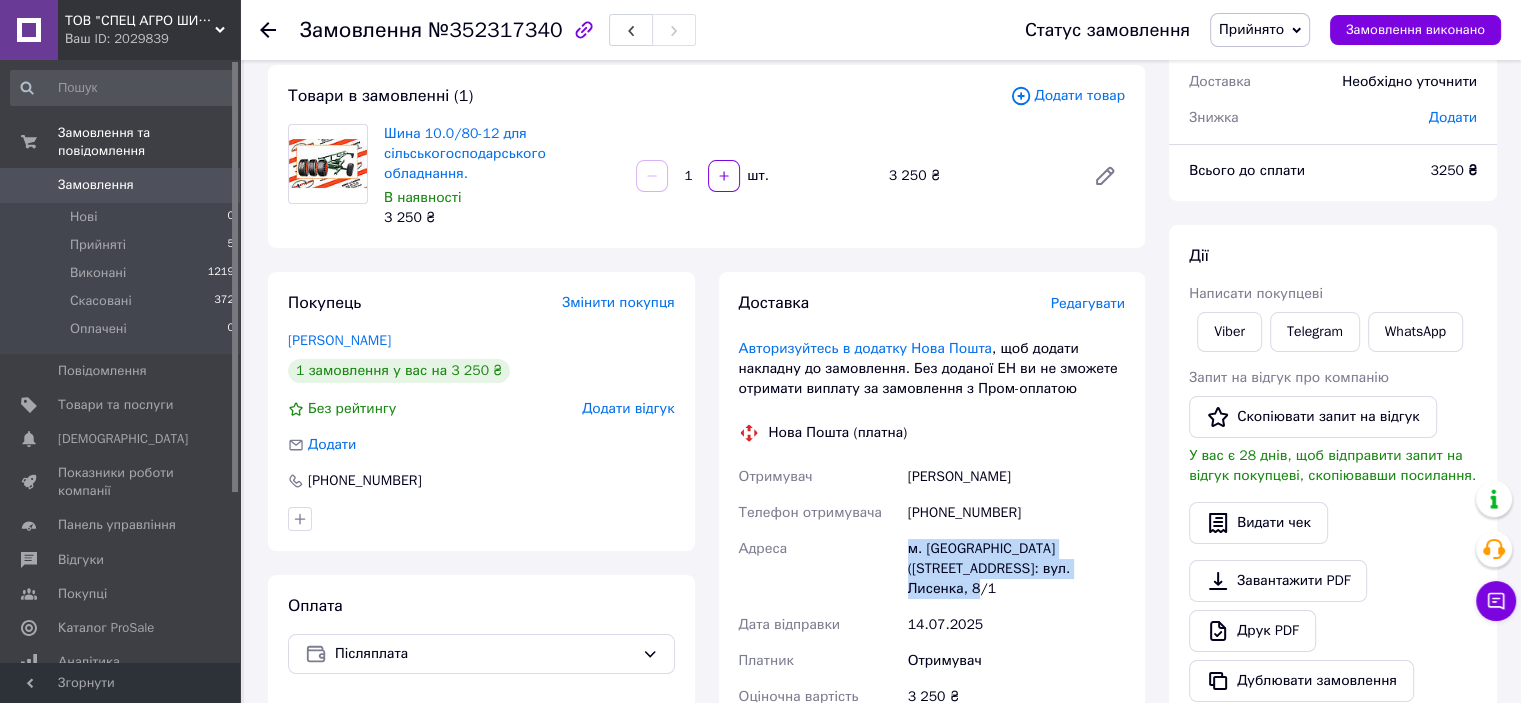 drag, startPoint x: 1087, startPoint y: 568, endPoint x: 904, endPoint y: 545, distance: 184.4397 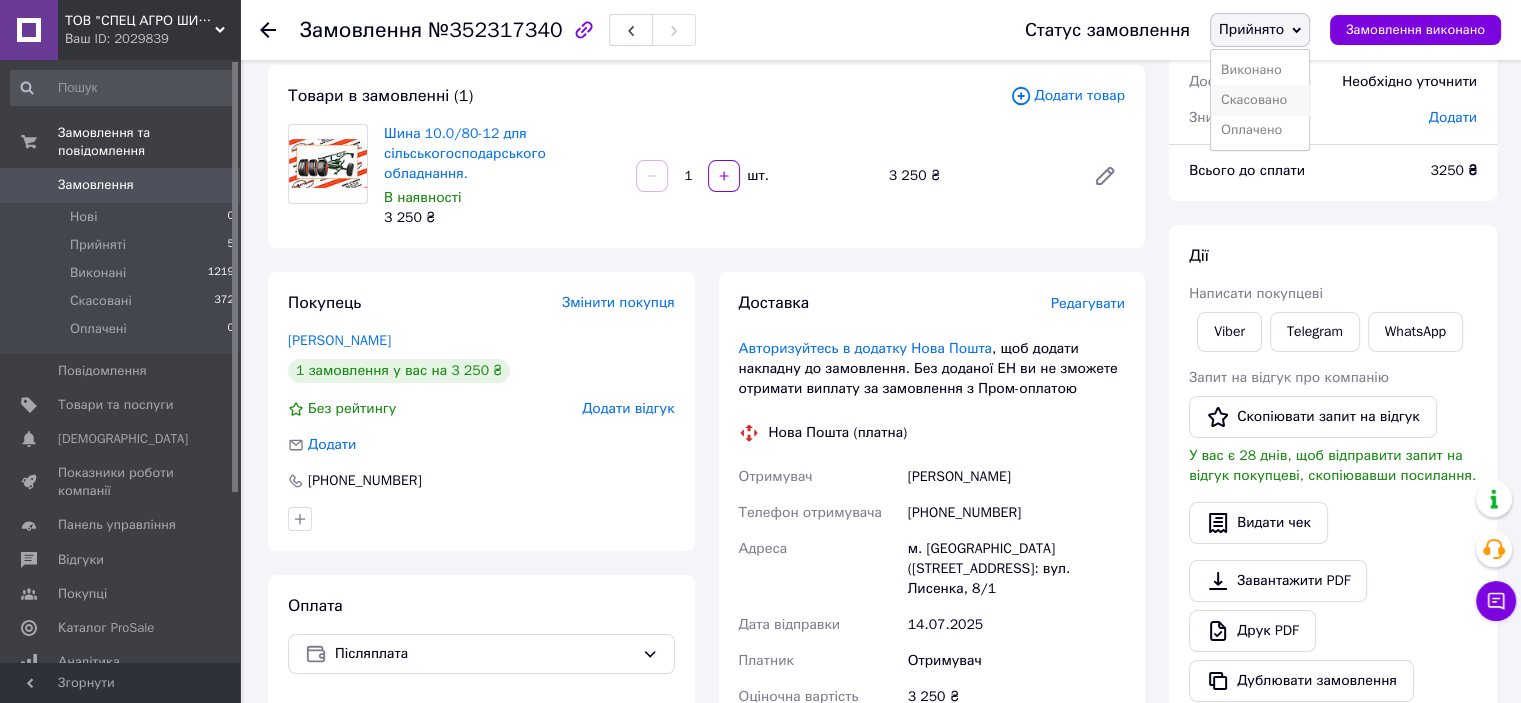 click on "Скасовано" at bounding box center [1260, 100] 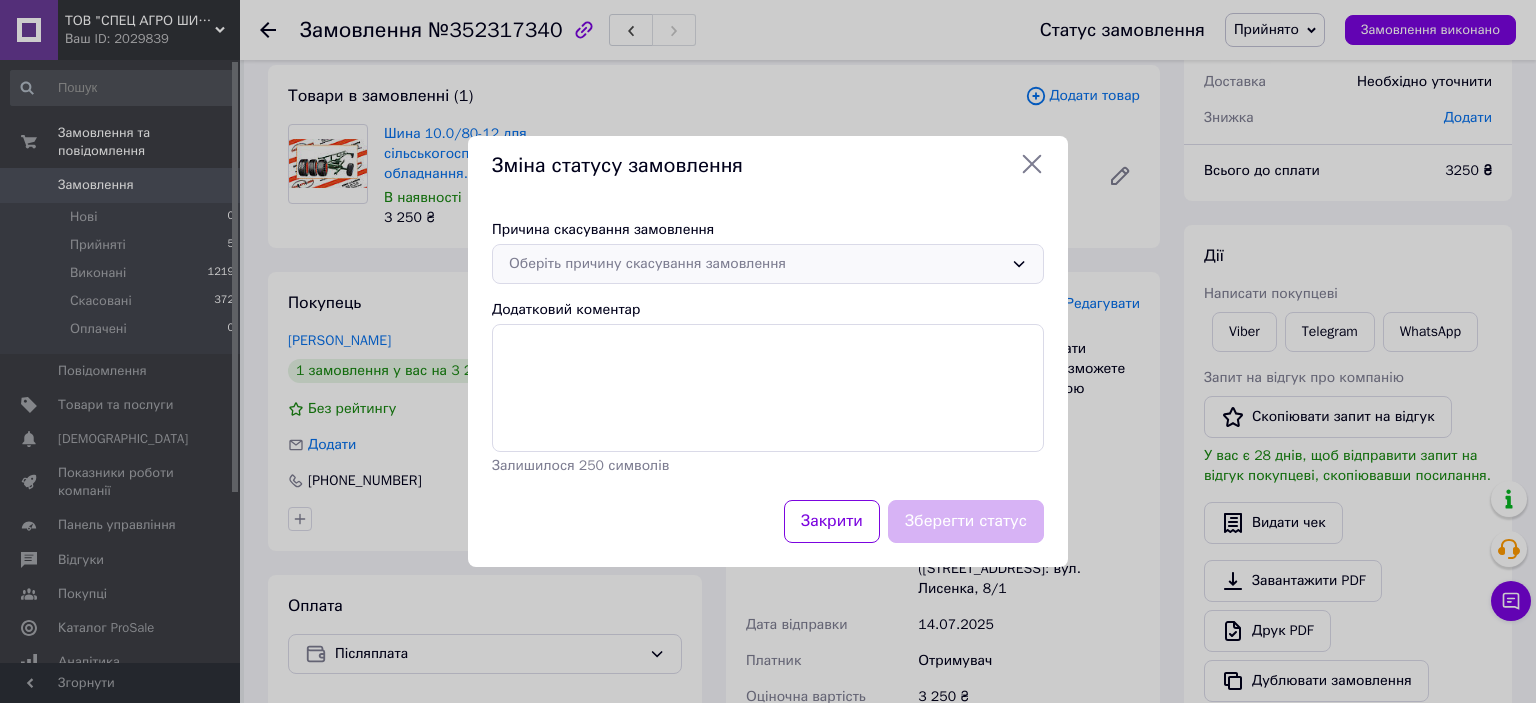 click on "Оберіть причину скасування замовлення" at bounding box center [756, 264] 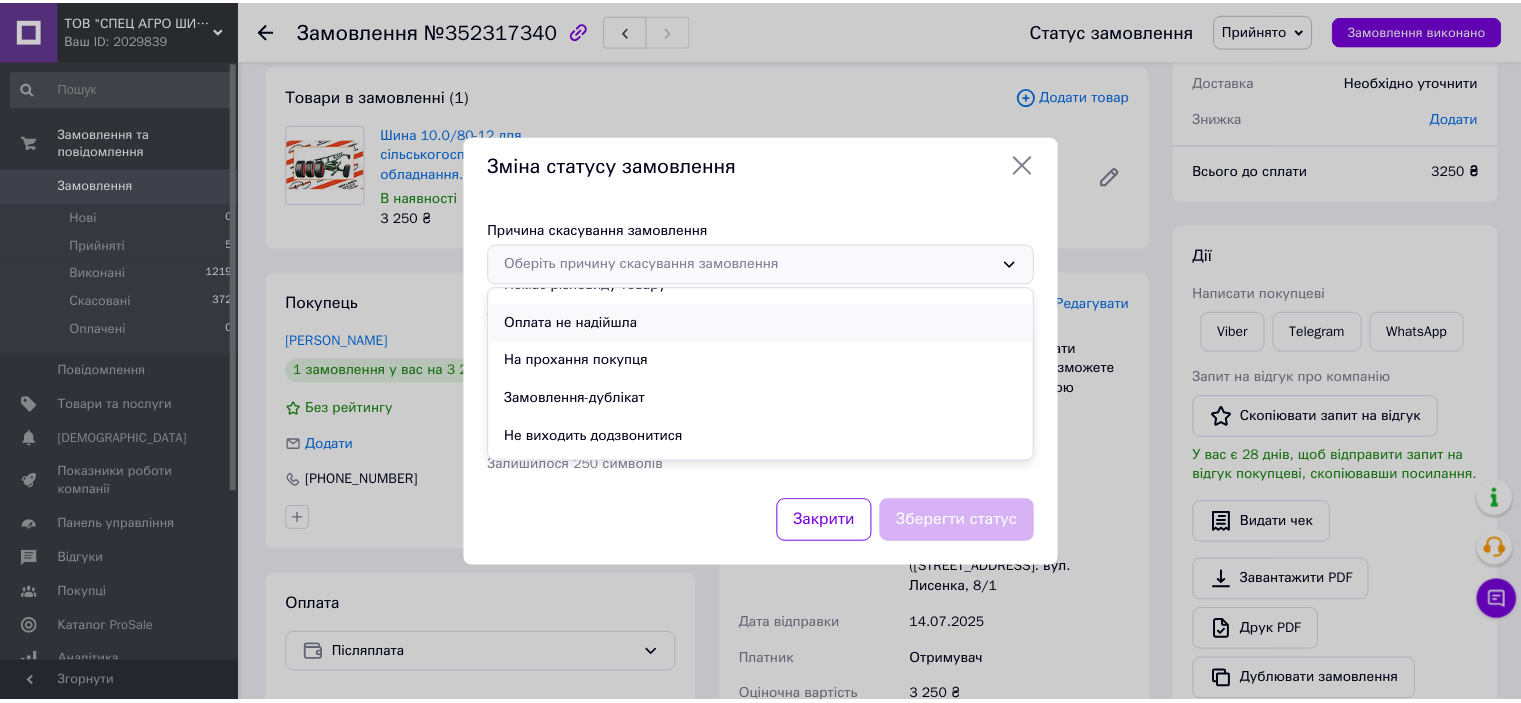 scroll, scrollTop: 93, scrollLeft: 0, axis: vertical 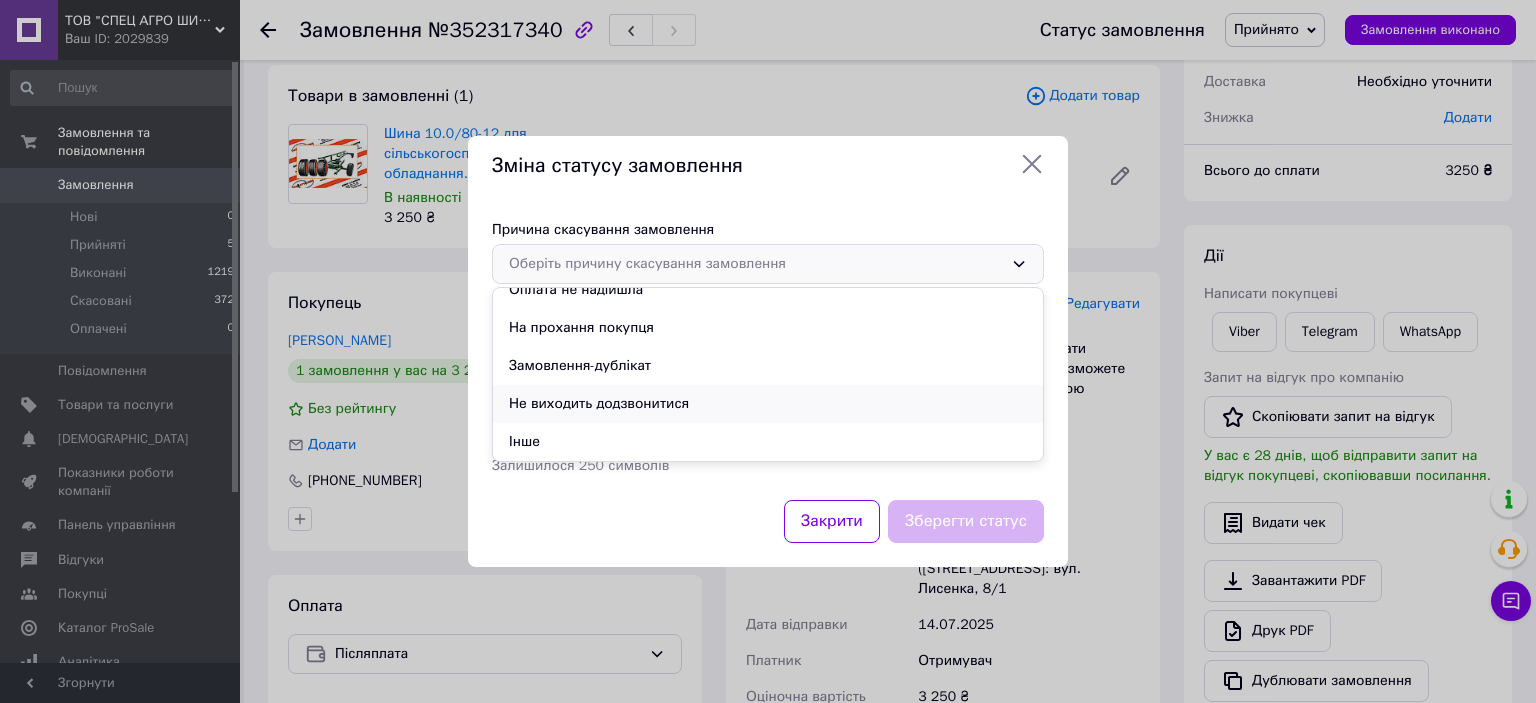 click on "Не виходить додзвонитися" at bounding box center (768, 404) 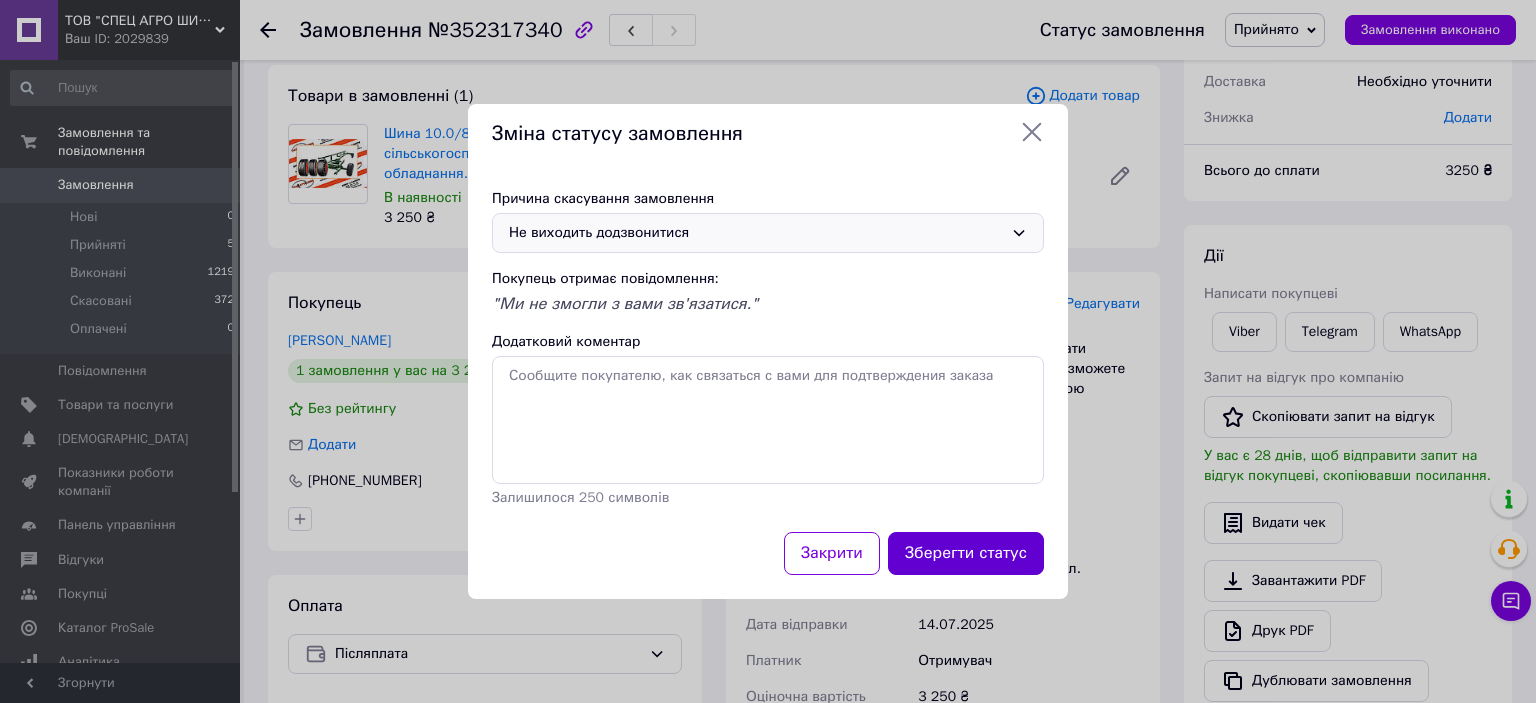 click on "Зберегти статус" at bounding box center (966, 553) 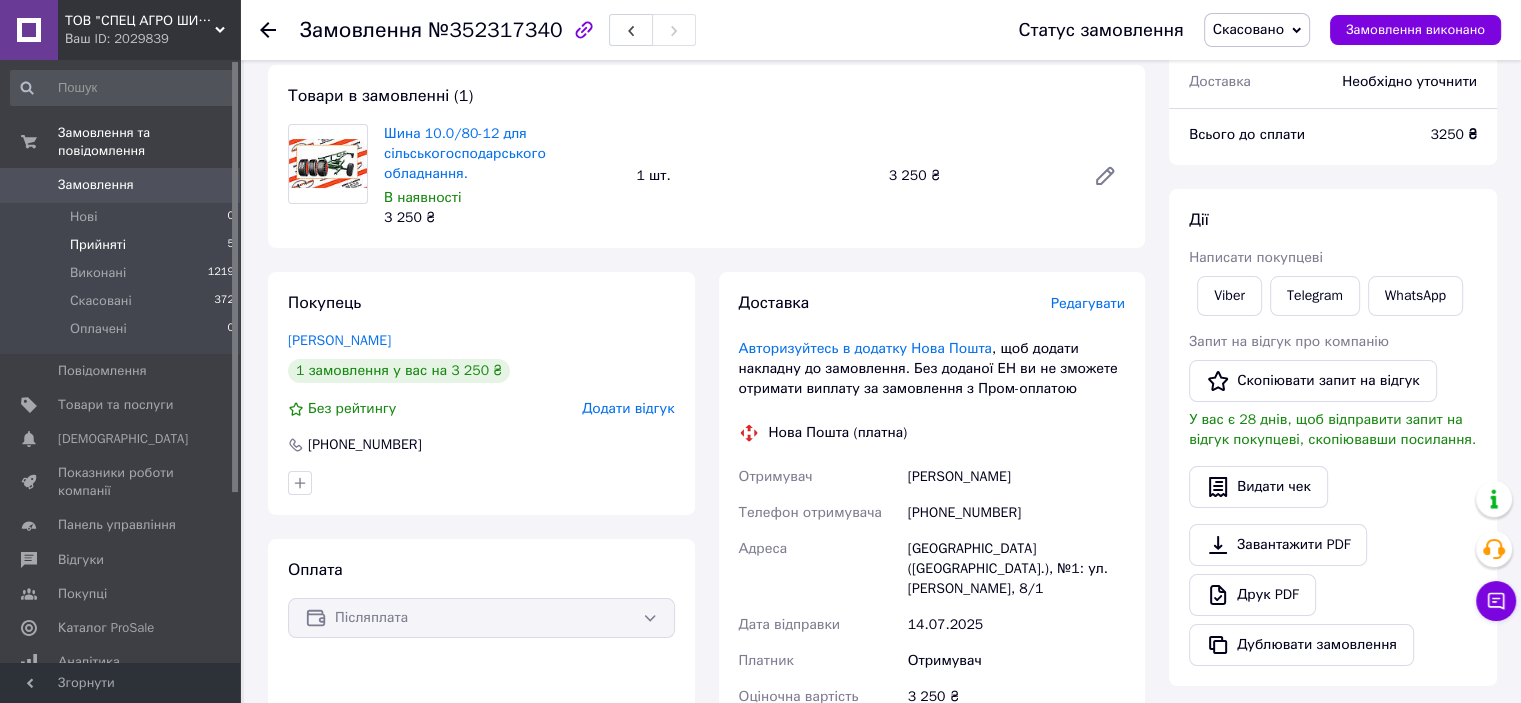 click on "Прийняті" at bounding box center (98, 245) 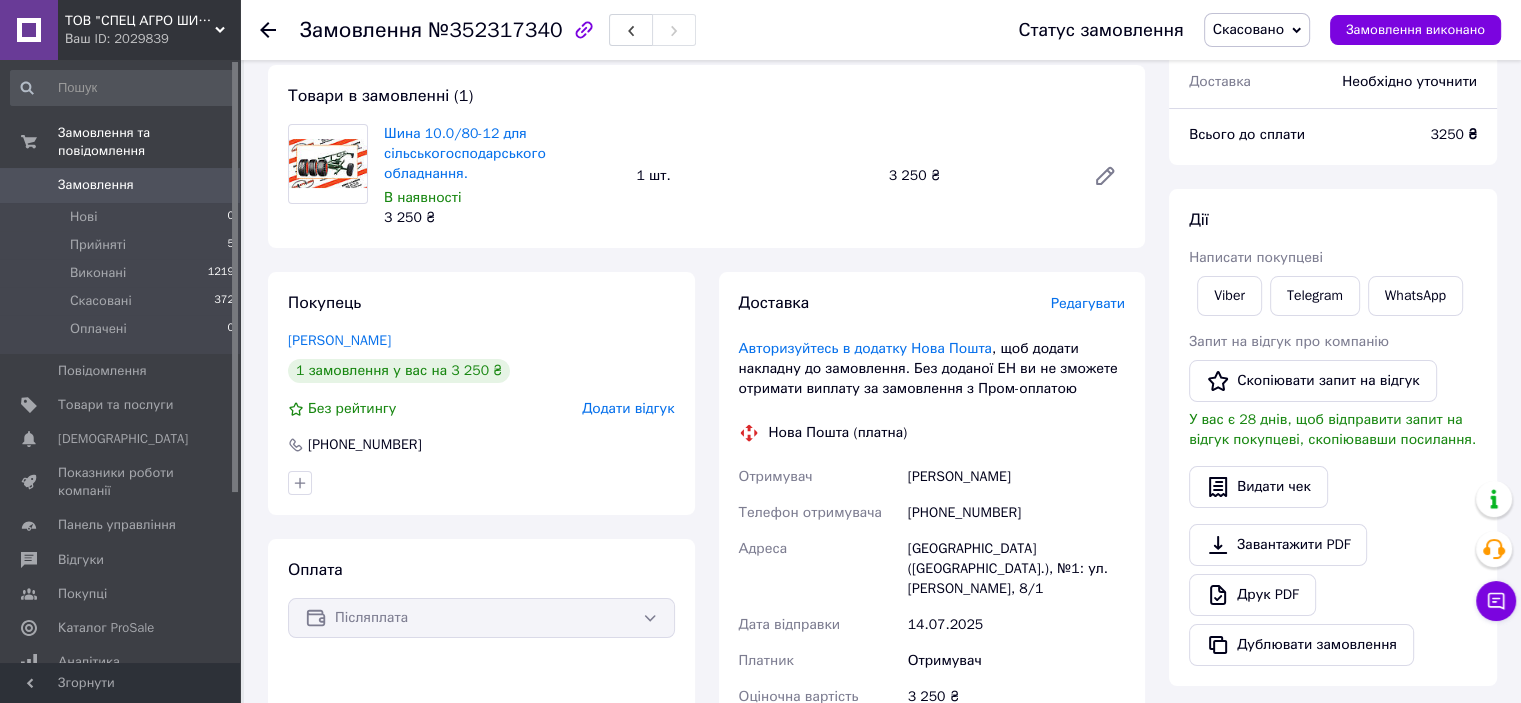 scroll, scrollTop: 0, scrollLeft: 0, axis: both 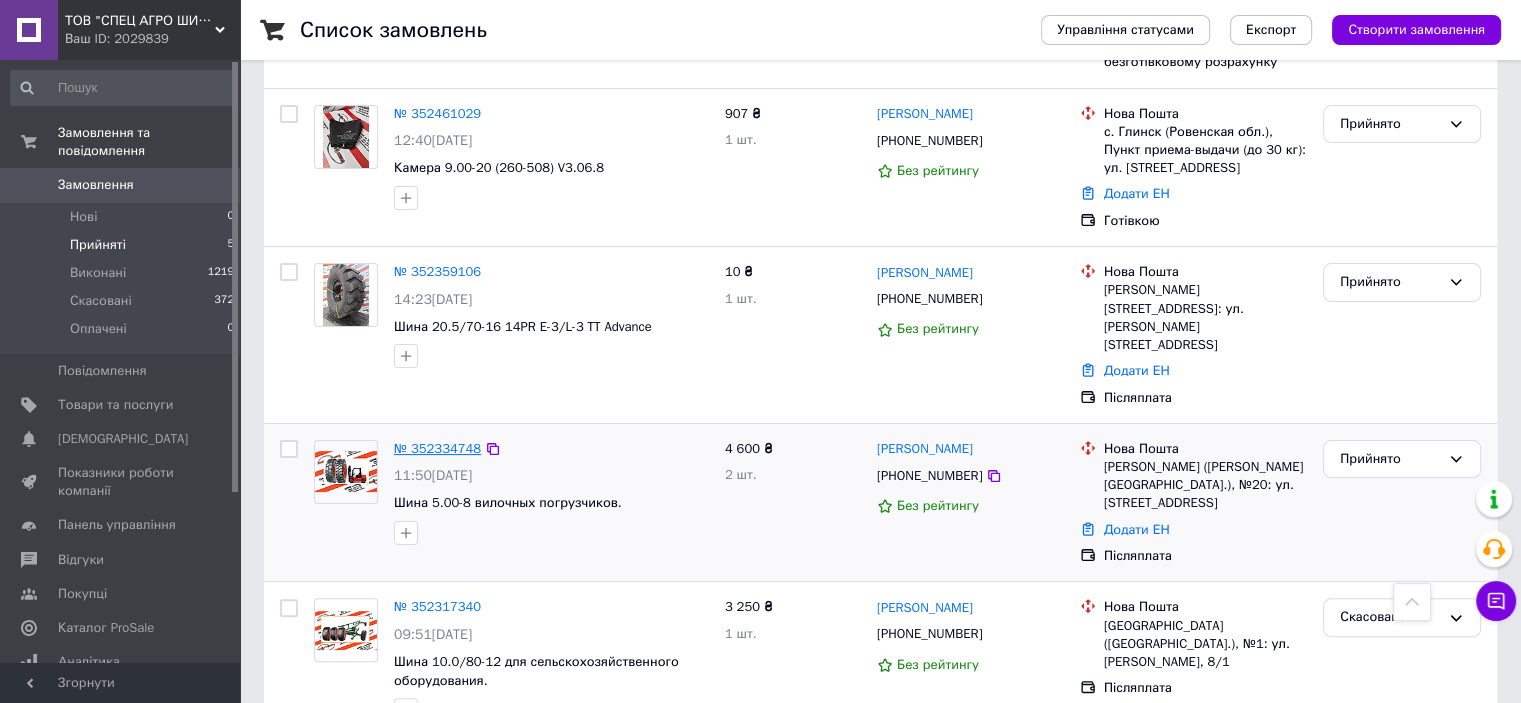 click on "№ 352334748" at bounding box center [437, 448] 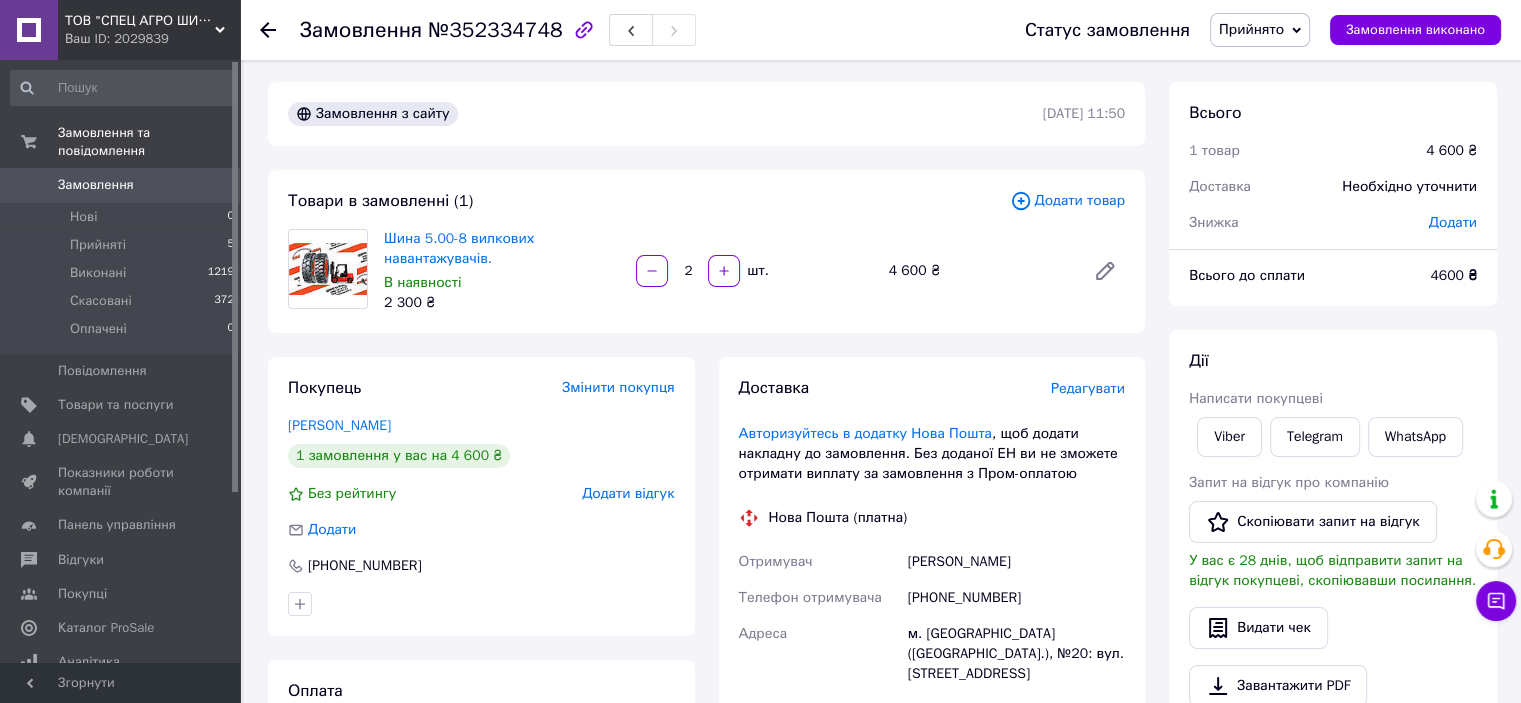 scroll, scrollTop: 0, scrollLeft: 0, axis: both 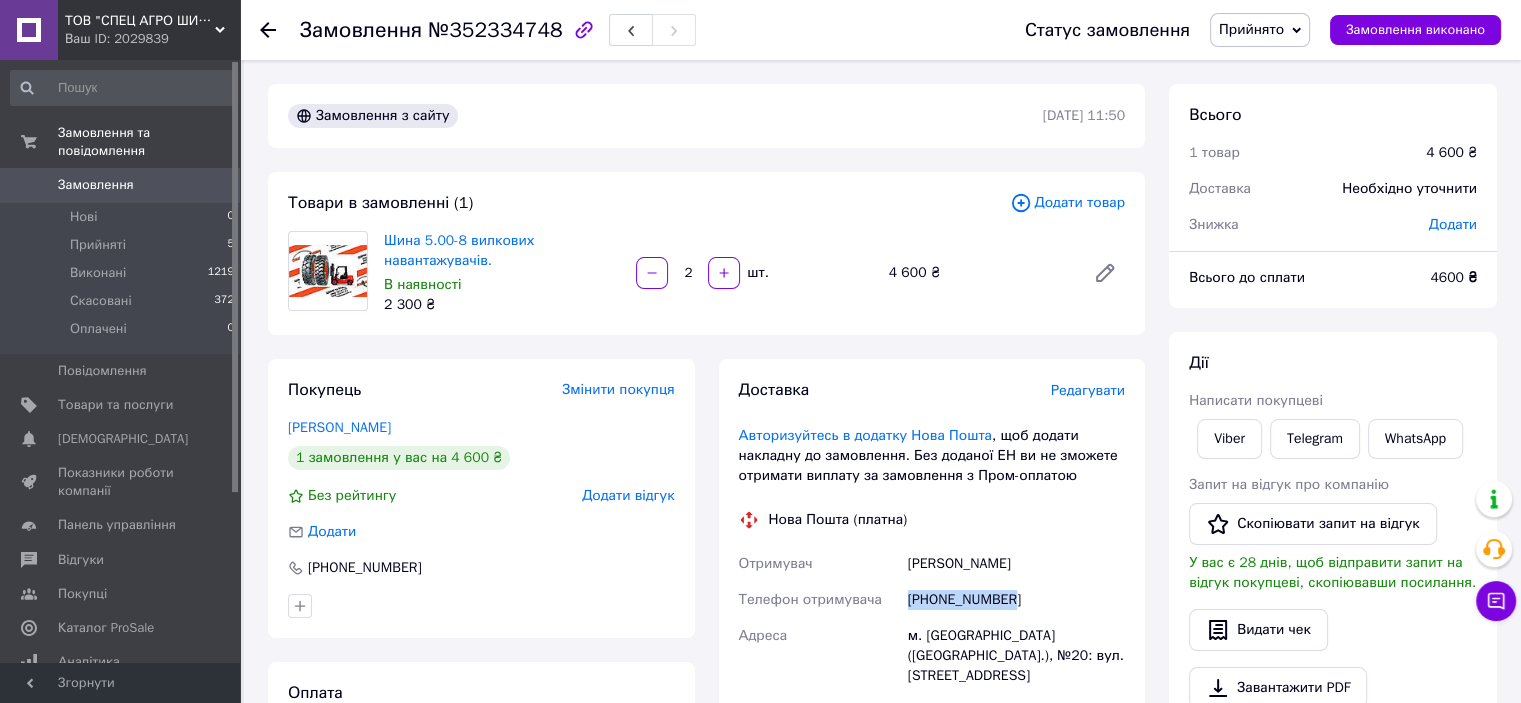 drag, startPoint x: 1025, startPoint y: 596, endPoint x: 904, endPoint y: 601, distance: 121.103264 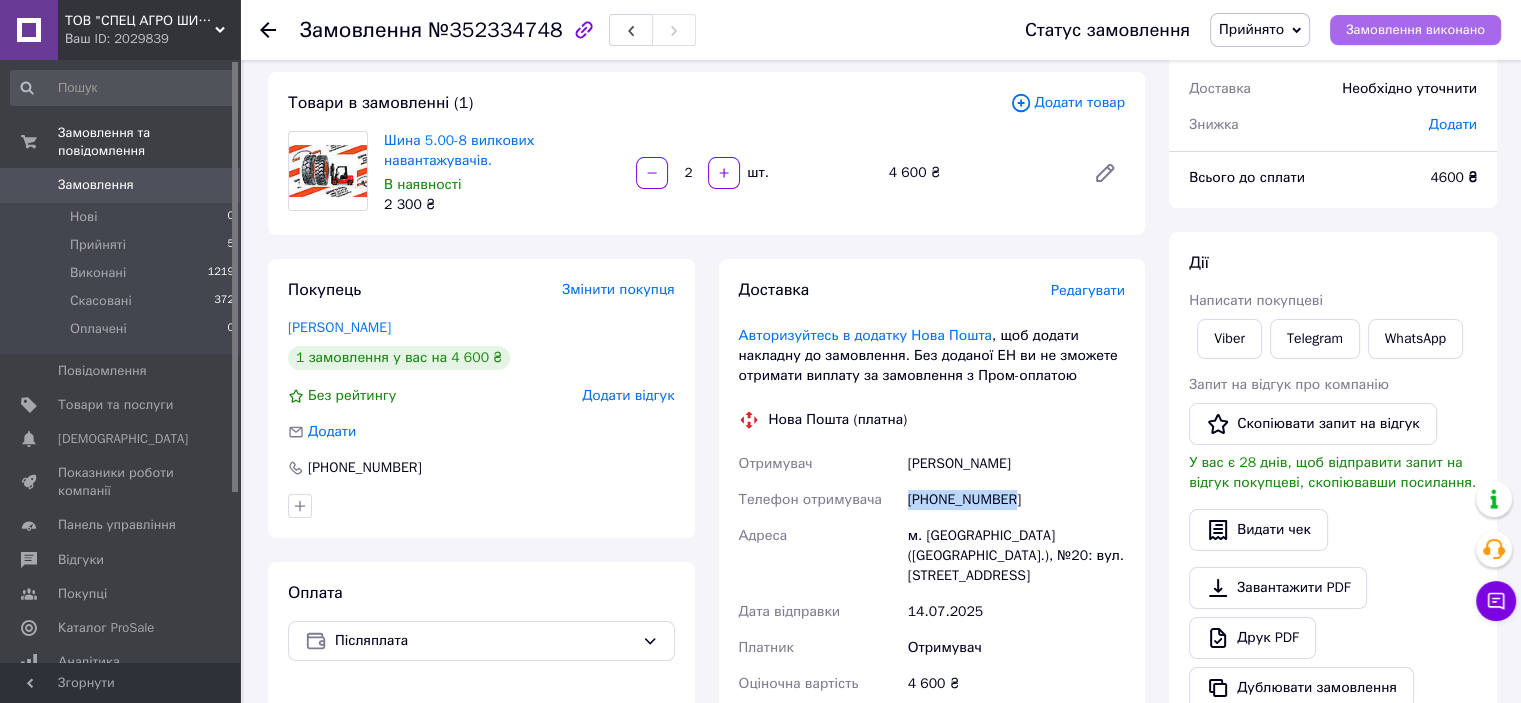 click on "Замовлення виконано" at bounding box center (1415, 30) 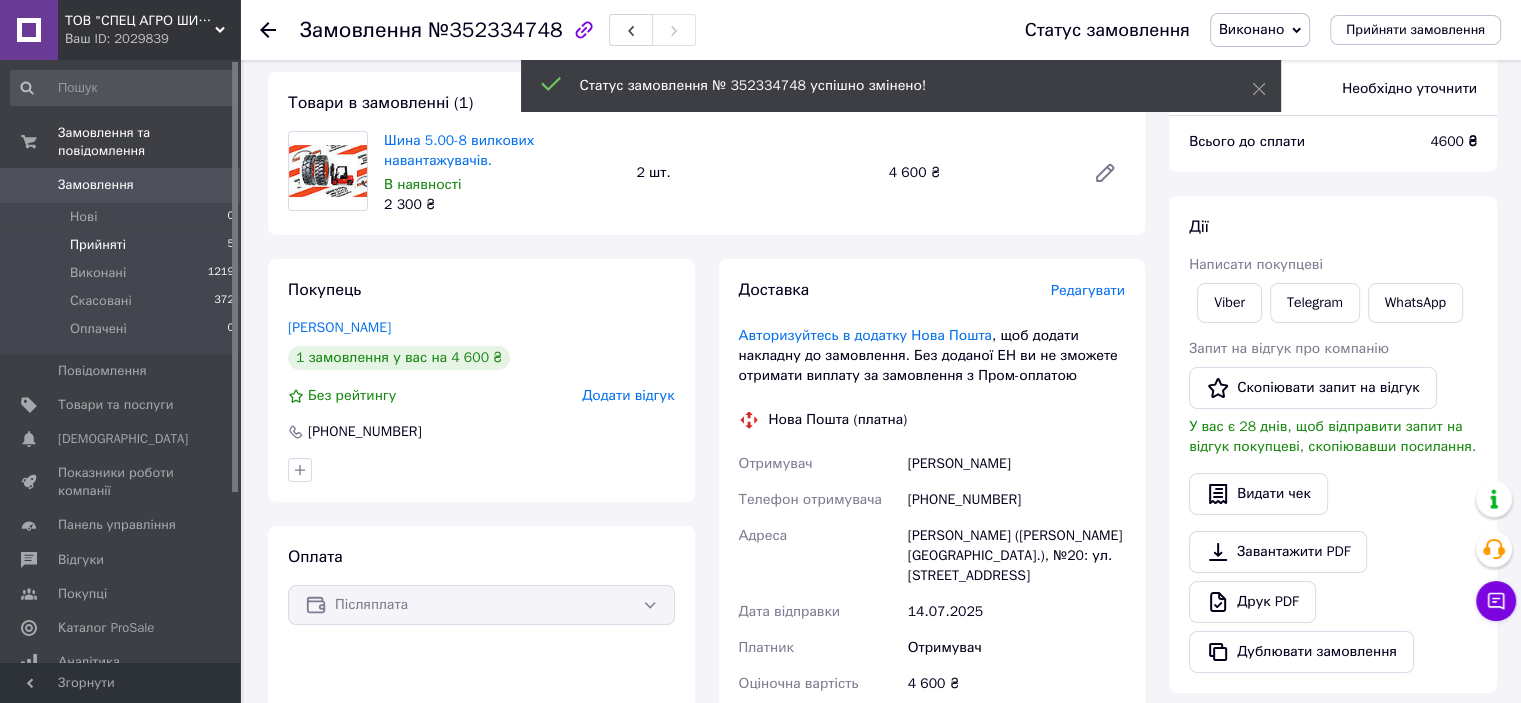 click on "Прийняті" at bounding box center [98, 245] 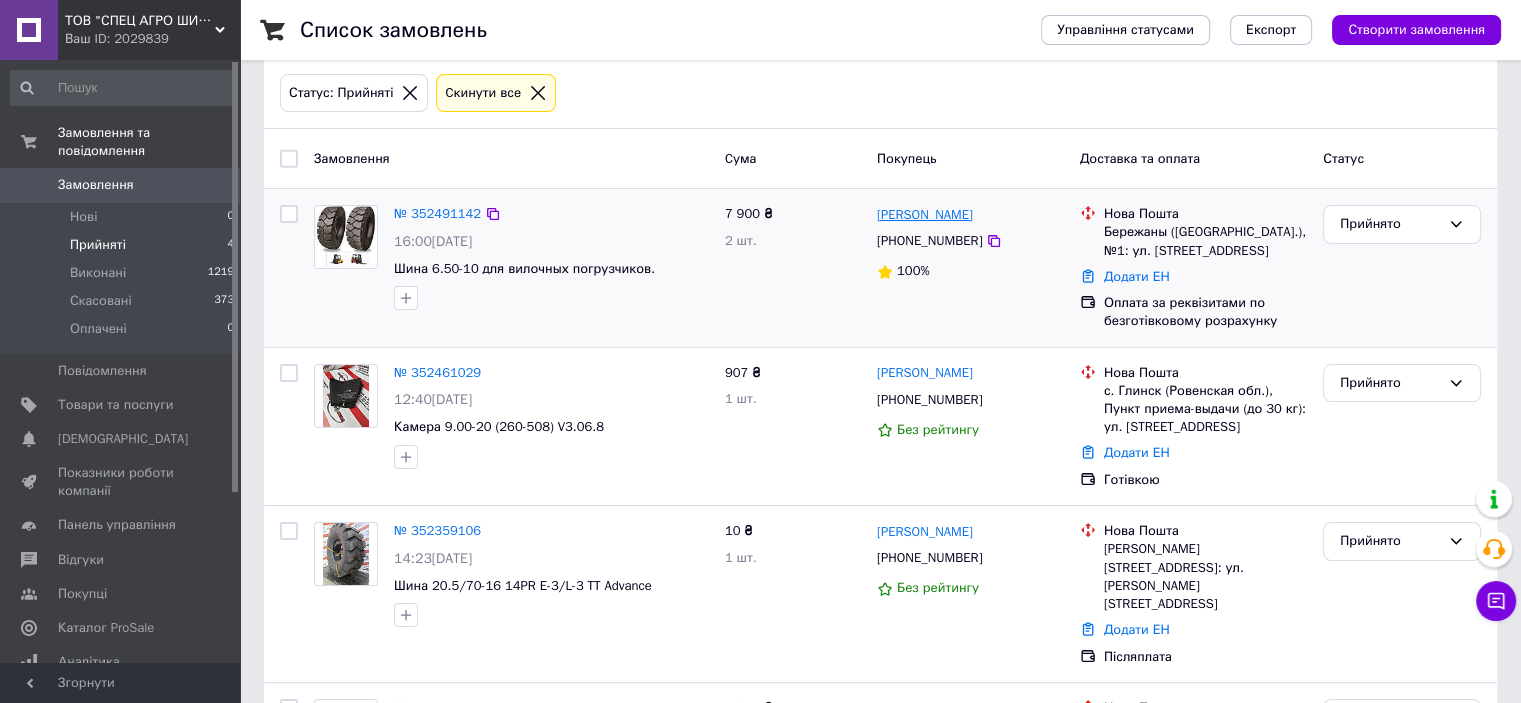 scroll, scrollTop: 198, scrollLeft: 0, axis: vertical 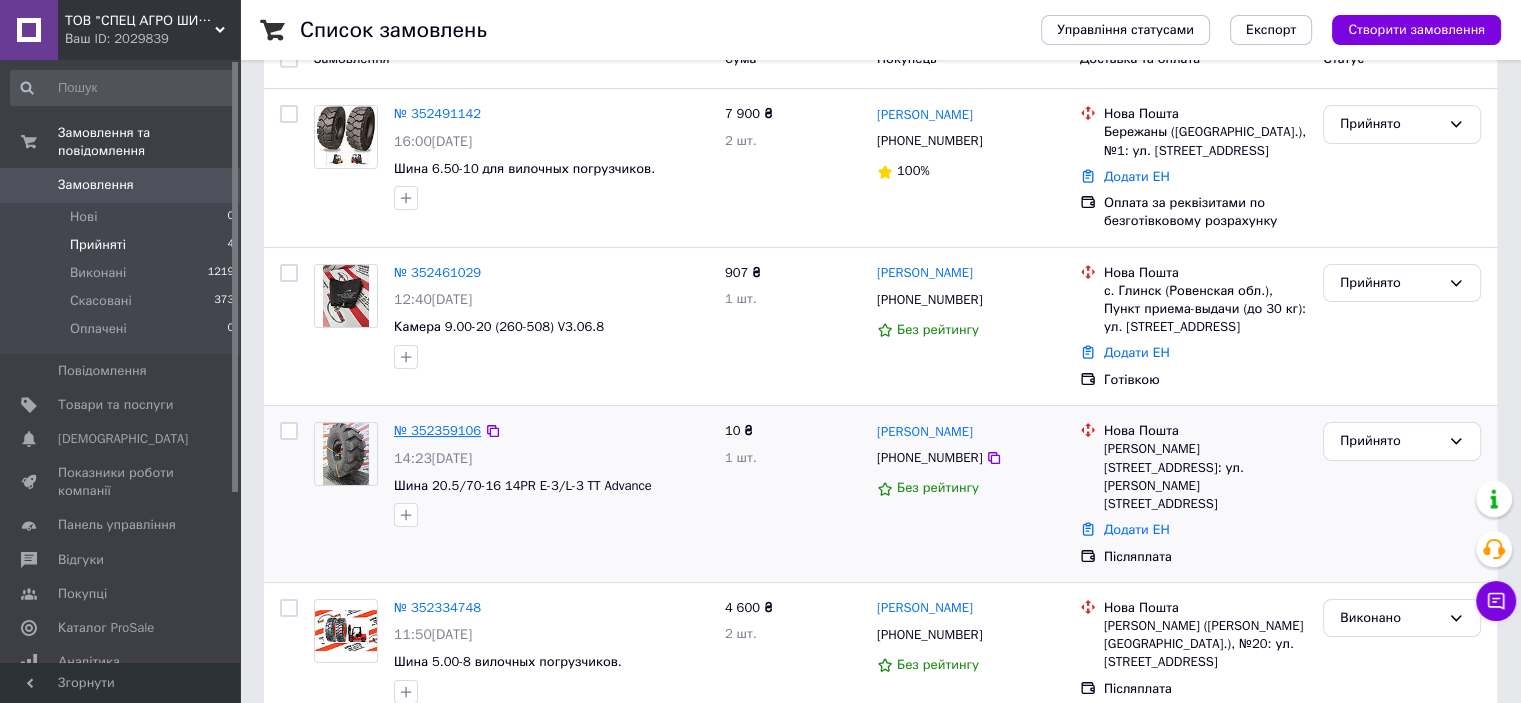 click on "№ 352359106" at bounding box center (437, 430) 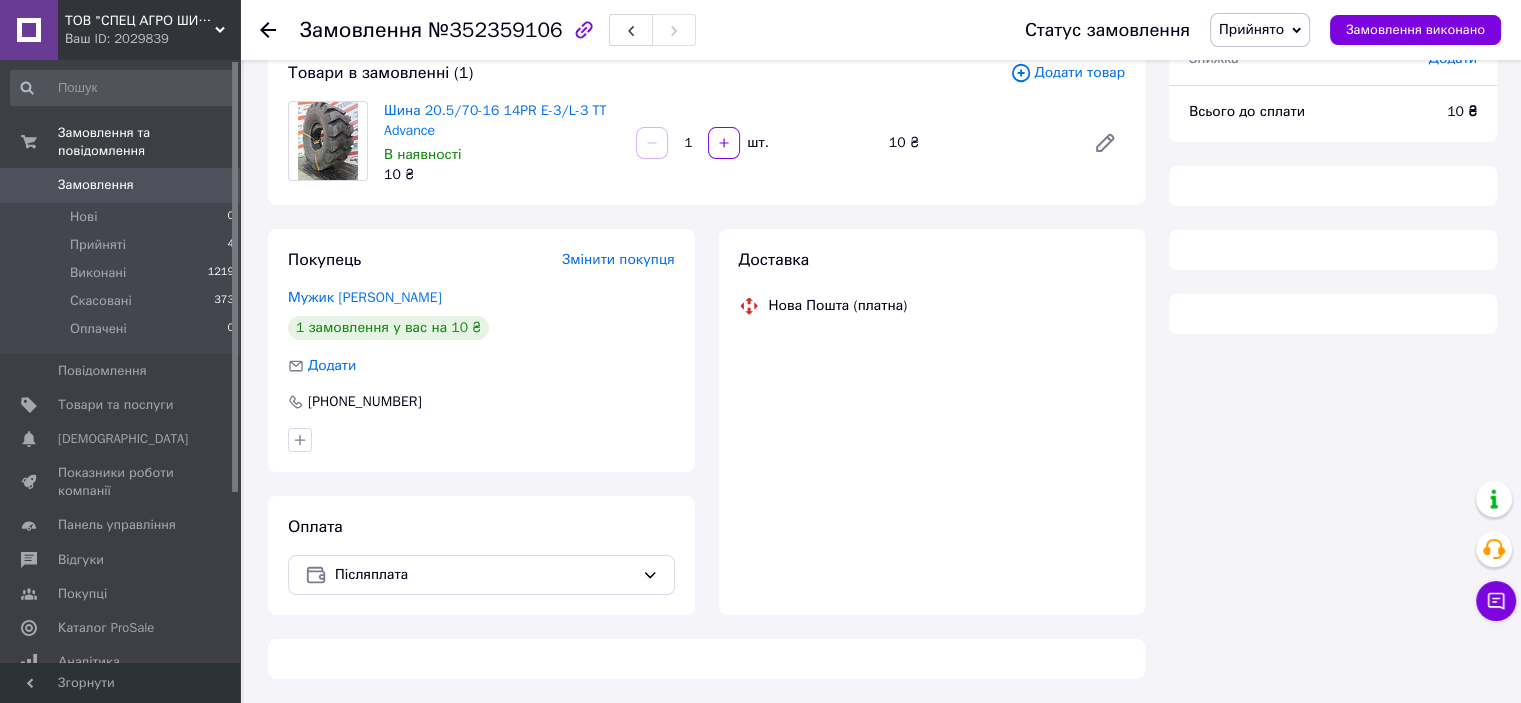 scroll, scrollTop: 198, scrollLeft: 0, axis: vertical 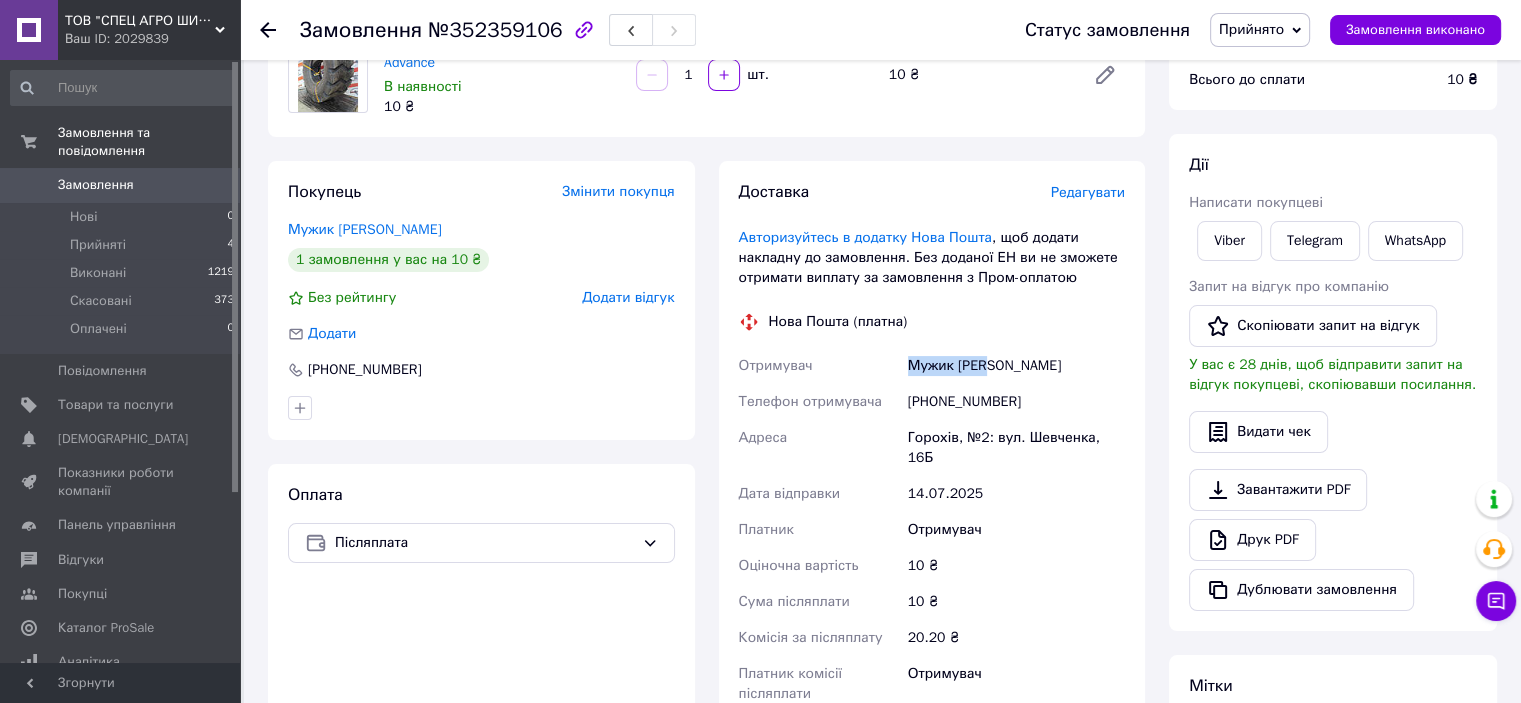 drag, startPoint x: 1007, startPoint y: 368, endPoint x: 905, endPoint y: 361, distance: 102.239914 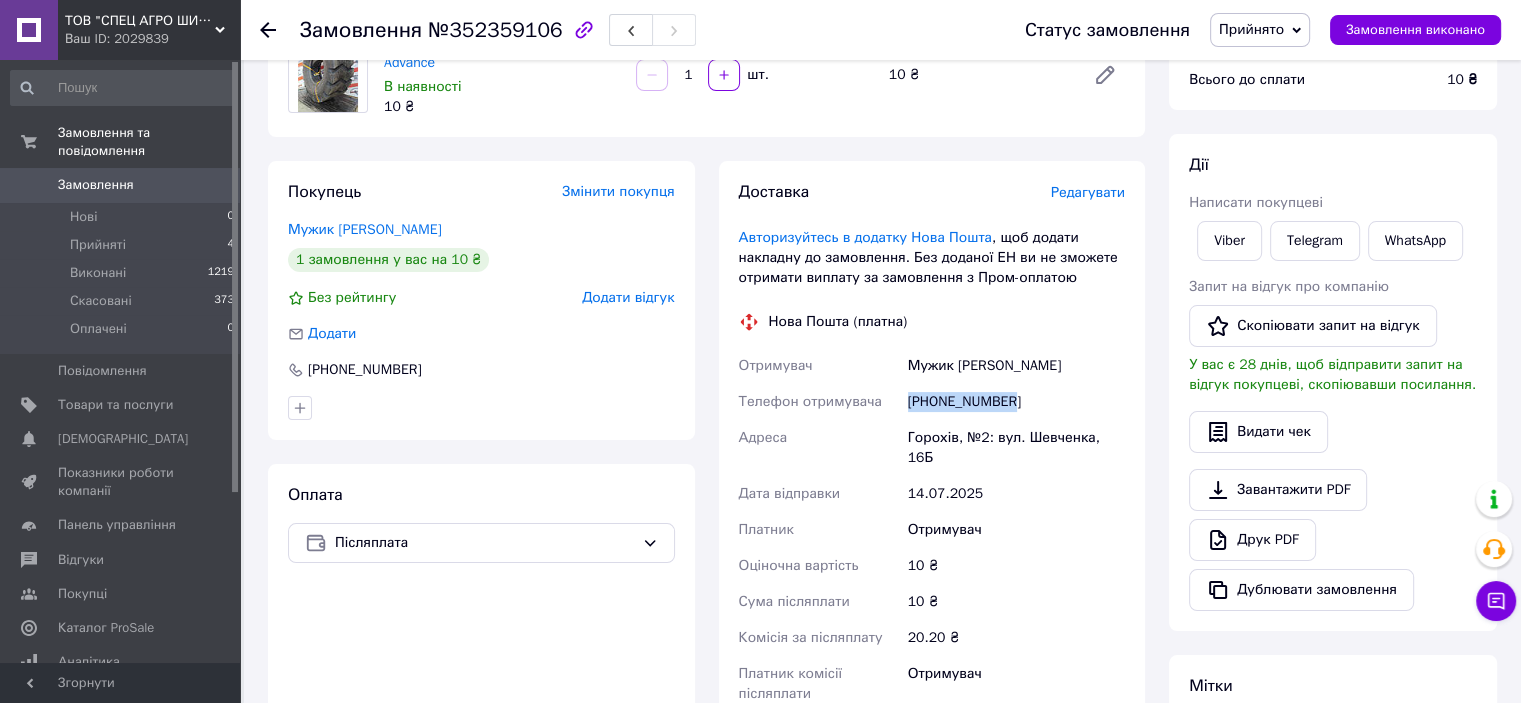 drag, startPoint x: 1015, startPoint y: 408, endPoint x: 896, endPoint y: 400, distance: 119.26861 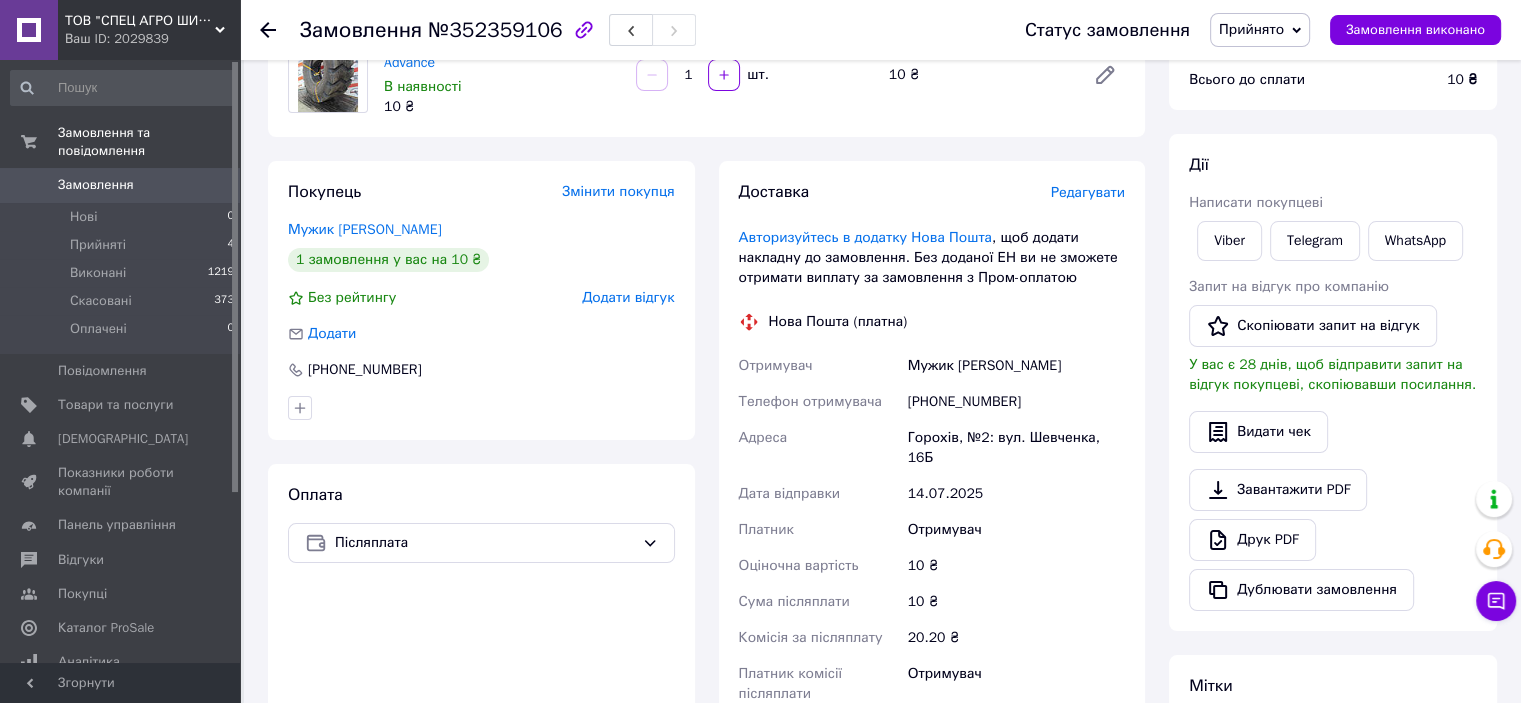 click on "Замовлення з сайту 12.07.2025 | 14:23 Товари в замовленні (1) Додати товар Шина 20.5/70-16 14PR E-3/L-3 TT Advance В наявності 10 ₴ 1   шт. 10 ₴ Покупець Змінити покупця Мужик Олег 1 замовлення у вас на 10 ₴ Без рейтингу   Додати відгук Додати +380981336919 Оплата Післяплата Доставка Редагувати Авторизуйтесь в додатку Нова Пошта , щоб додати накладну до замовлення. Без доданої ЕН ви не зможете отримати виплату за замовлення з Пром-оплатою Нова Пошта (платна) Отримувач Мужик Олег Телефон отримувача +380981336919 Адреса Горохів, №2: вул. Шевченка, 16Б Дата відправки 14.07.2025 Платник Отримувач 10 ₴ 10 ₴" at bounding box center (706, 500) 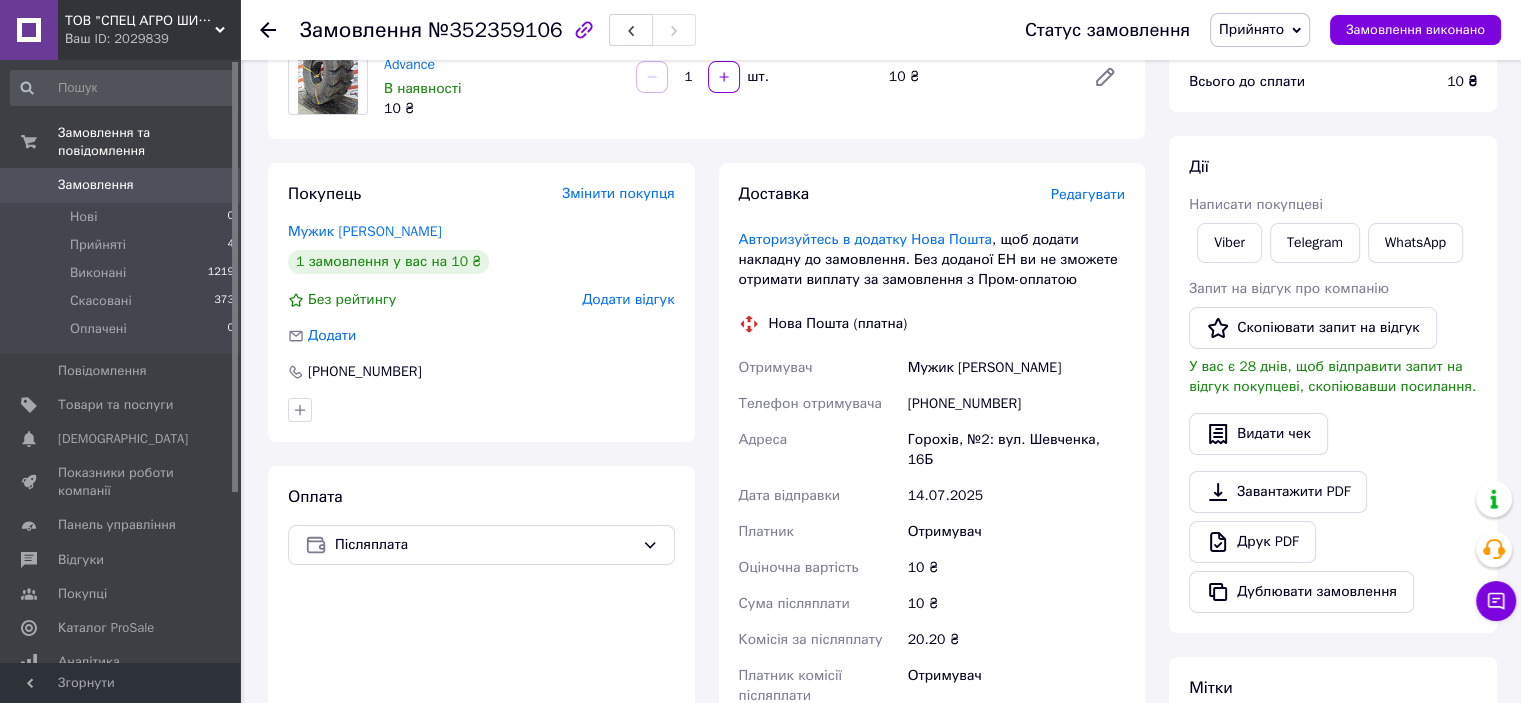 scroll, scrollTop: 0, scrollLeft: 0, axis: both 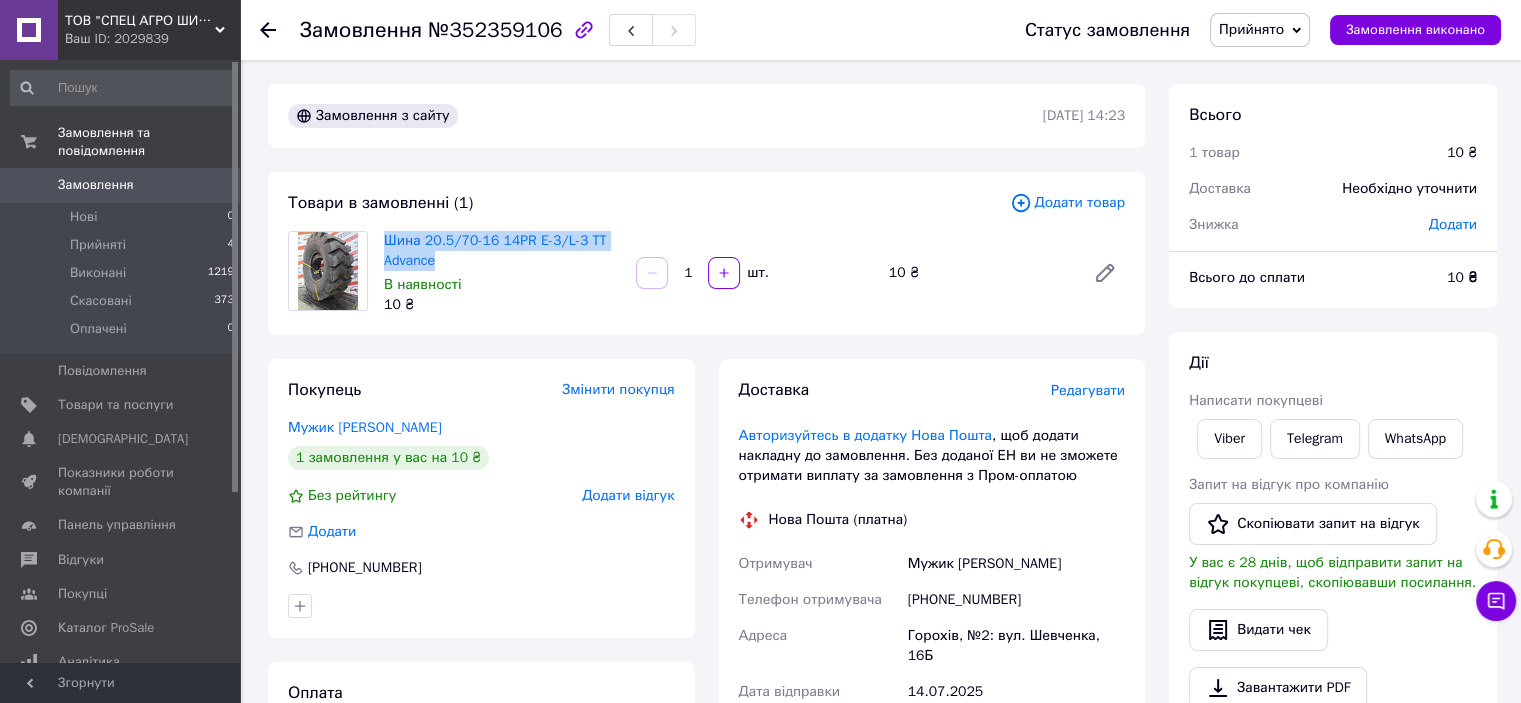 drag, startPoint x: 462, startPoint y: 263, endPoint x: 380, endPoint y: 245, distance: 83.95237 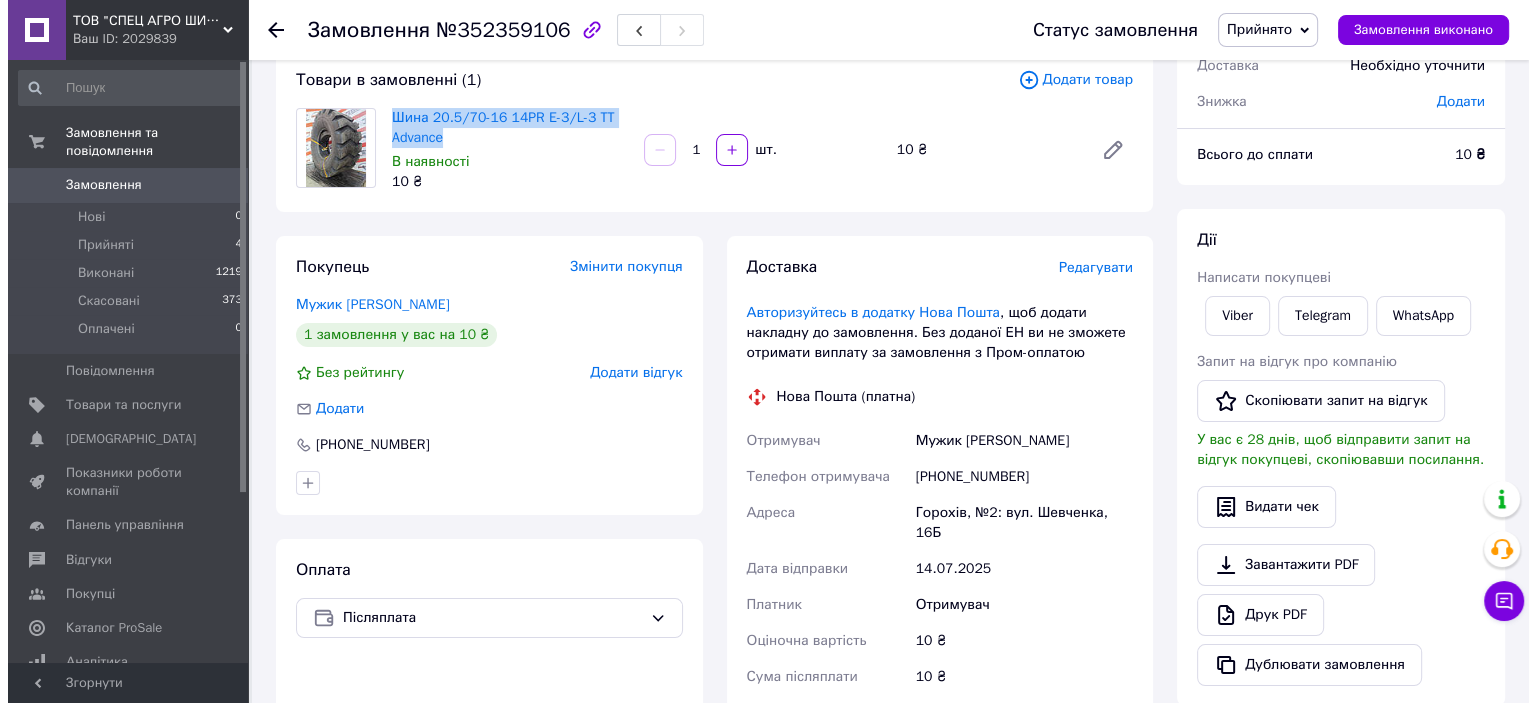 scroll, scrollTop: 0, scrollLeft: 0, axis: both 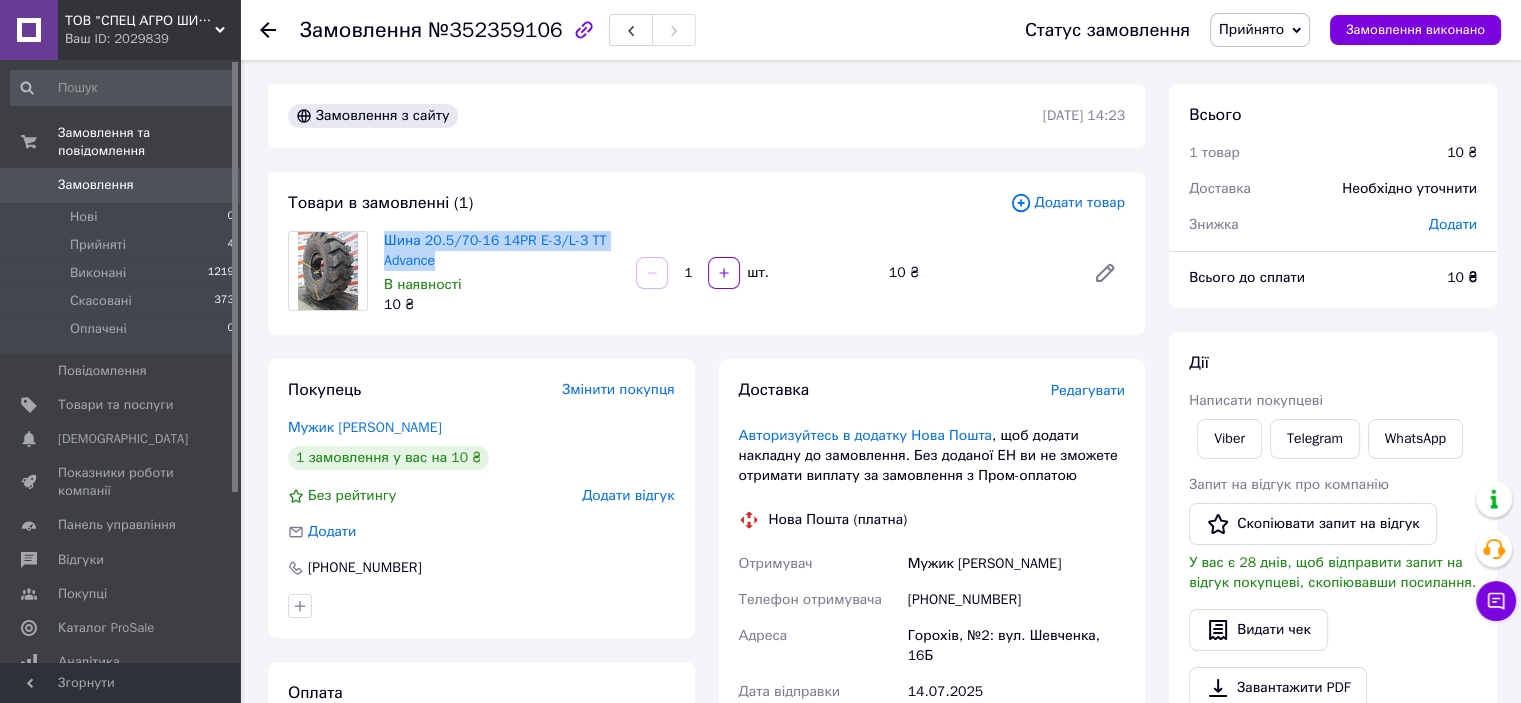click on "Прийнято" at bounding box center (1251, 29) 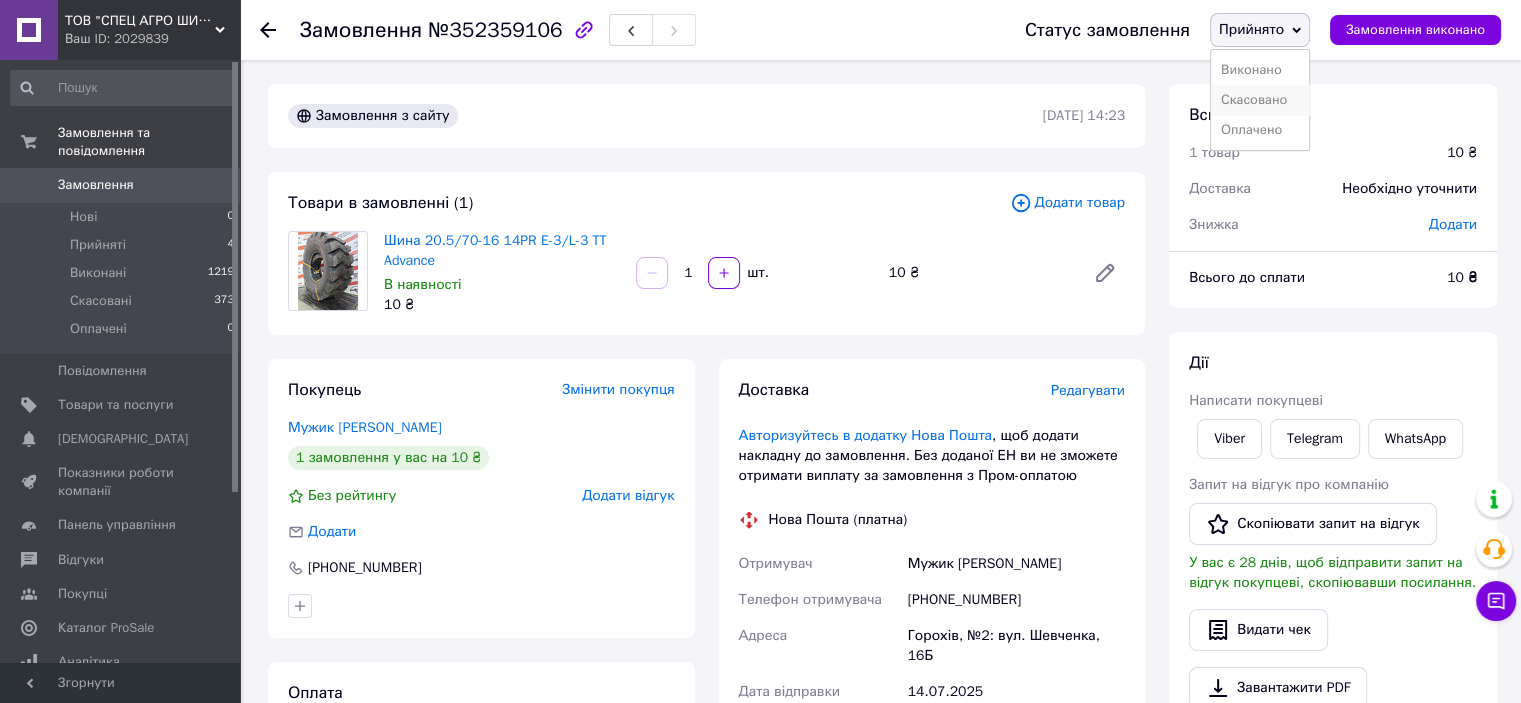 click on "Скасовано" at bounding box center (1260, 100) 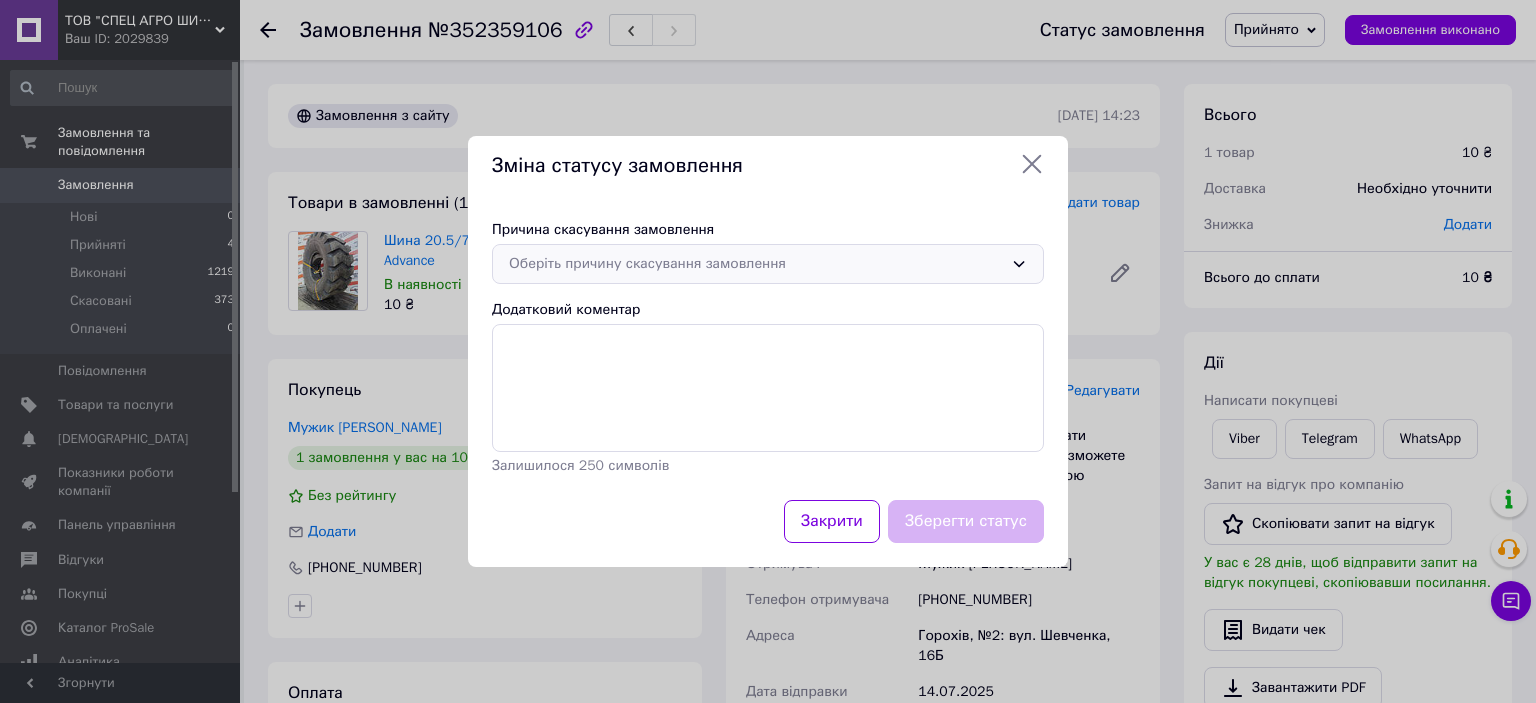 click on "Оберіть причину скасування замовлення" at bounding box center (756, 264) 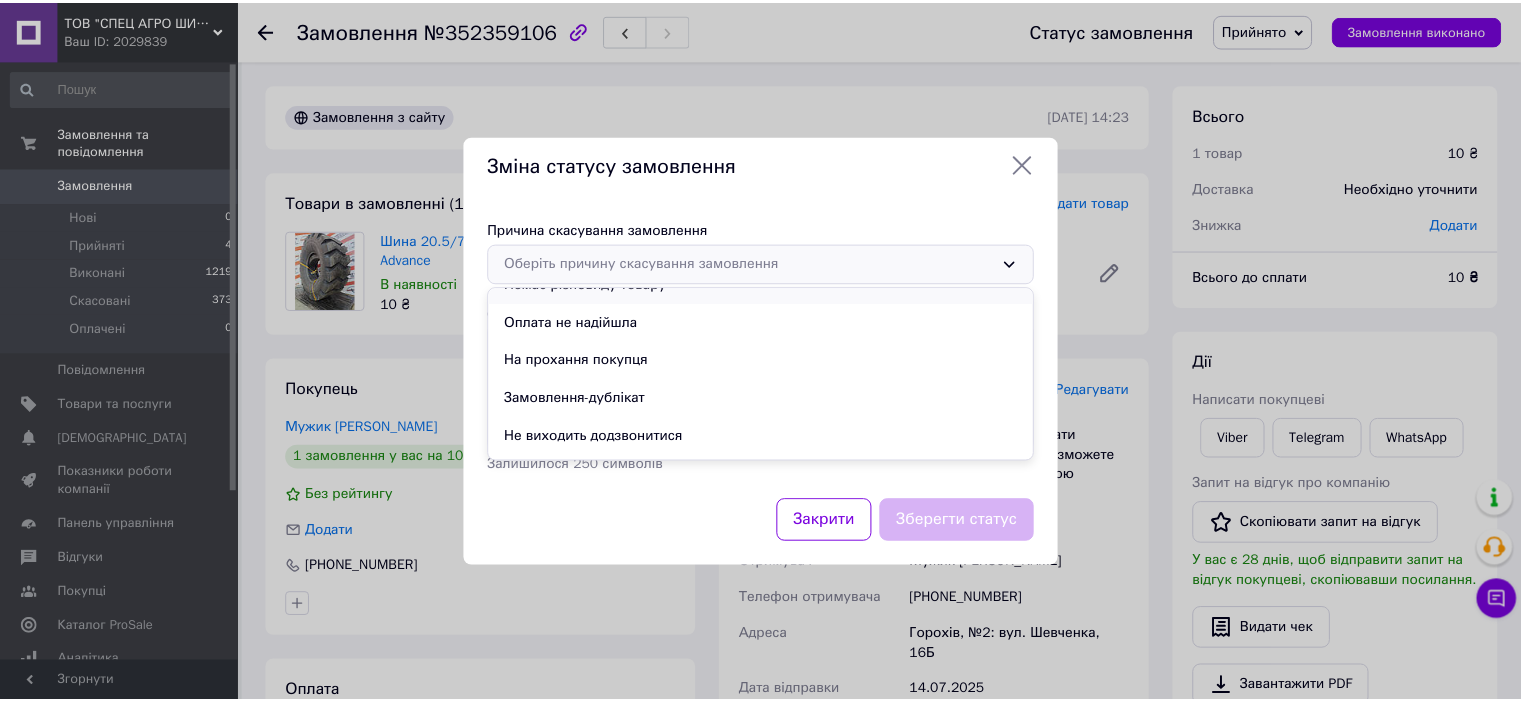 scroll, scrollTop: 93, scrollLeft: 0, axis: vertical 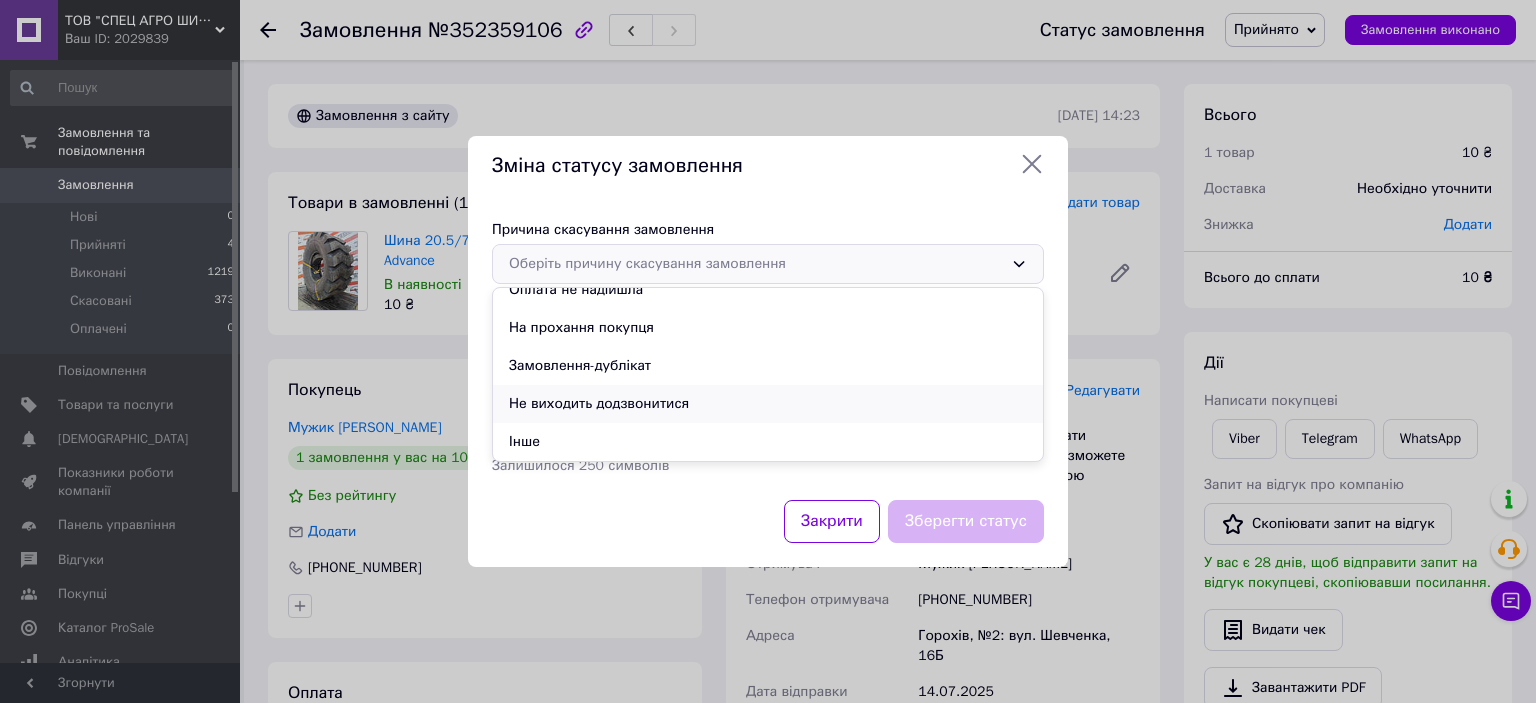 click on "Не виходить додзвонитися" at bounding box center (768, 404) 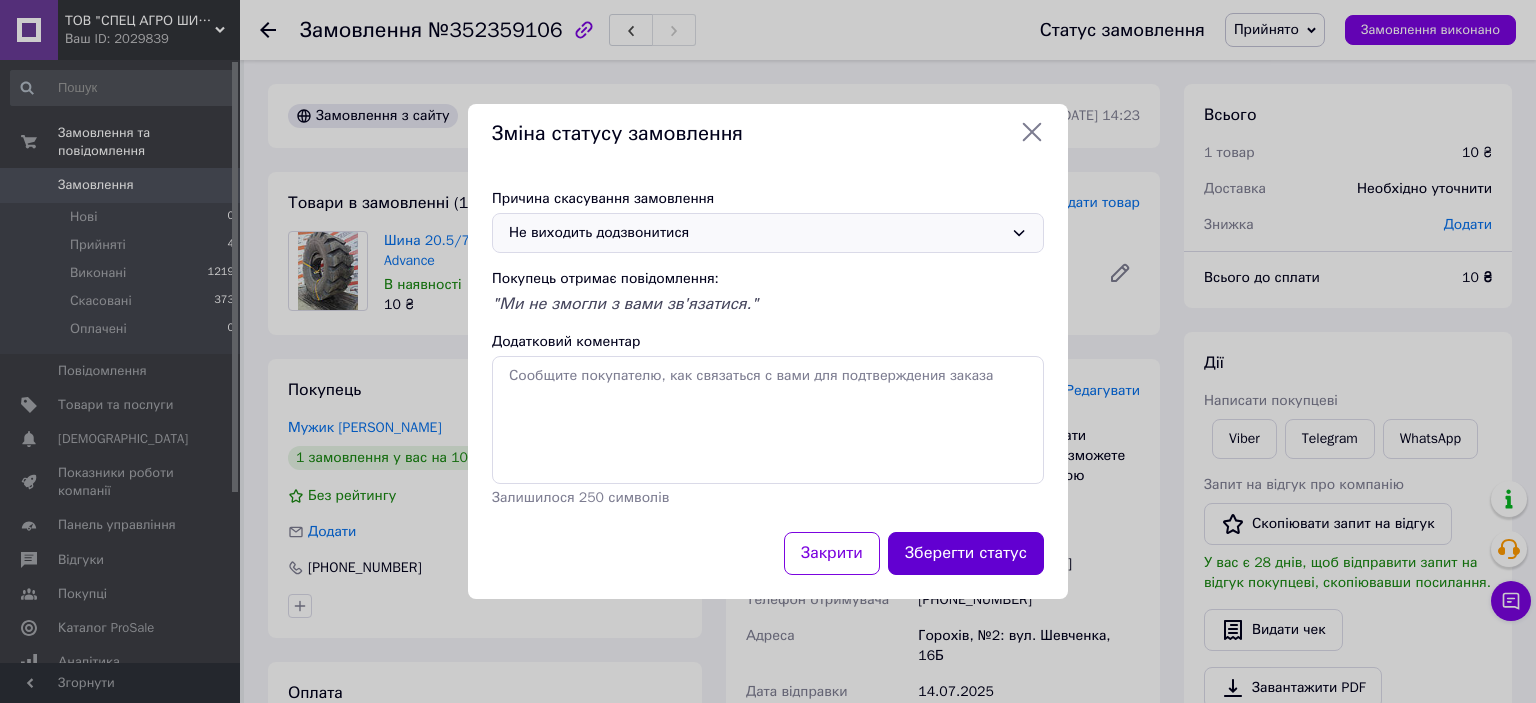 click on "Зберегти статус" at bounding box center [966, 553] 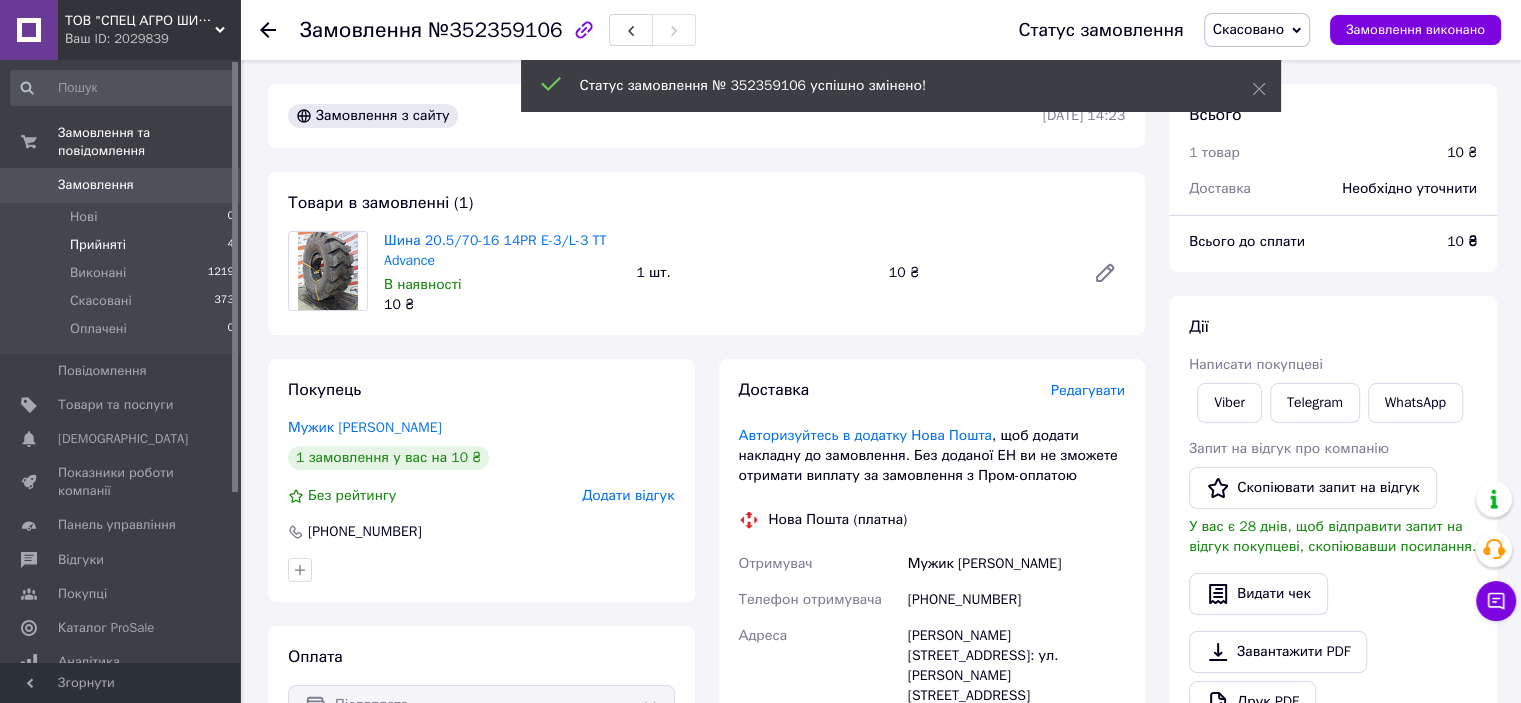 click on "Прийняті 4" at bounding box center [123, 245] 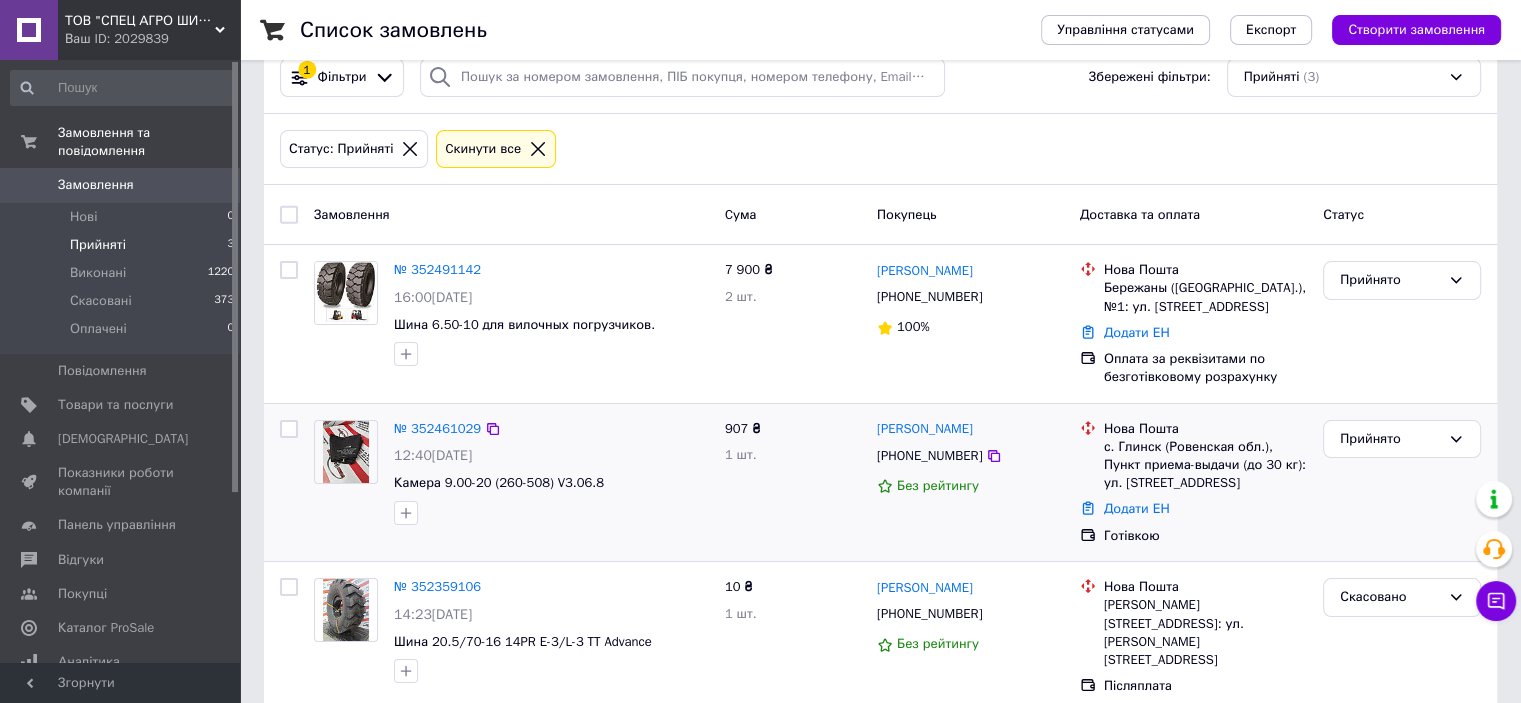 scroll, scrollTop: 60, scrollLeft: 0, axis: vertical 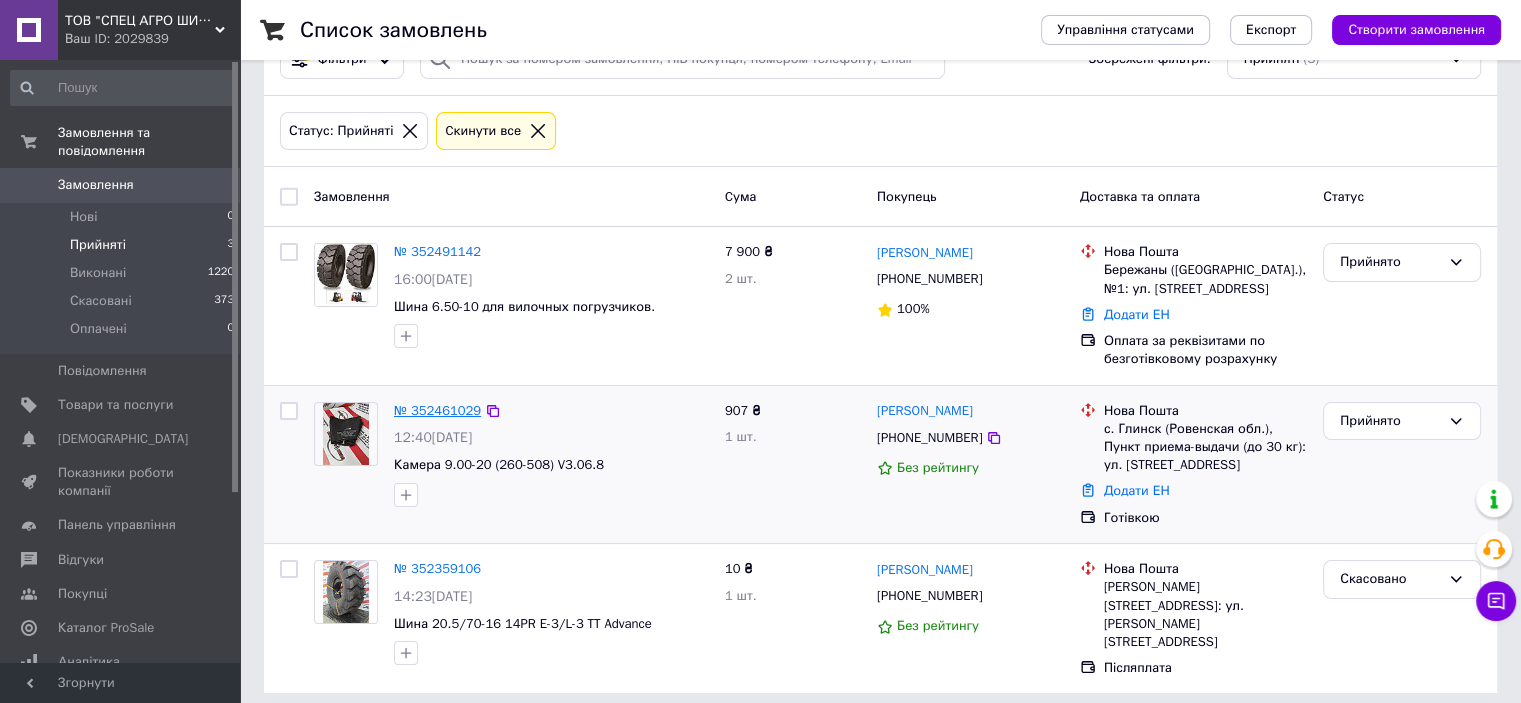 click on "№ 352461029" at bounding box center [437, 410] 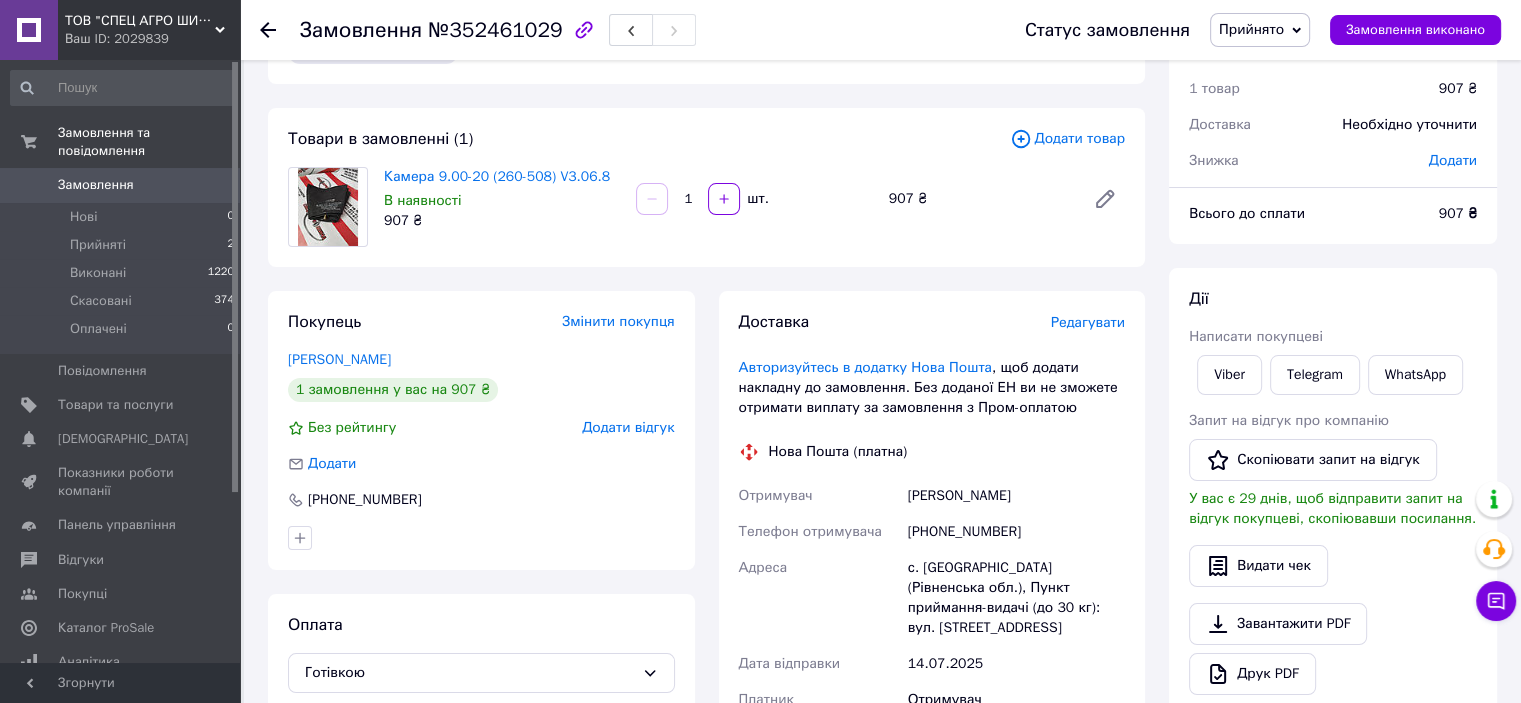 scroll, scrollTop: 111, scrollLeft: 0, axis: vertical 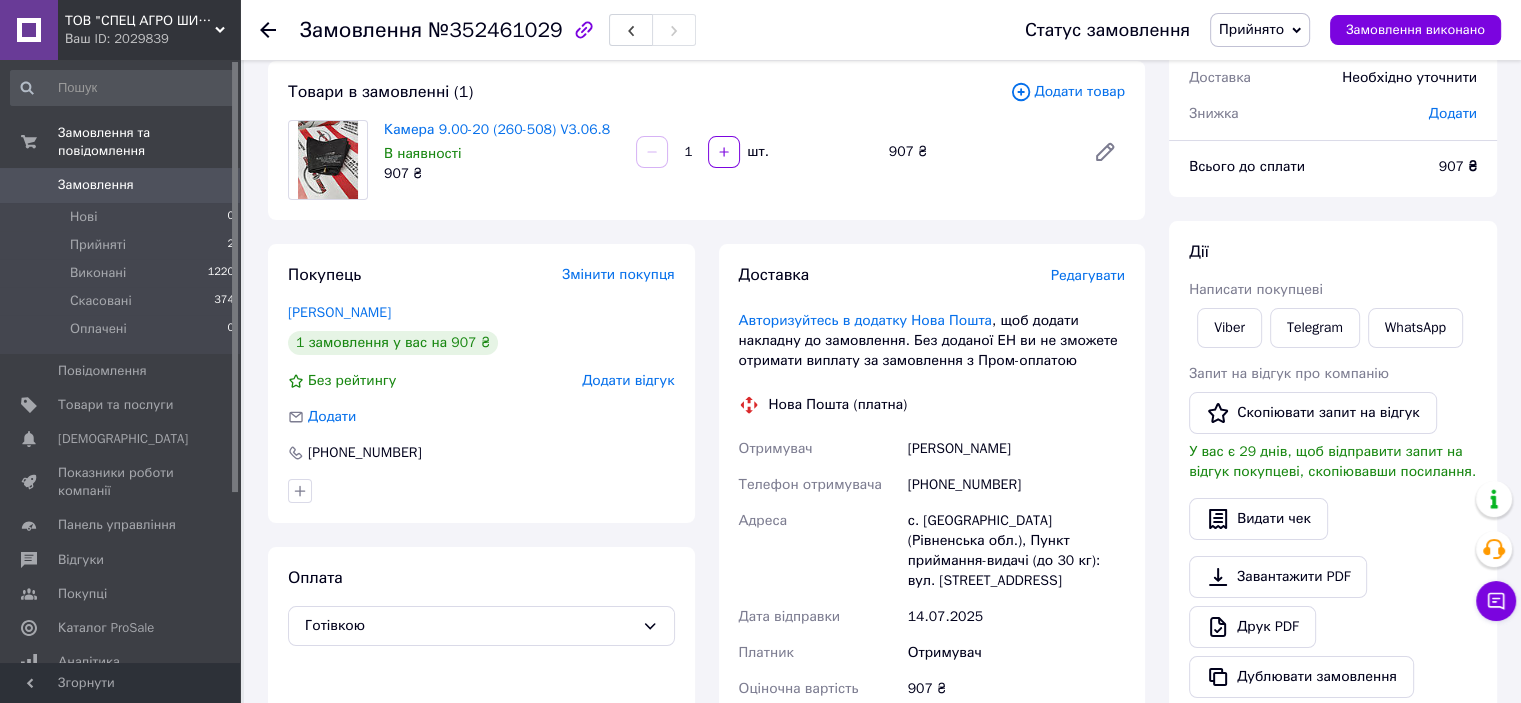 drag, startPoint x: 899, startPoint y: 451, endPoint x: 1048, endPoint y: 455, distance: 149.05368 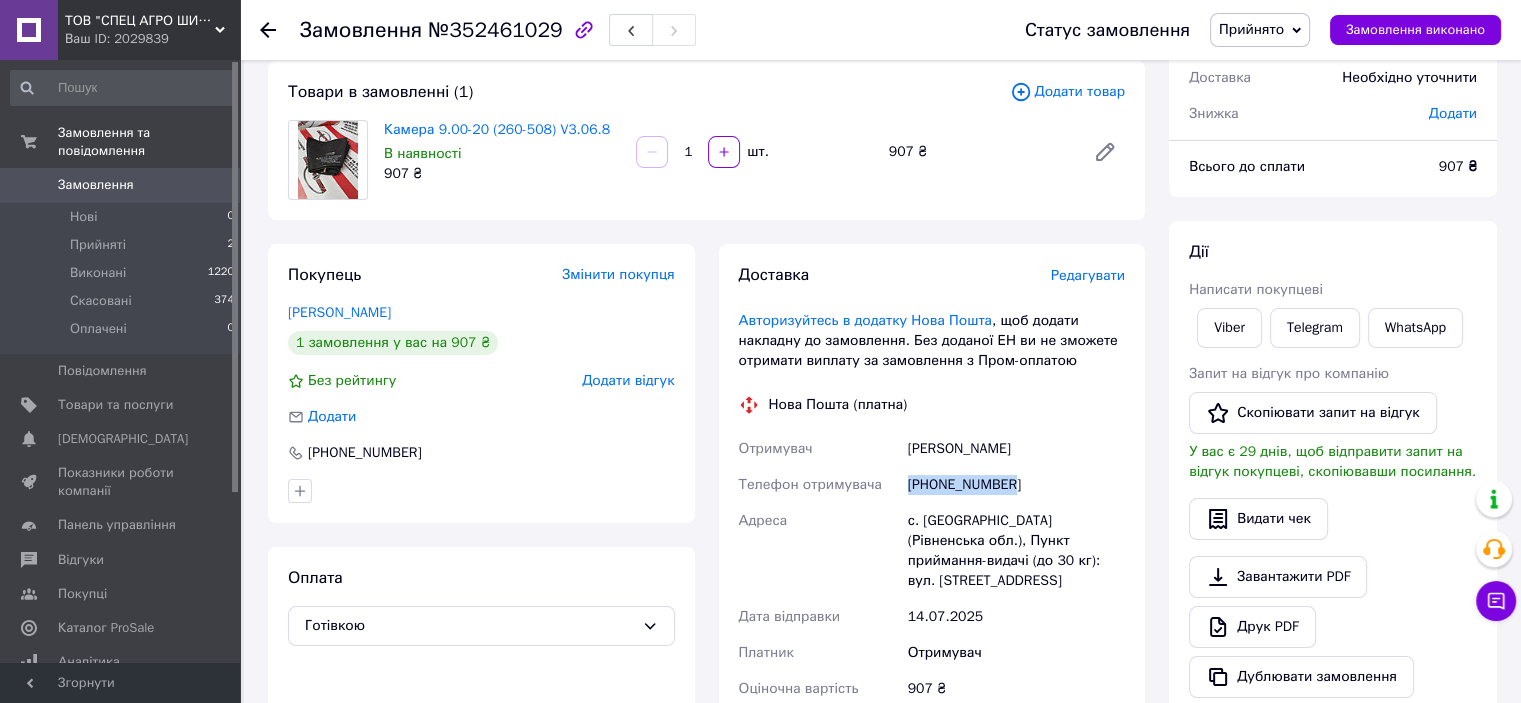 drag, startPoint x: 1020, startPoint y: 487, endPoint x: 882, endPoint y: 487, distance: 138 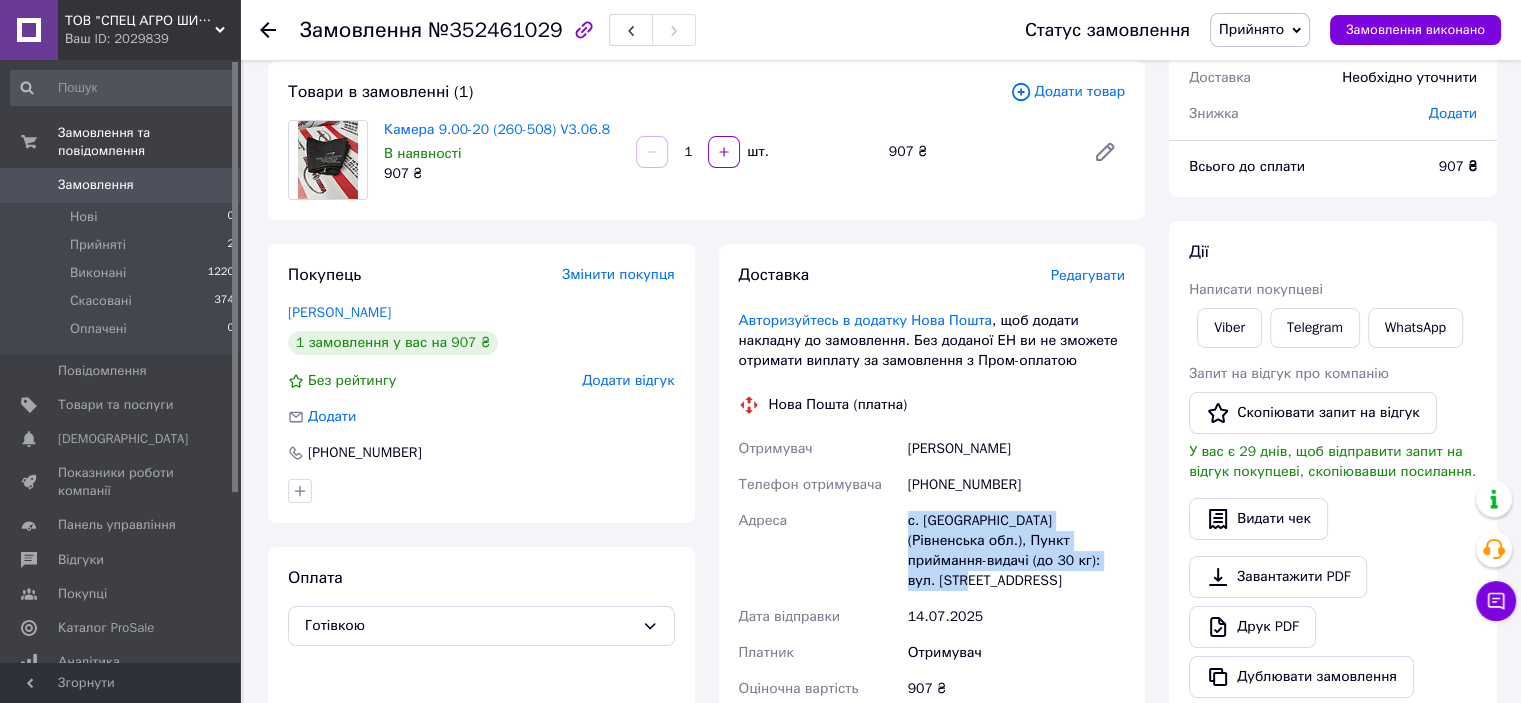 drag, startPoint x: 902, startPoint y: 521, endPoint x: 1079, endPoint y: 567, distance: 182.87975 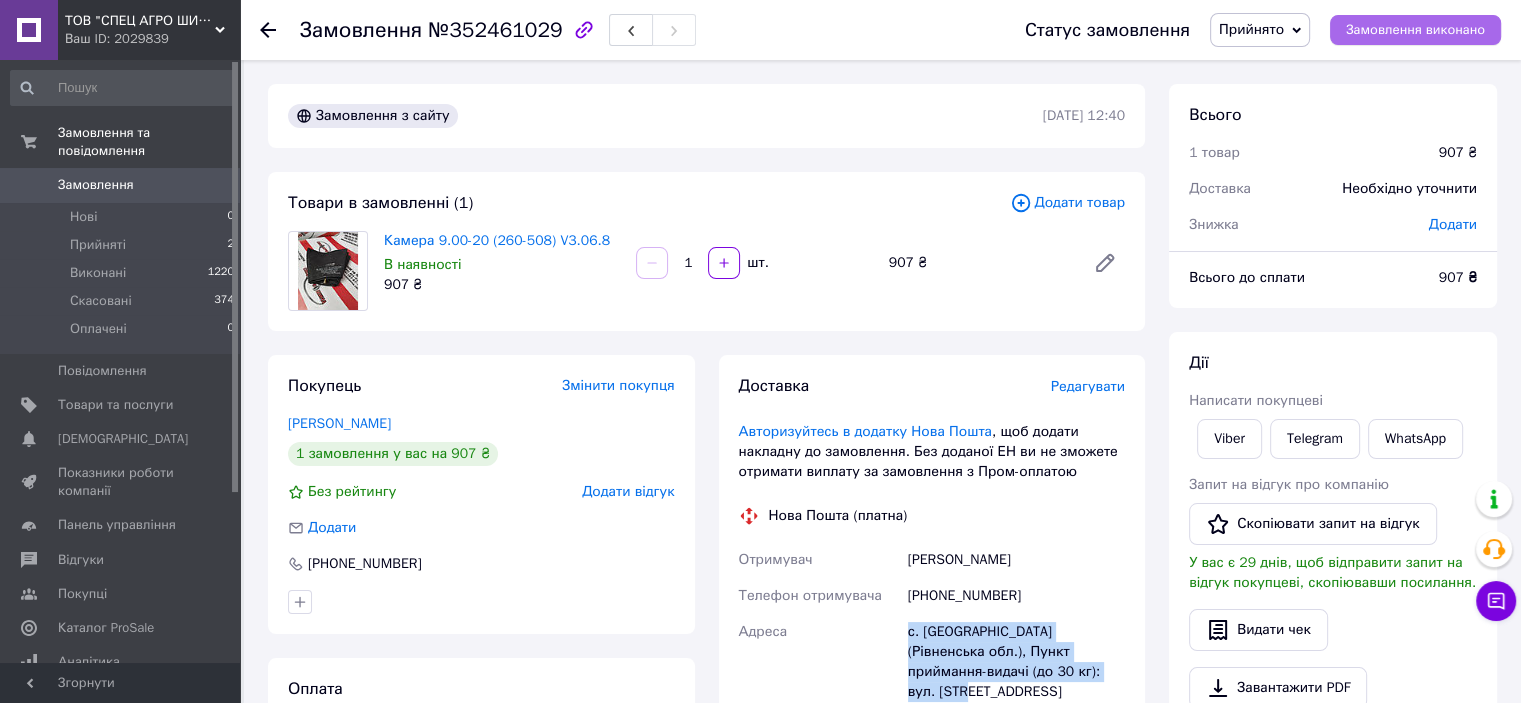 click on "Замовлення виконано" at bounding box center (1415, 30) 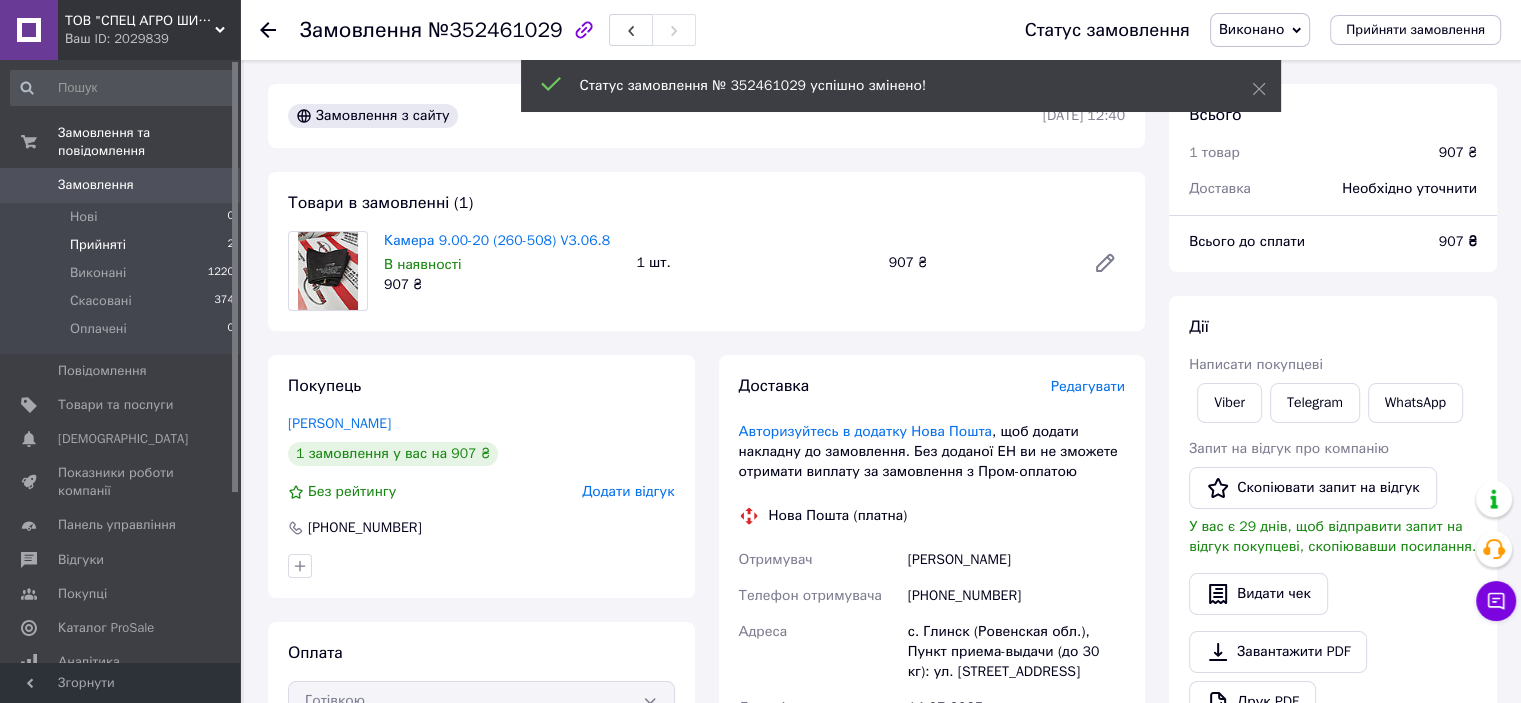 click on "Прийняті" at bounding box center (98, 245) 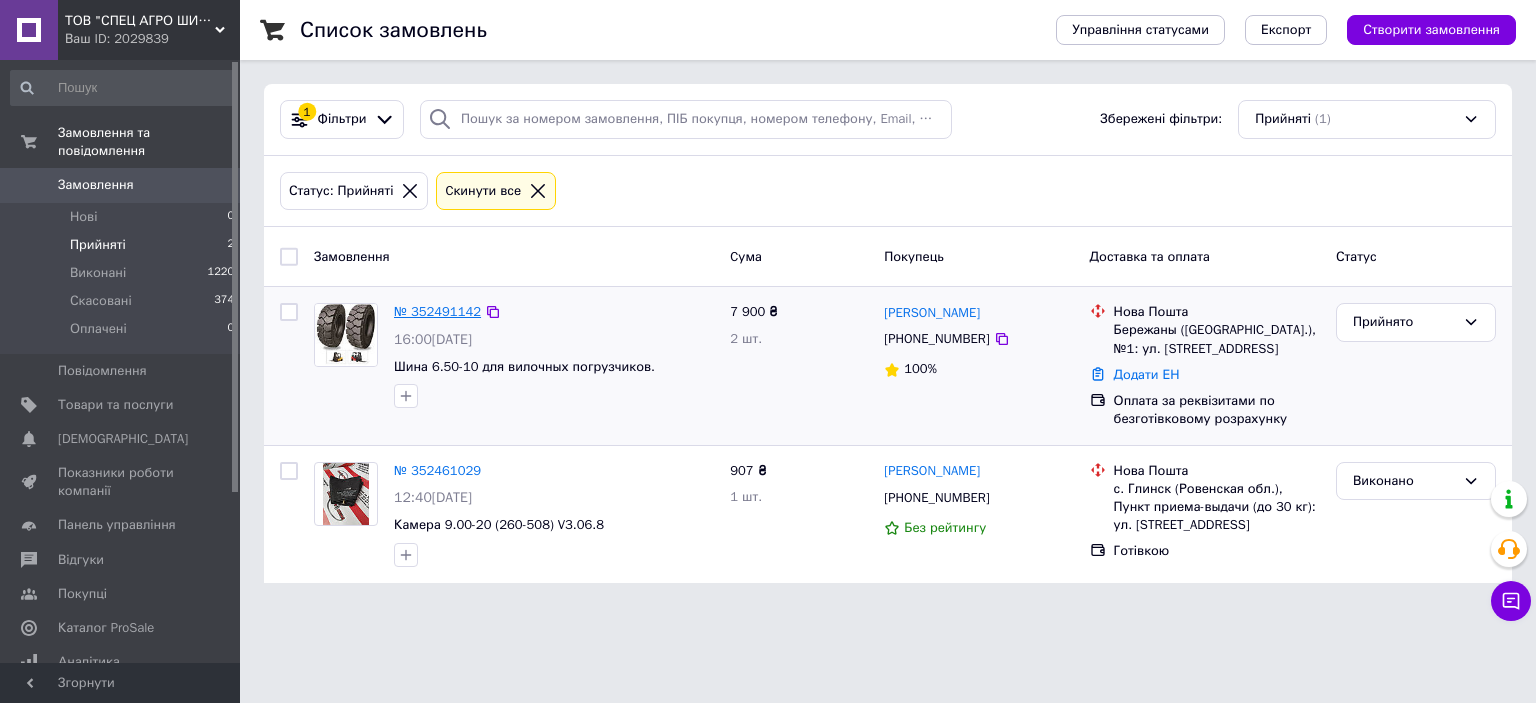 click on "№ 352491142" at bounding box center (437, 311) 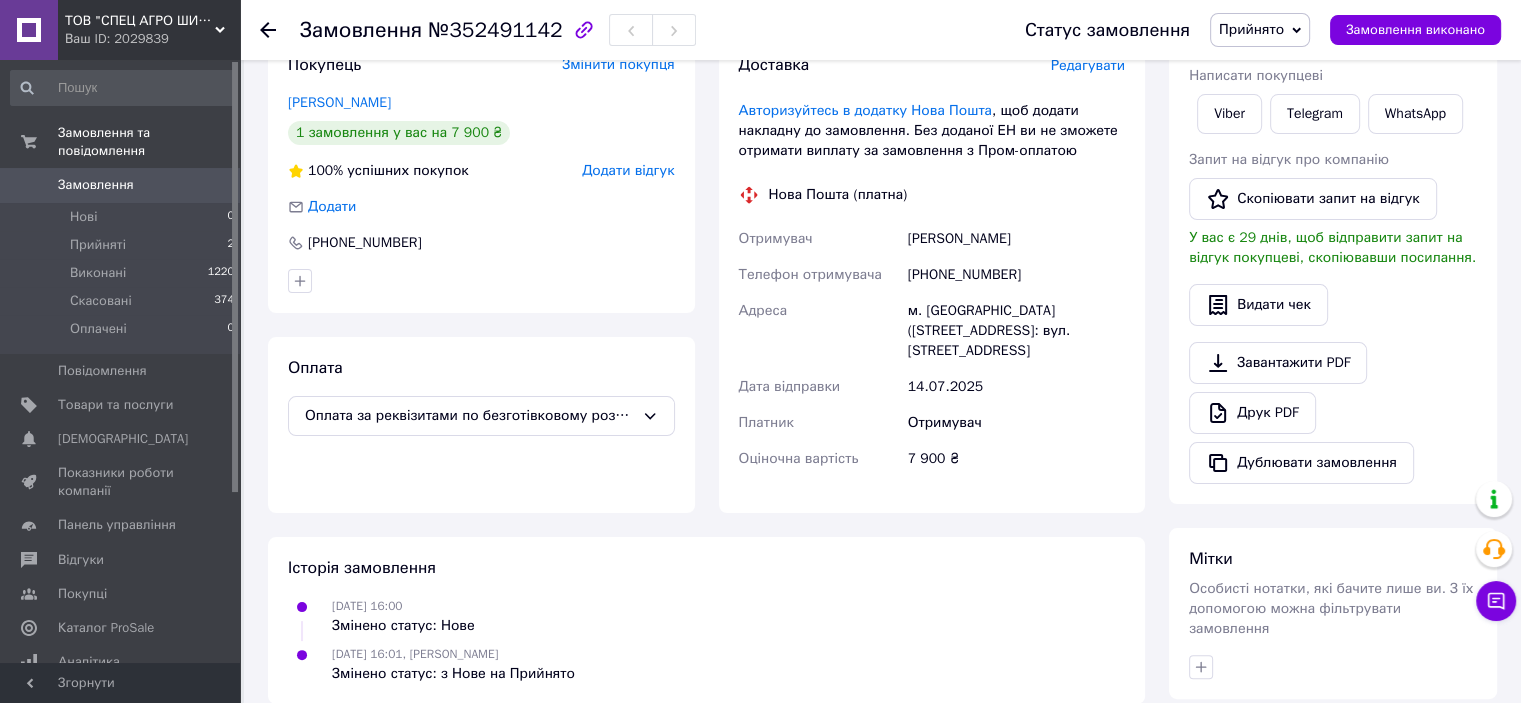 scroll, scrollTop: 100, scrollLeft: 0, axis: vertical 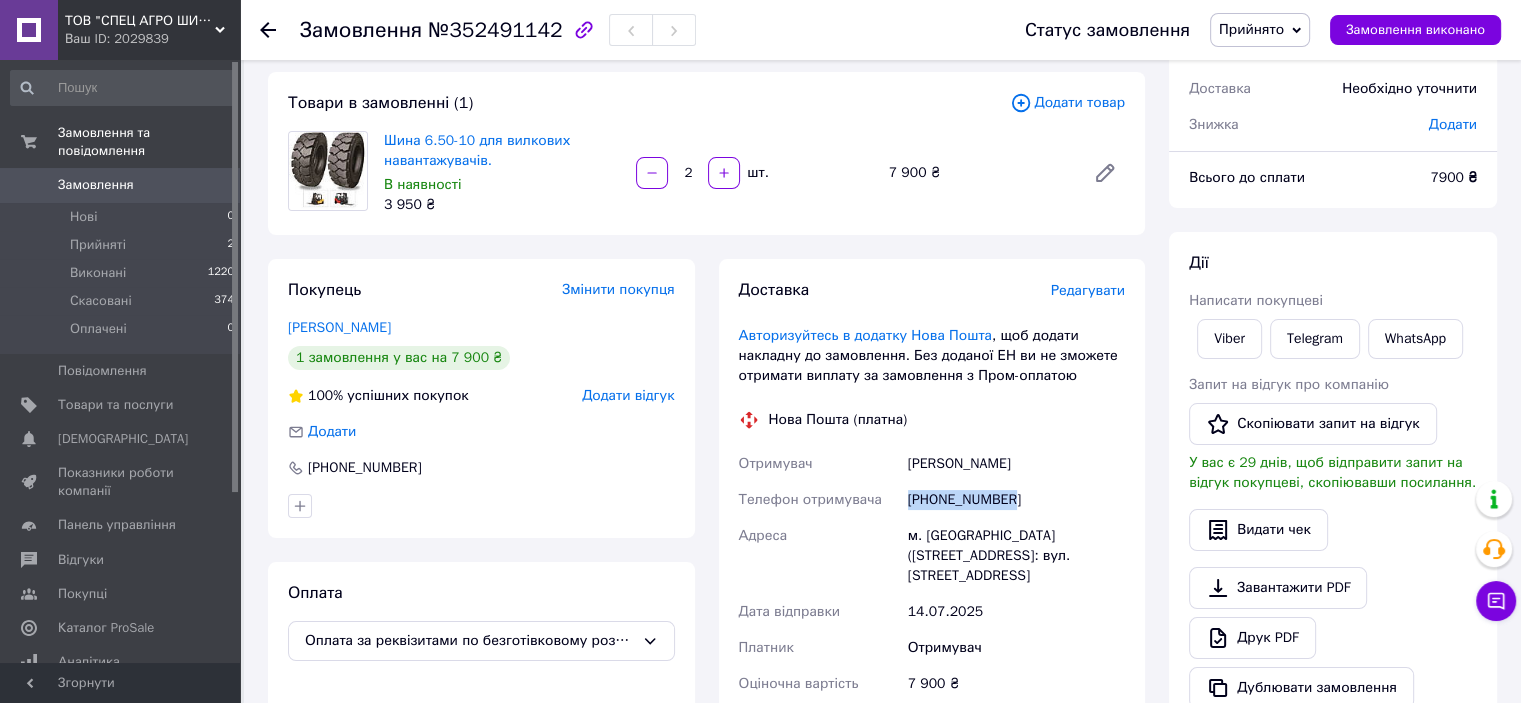 drag, startPoint x: 1021, startPoint y: 499, endPoint x: 910, endPoint y: 503, distance: 111.07205 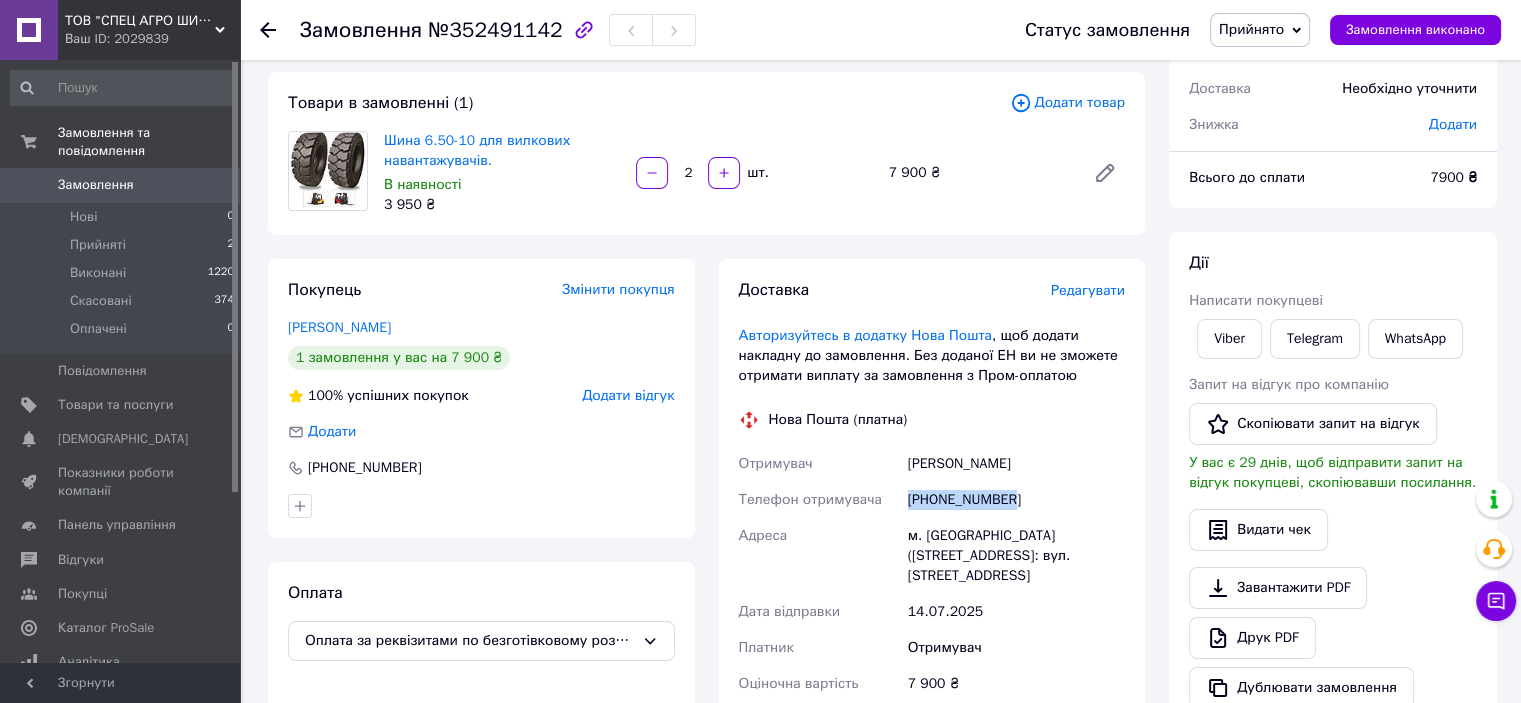 drag, startPoint x: 1043, startPoint y: 464, endPoint x: 960, endPoint y: 467, distance: 83.0542 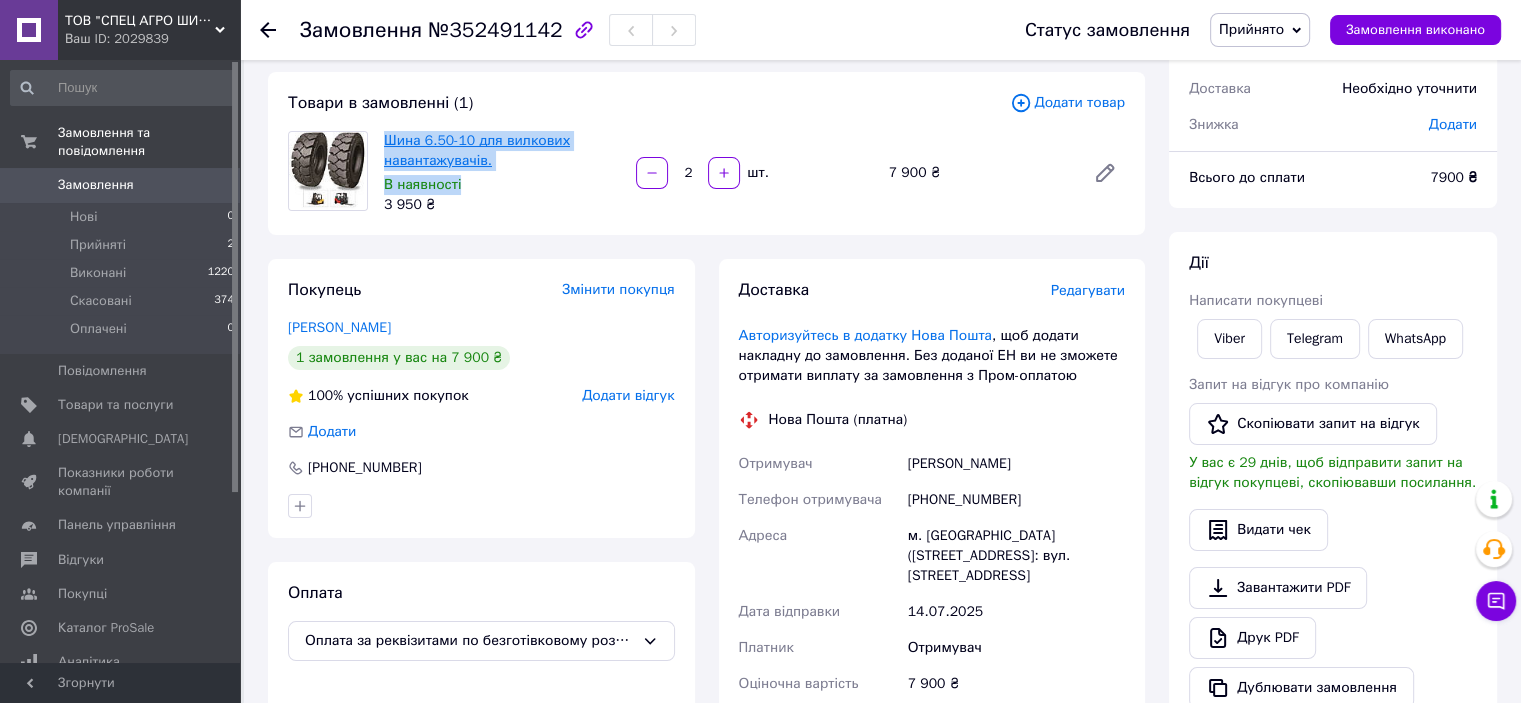 drag, startPoint x: 483, startPoint y: 186, endPoint x: 384, endPoint y: 139, distance: 109.59015 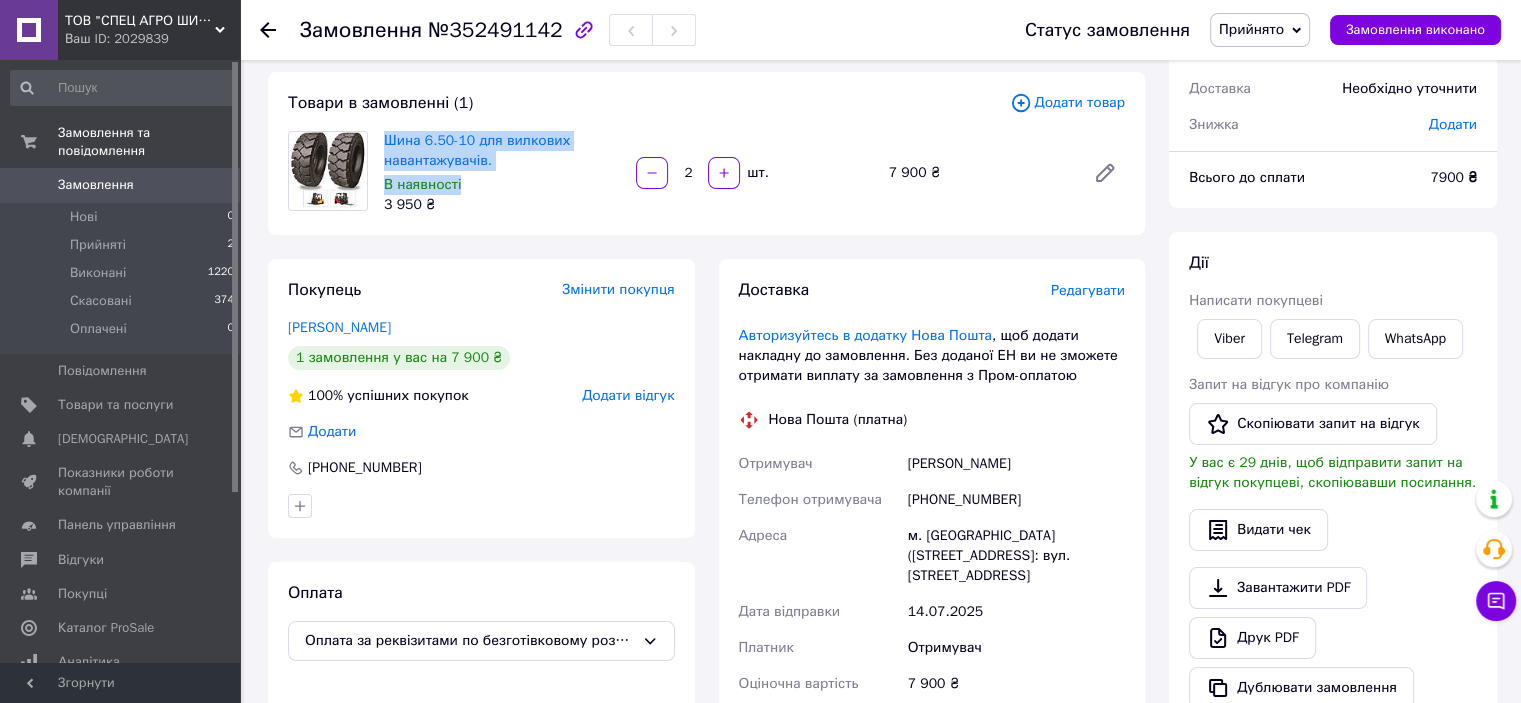 scroll, scrollTop: 300, scrollLeft: 0, axis: vertical 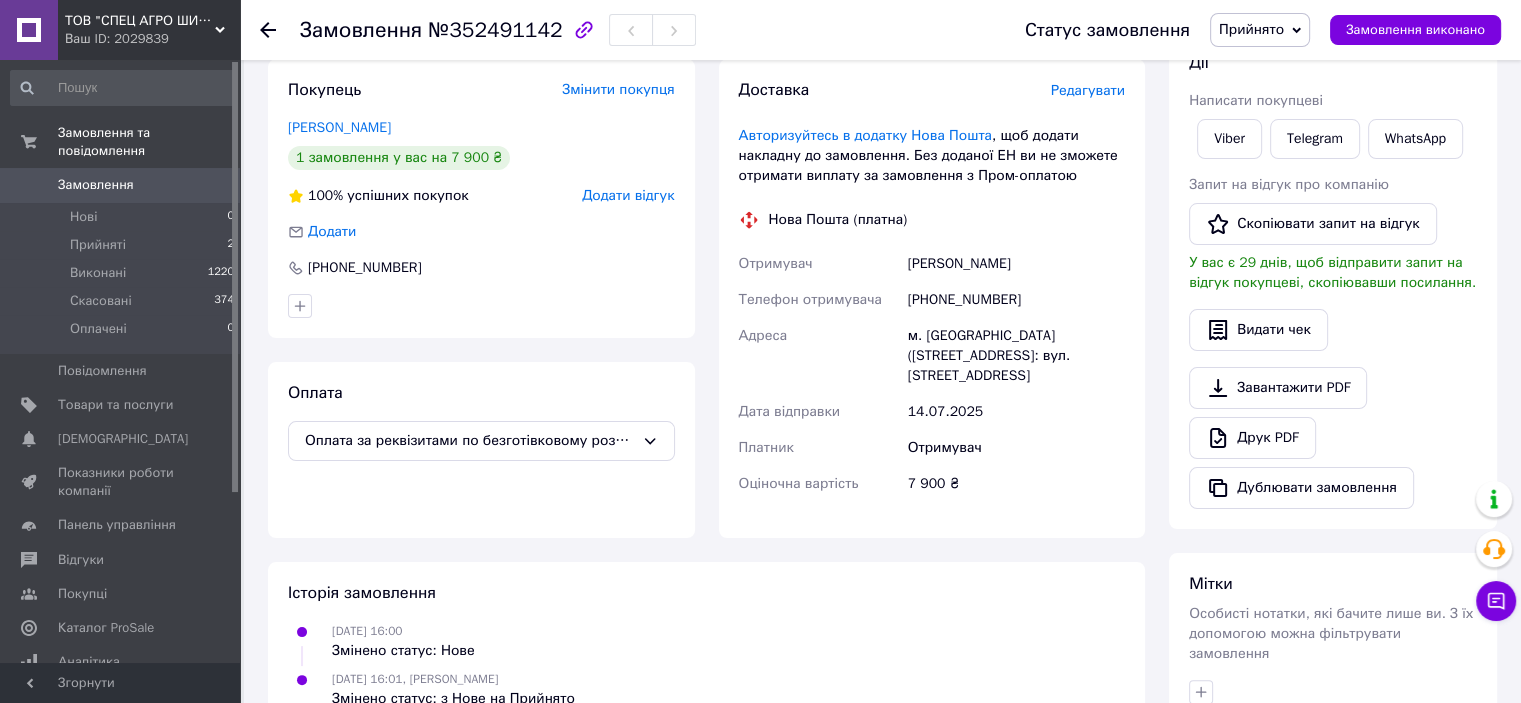 click on "Оплата за реквізитами по безготівковому розрахунку" at bounding box center (481, 441) 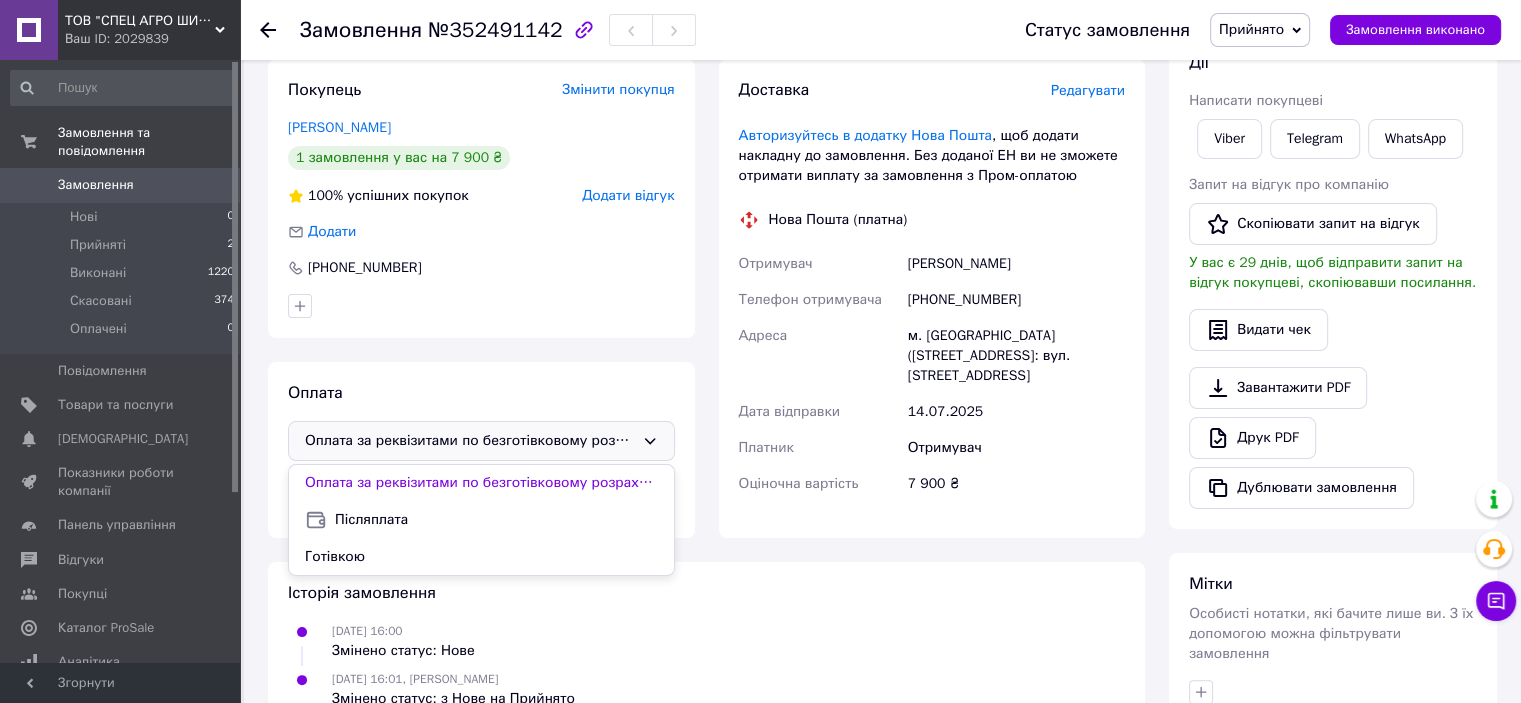 click on "Оплата за реквізитами по безготівковому розрахунку Оплата за реквізитами по безготівковому розрахунку Післяплата Готівкою" at bounding box center (481, 441) 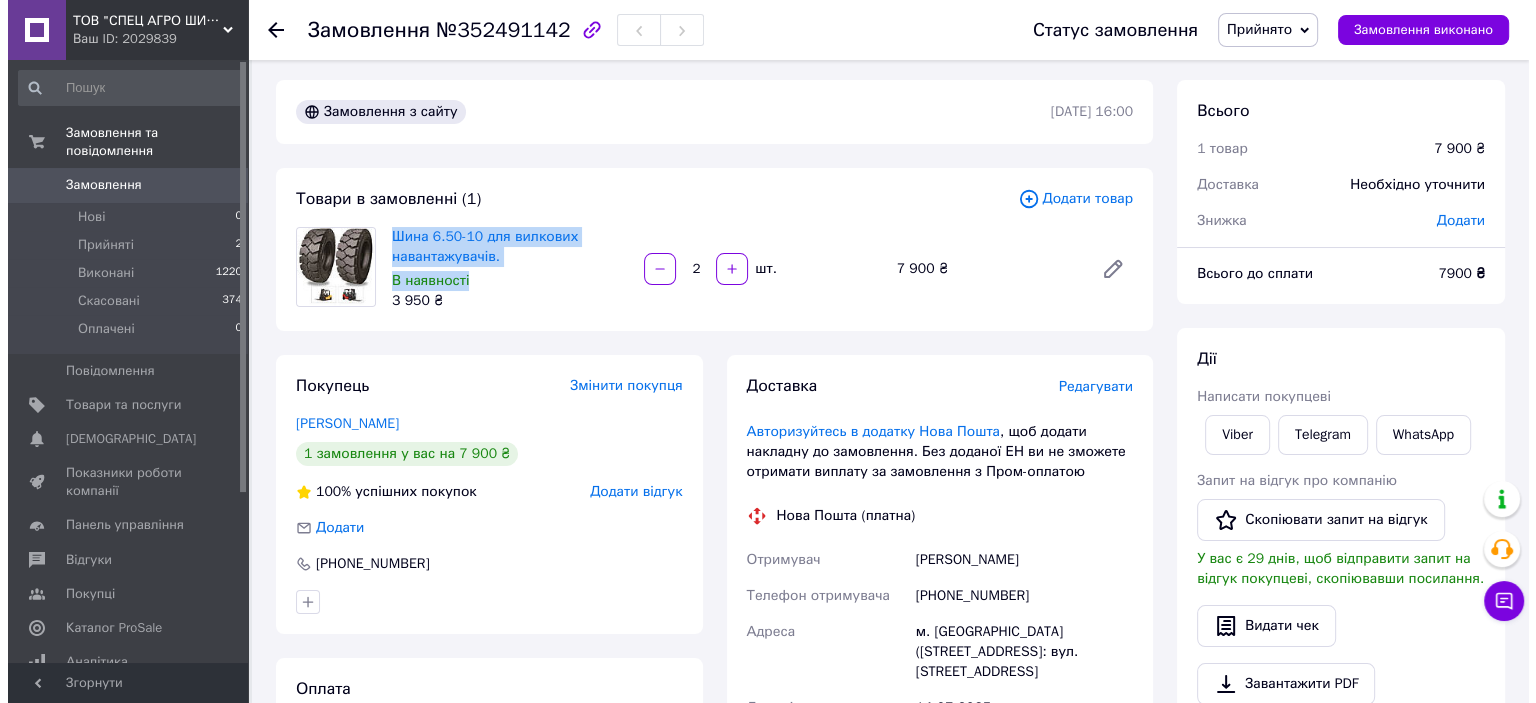 scroll, scrollTop: 0, scrollLeft: 0, axis: both 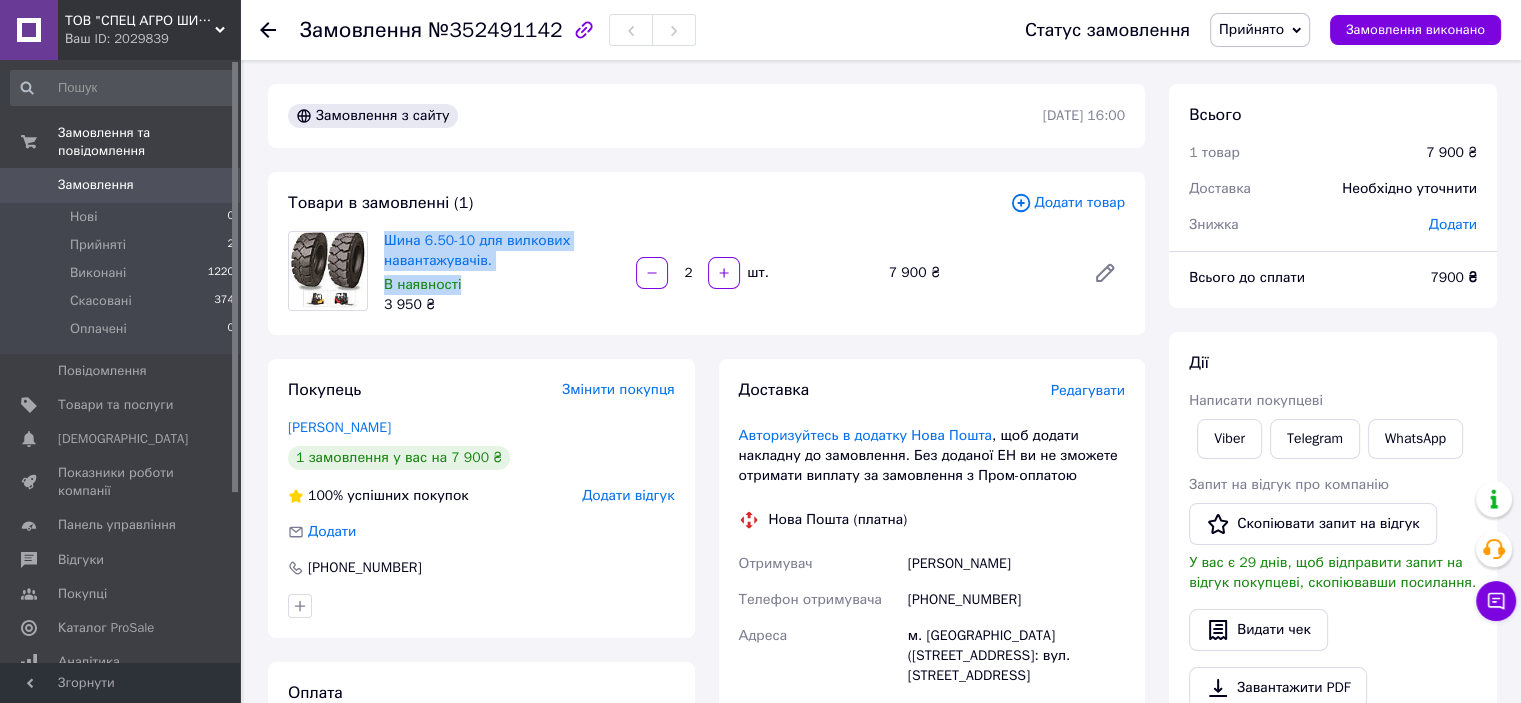 click on "Прийнято" at bounding box center (1260, 30) 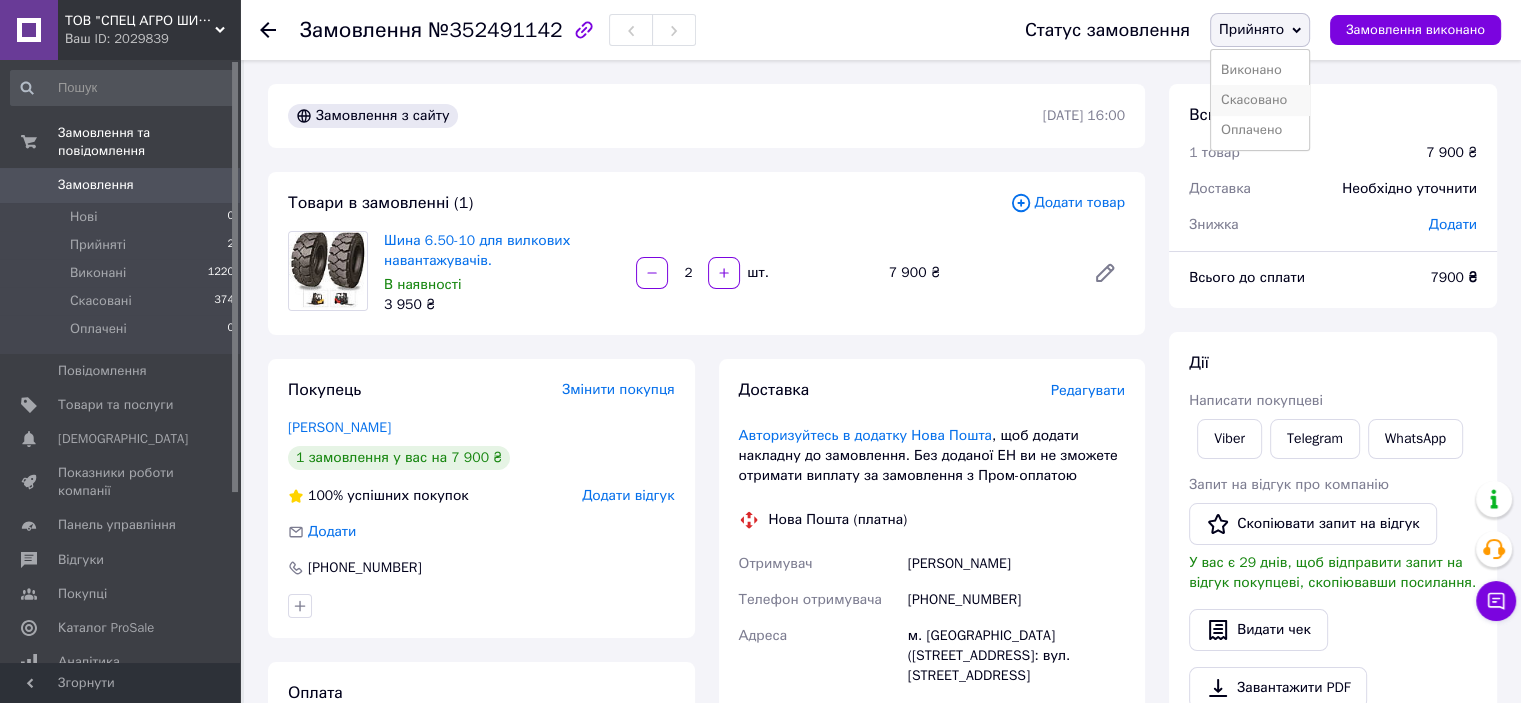 click on "Скасовано" at bounding box center (1260, 100) 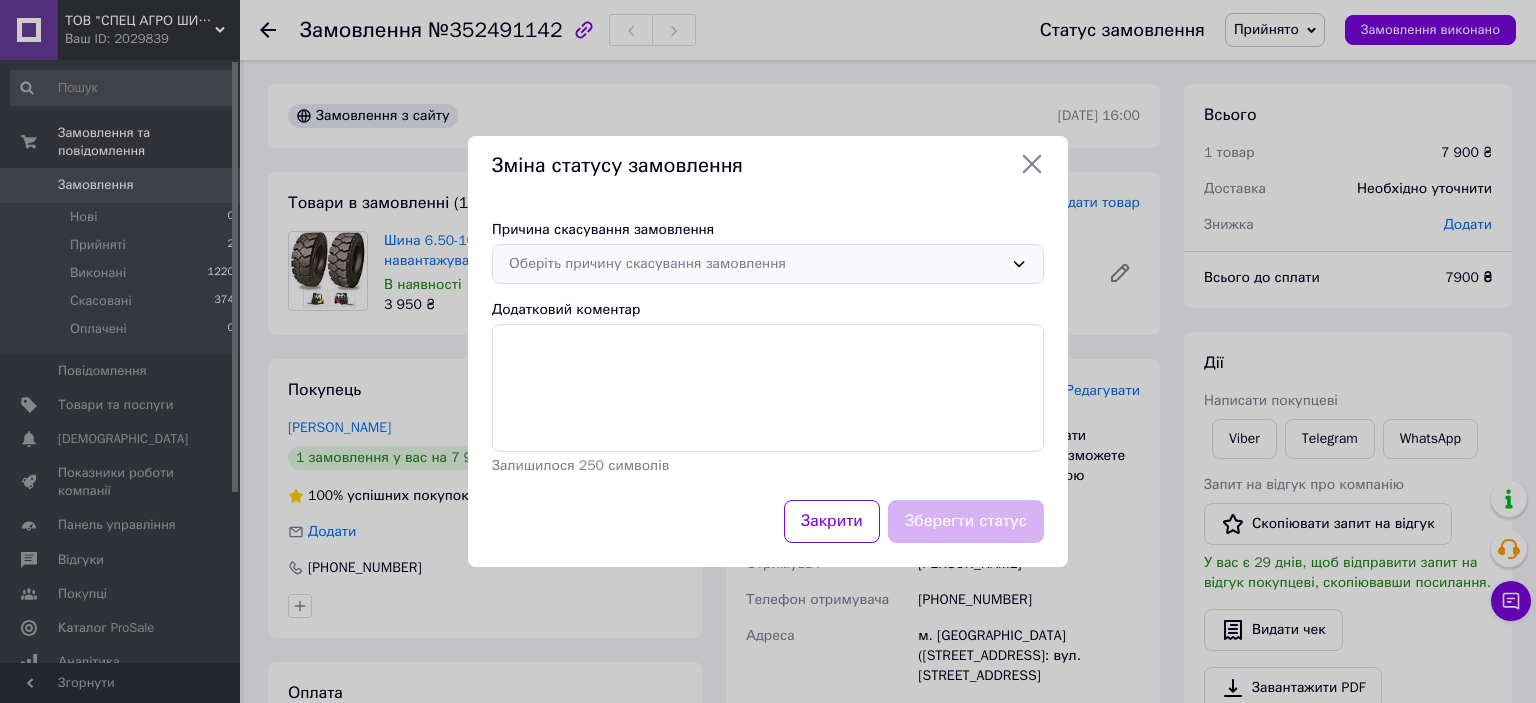 click on "Оберіть причину скасування замовлення" at bounding box center [756, 264] 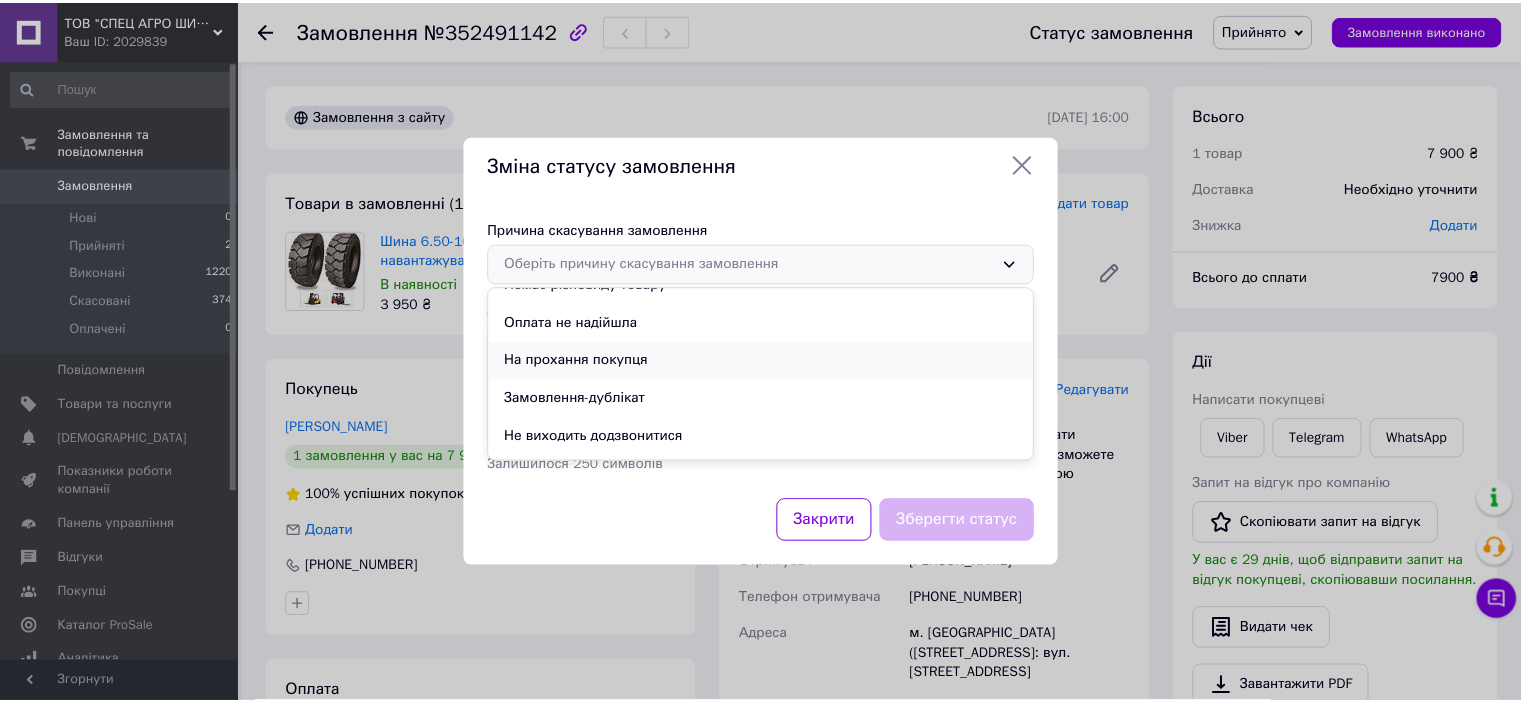 scroll, scrollTop: 93, scrollLeft: 0, axis: vertical 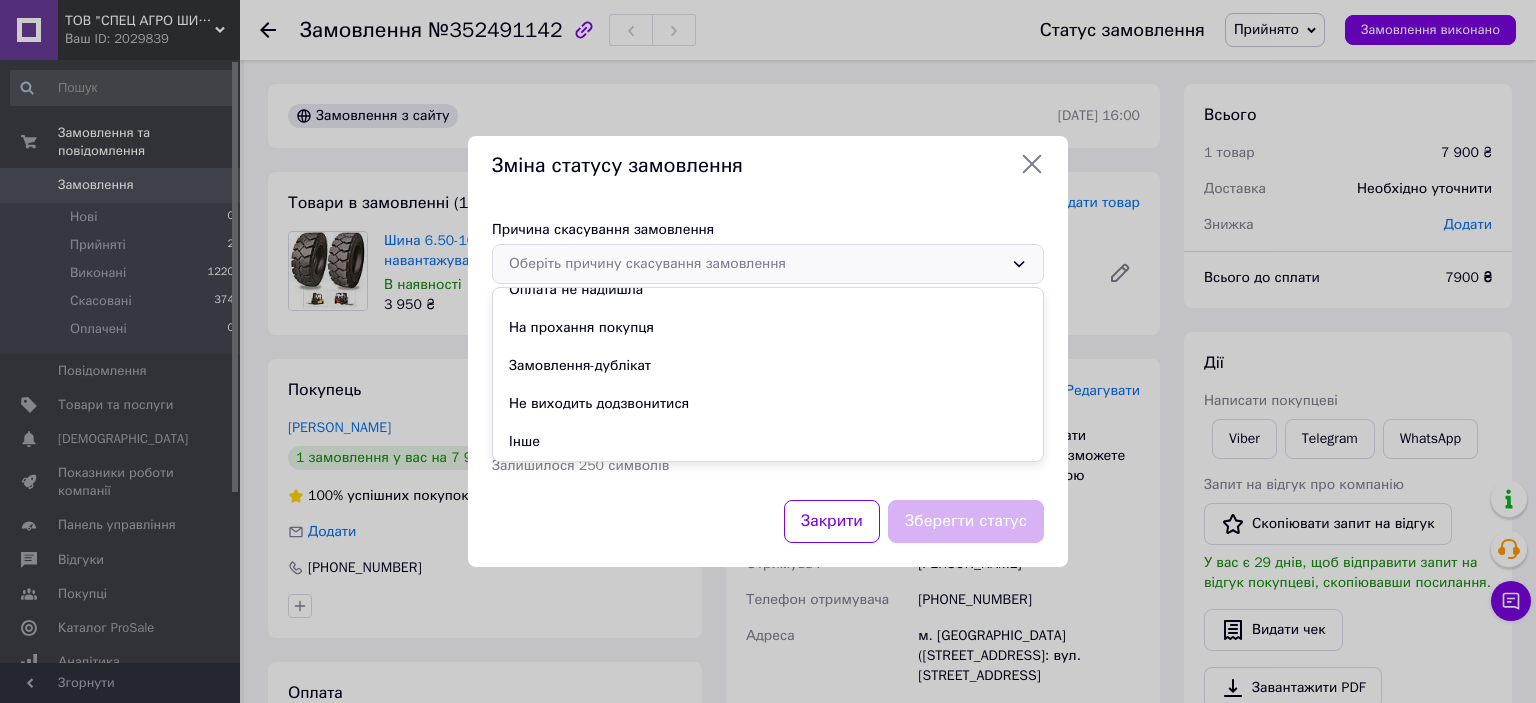 click on "Не виходить додзвонитися" at bounding box center (768, 404) 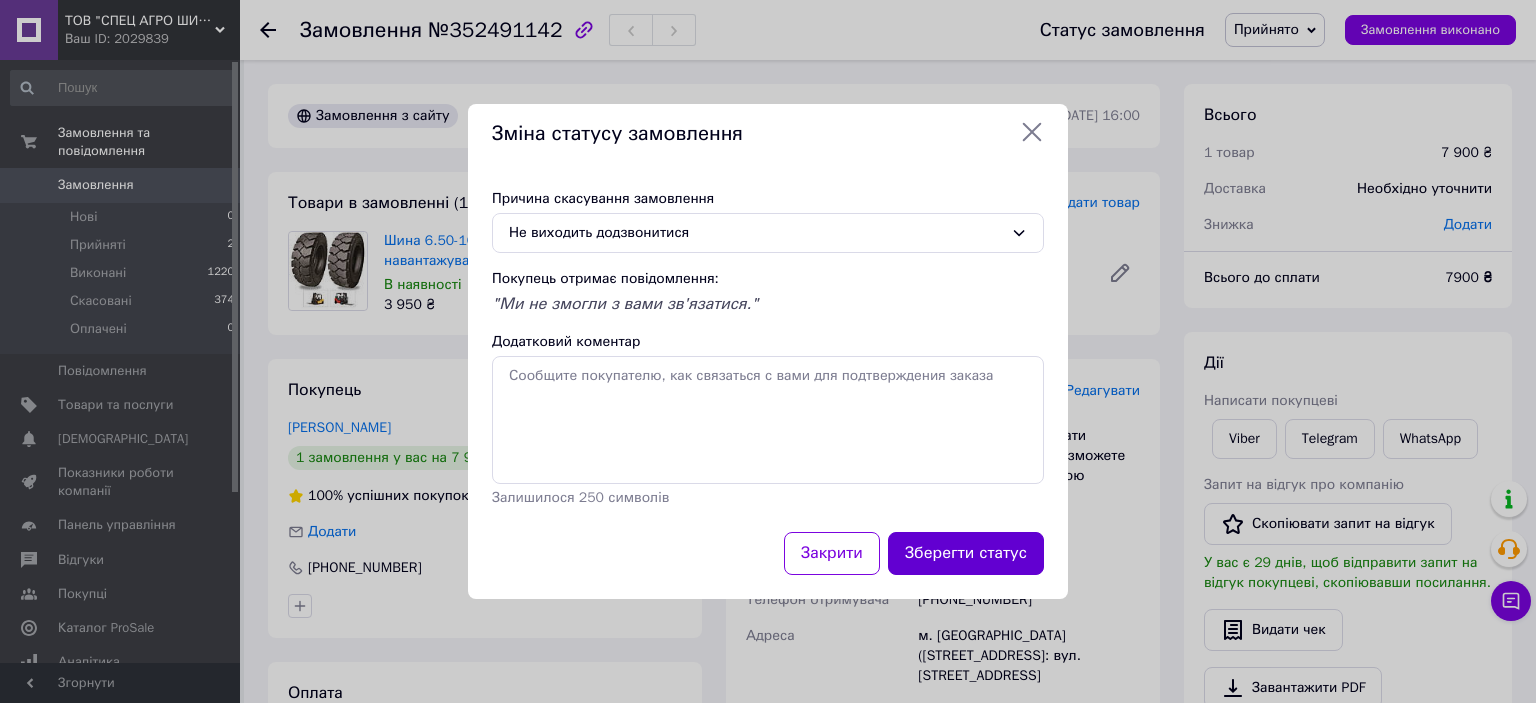 click on "Зберегти статус" at bounding box center (966, 553) 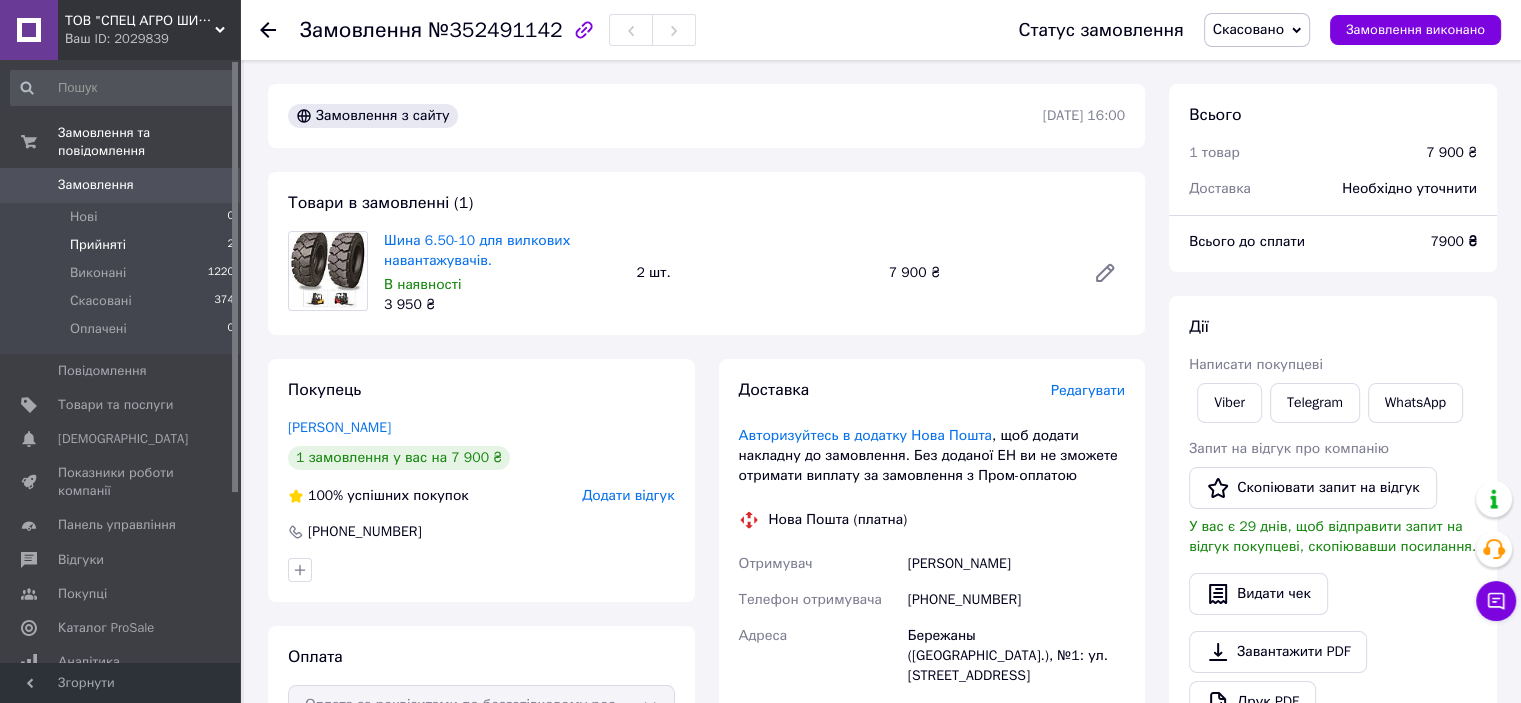 click on "Прийняті 2" at bounding box center (123, 245) 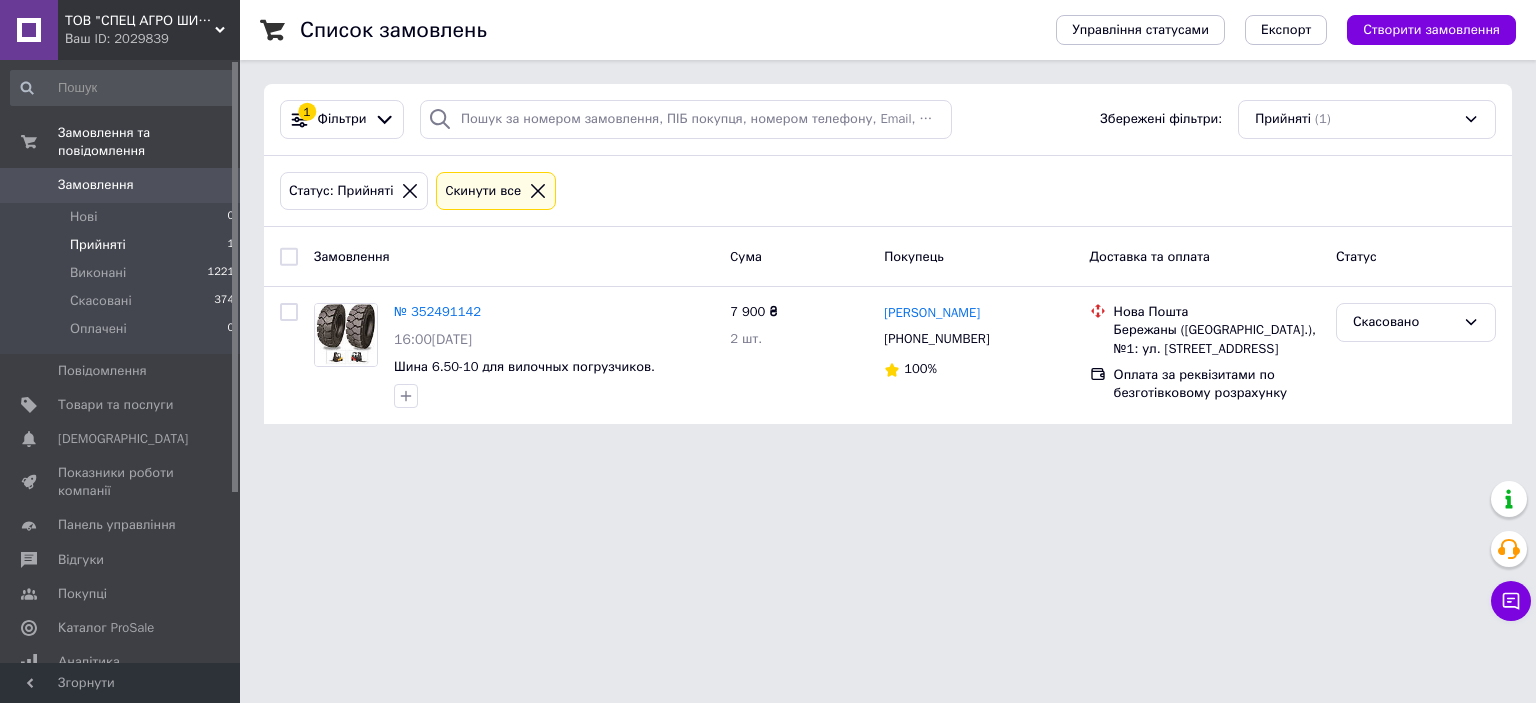 click on "ТОВ "СПЕЦ АГРО ШИНА" Ваш ID: 2029839 Сайт ТОВ "СПЕЦ АГРО ШИНА" Кабінет покупця Перевірити стан системи Сторінка на порталі Довідка Вийти Замовлення та повідомлення Замовлення 0 Нові 0 Прийняті 1 Виконані 1221 Скасовані 374 Оплачені 0 Повідомлення 0 Товари та послуги Сповіщення 0 0 Показники роботи компанії Панель управління Відгуки Покупці Каталог ProSale Аналітика Інструменти веб-майстра та SEO Управління сайтом Гаманець компанії Маркет Налаштування Тарифи та рахунки Prom мікс 6 000 Згорнути
Список замовлень 1" at bounding box center [768, 224] 